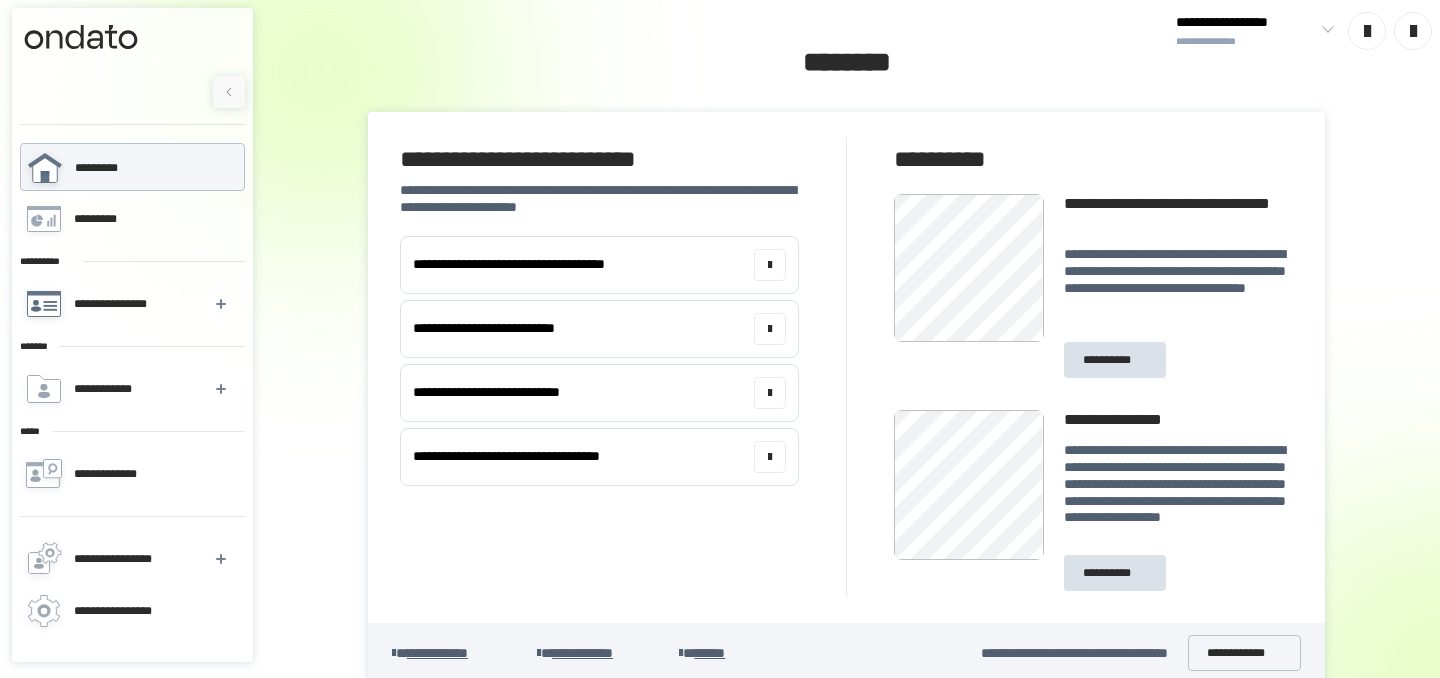 scroll, scrollTop: 13, scrollLeft: 0, axis: vertical 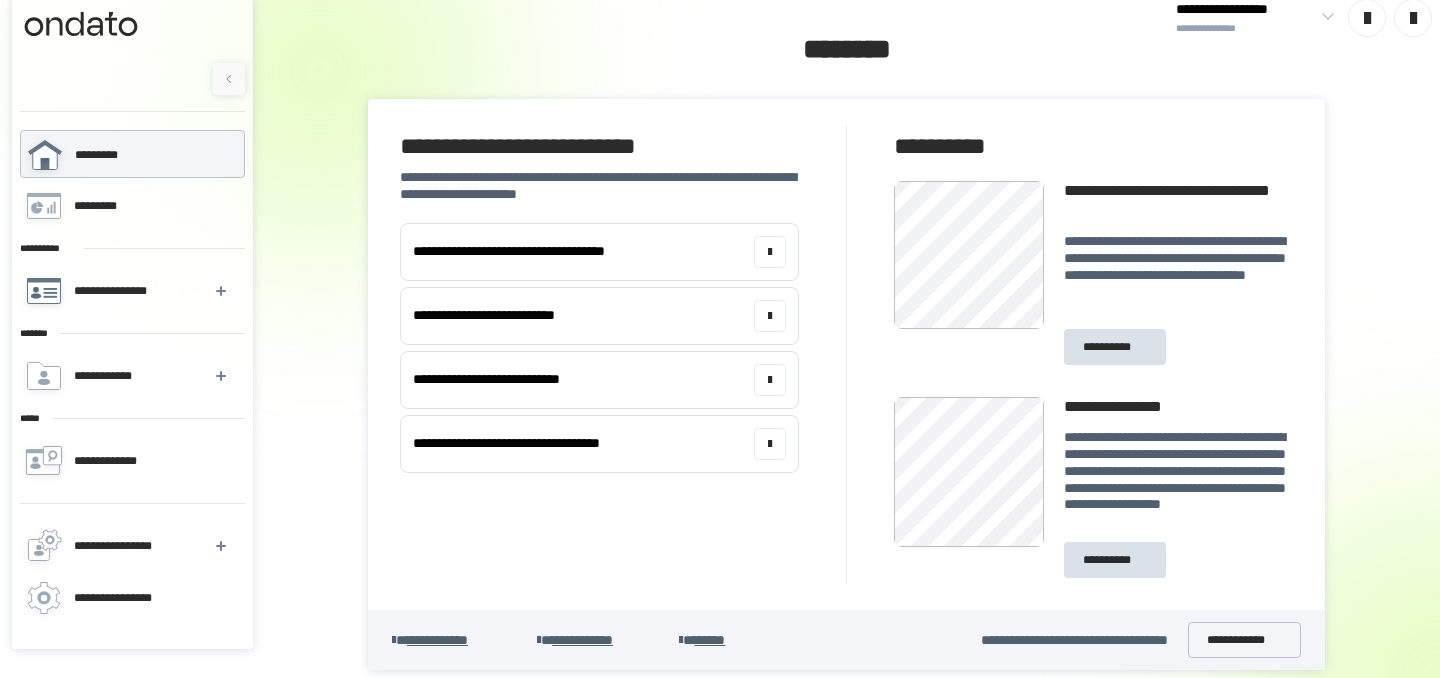click 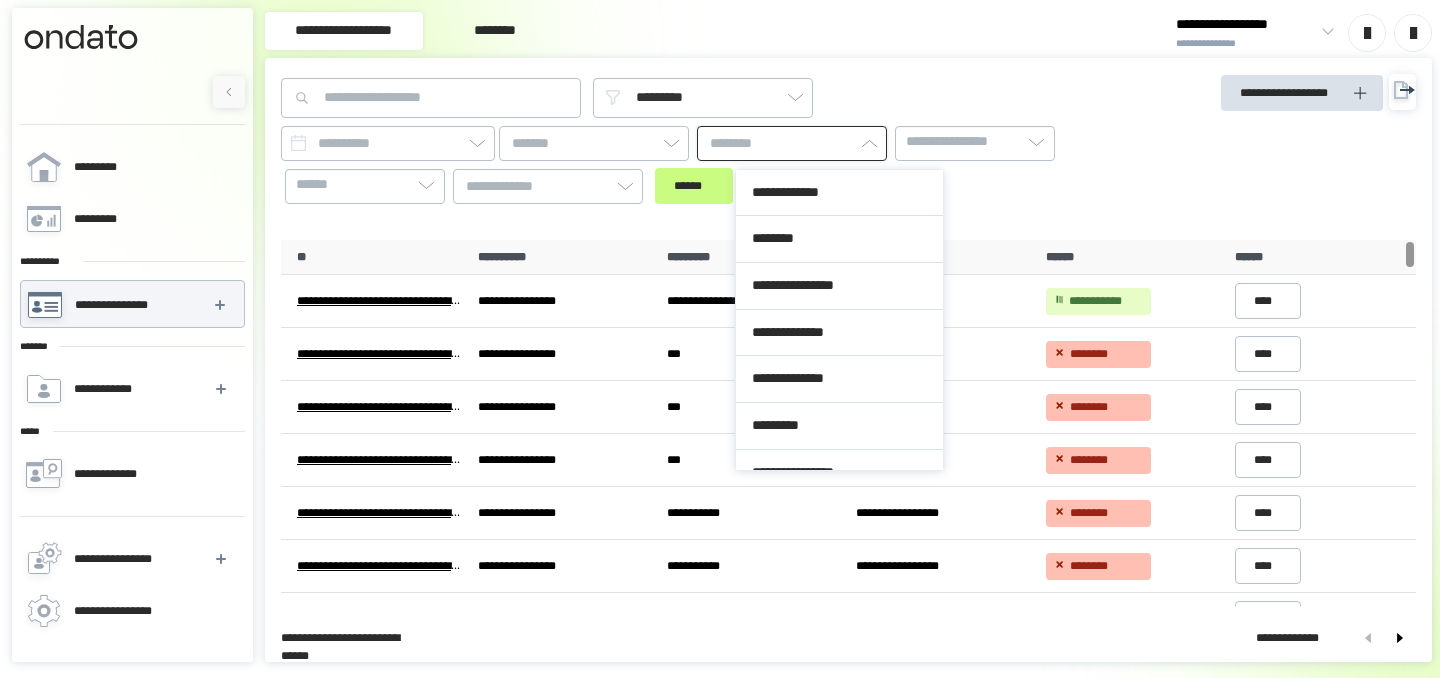 click at bounding box center (792, 143) 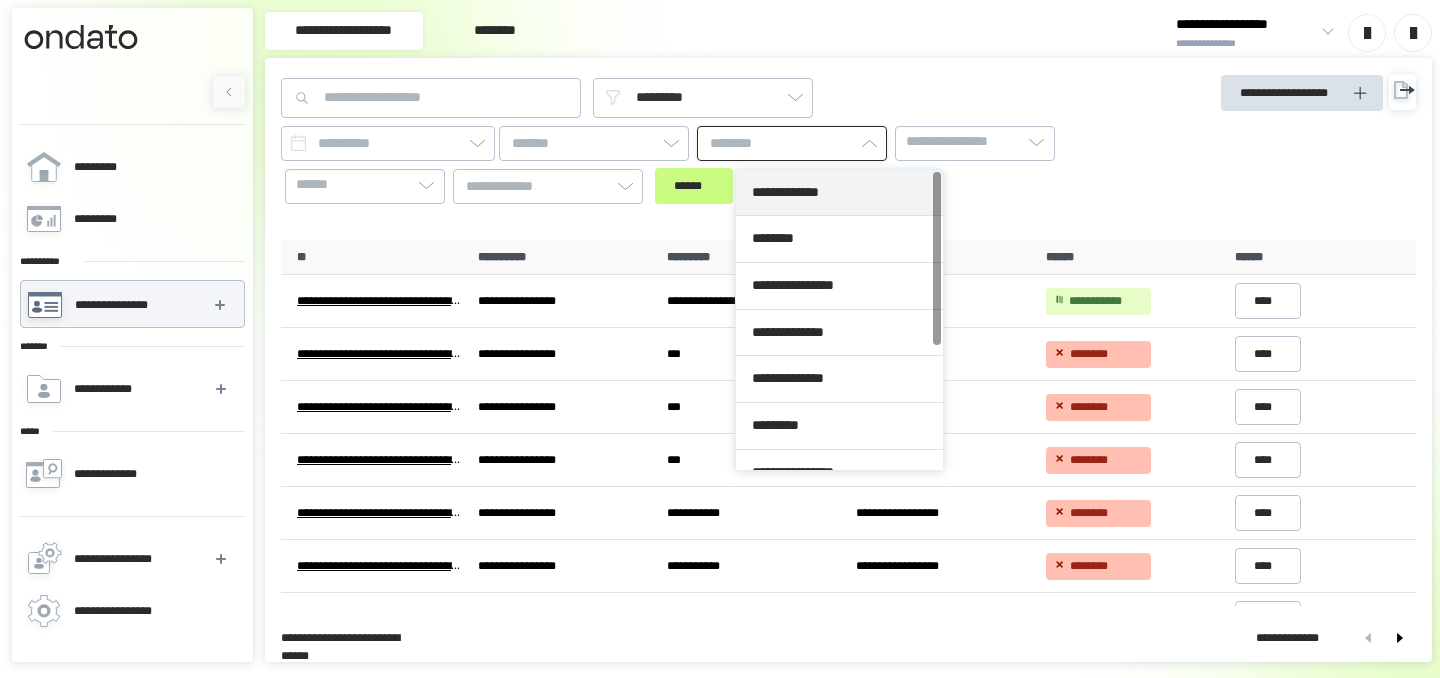 type on "**********" 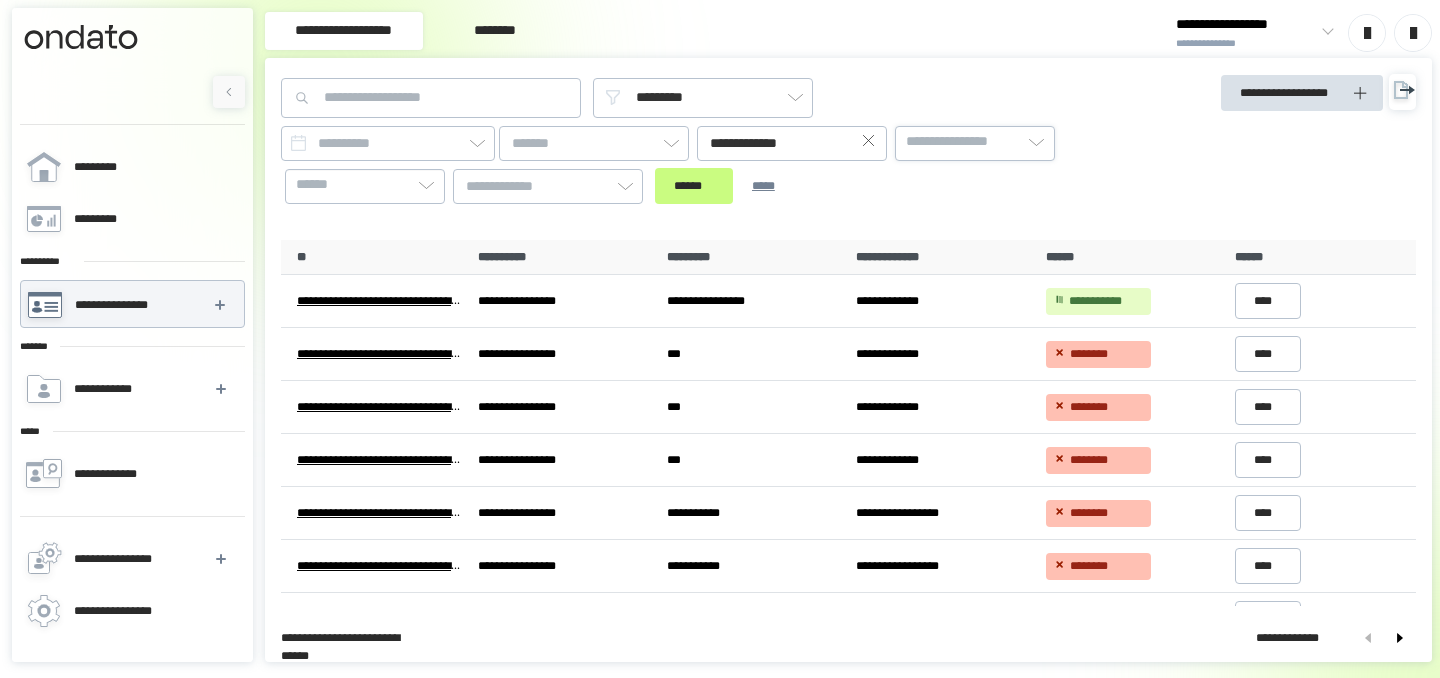 click on "**********" at bounding box center (961, 142) 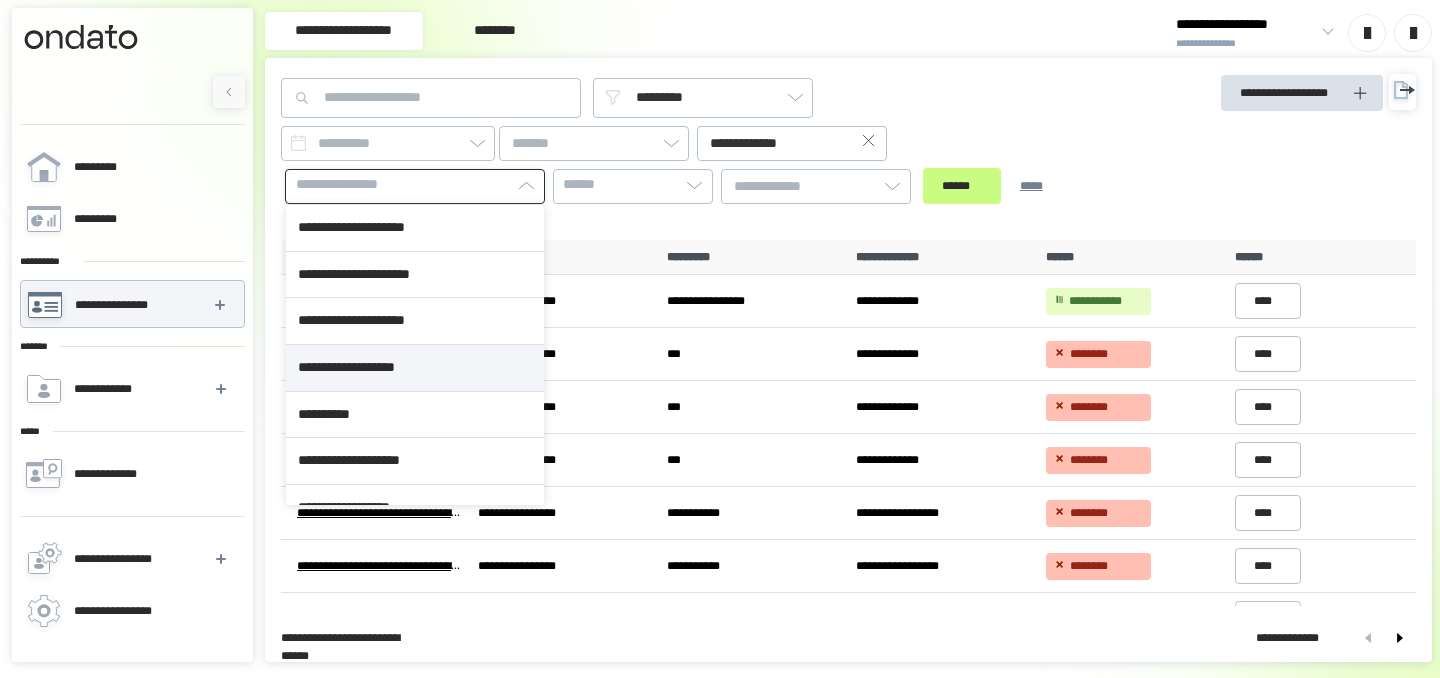 click on "**********" at bounding box center [415, 368] 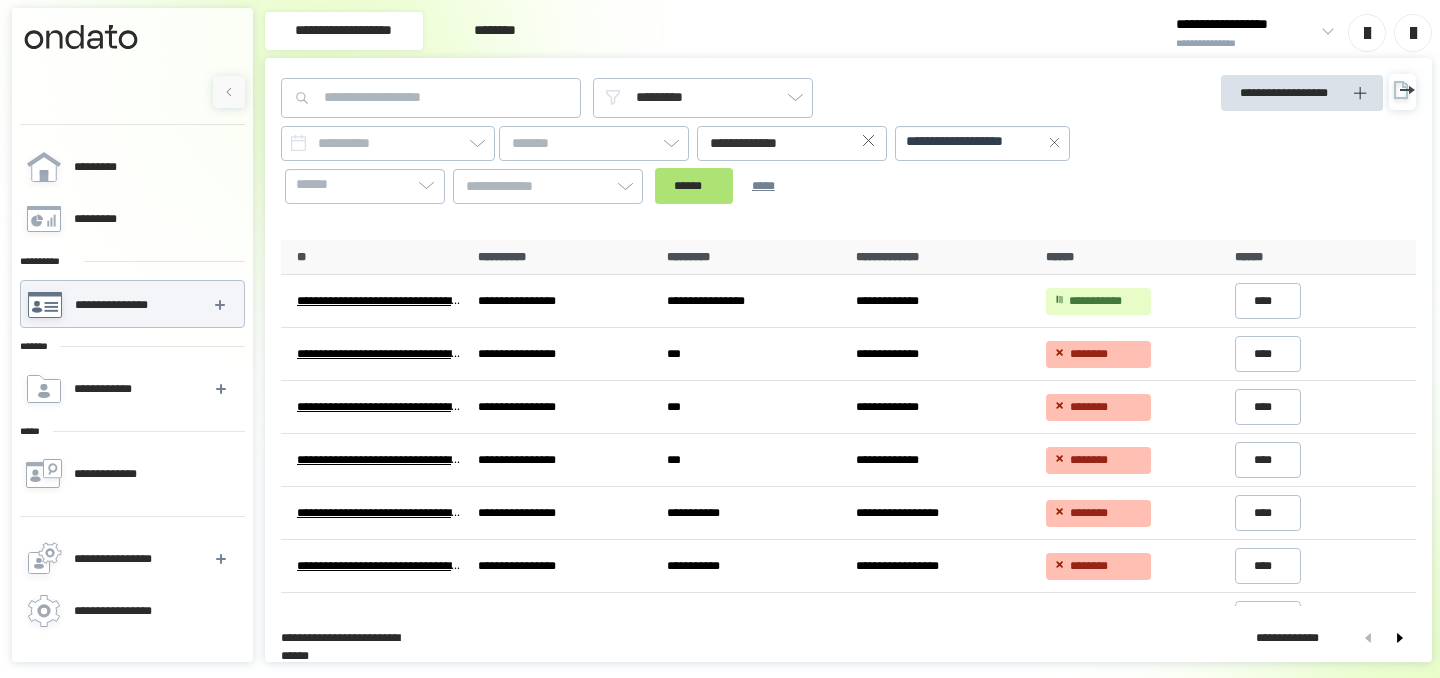 click on "******   *****" at bounding box center [728, 186] 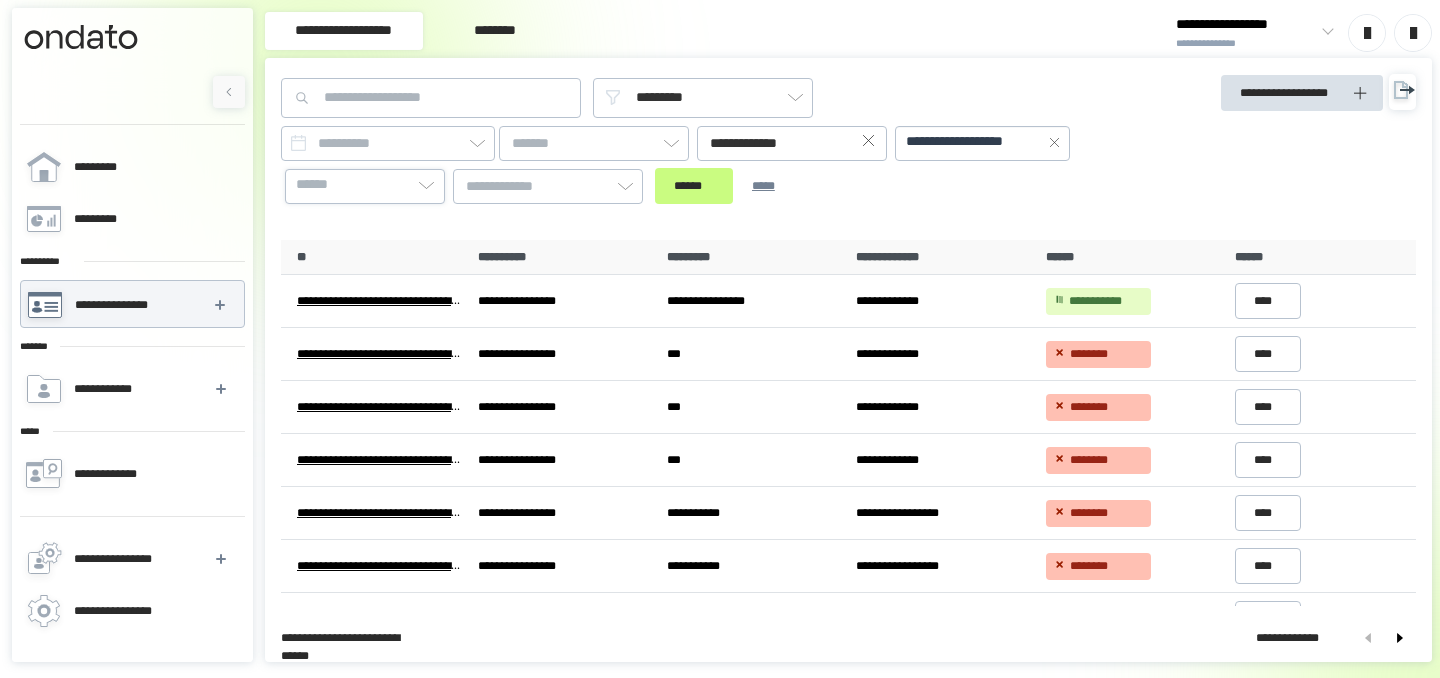 click on "******" at bounding box center [365, 185] 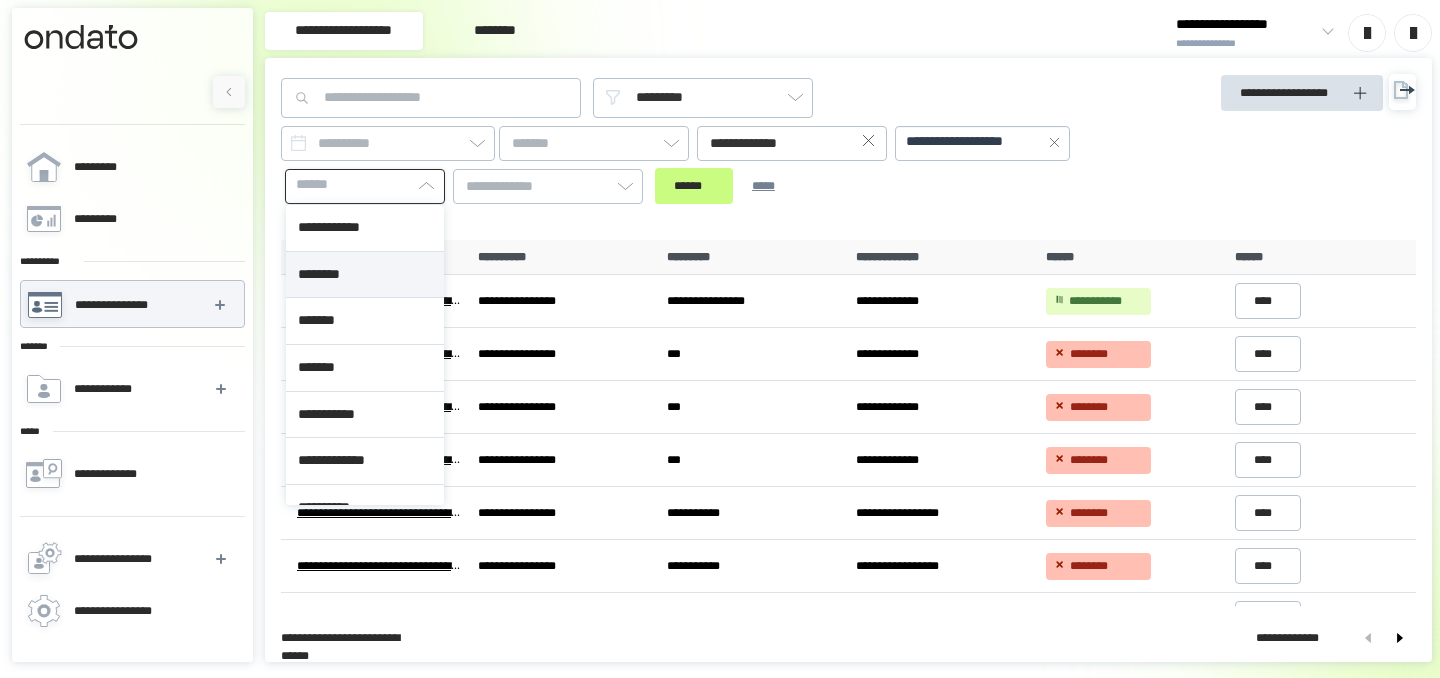 click on "********" at bounding box center (365, 275) 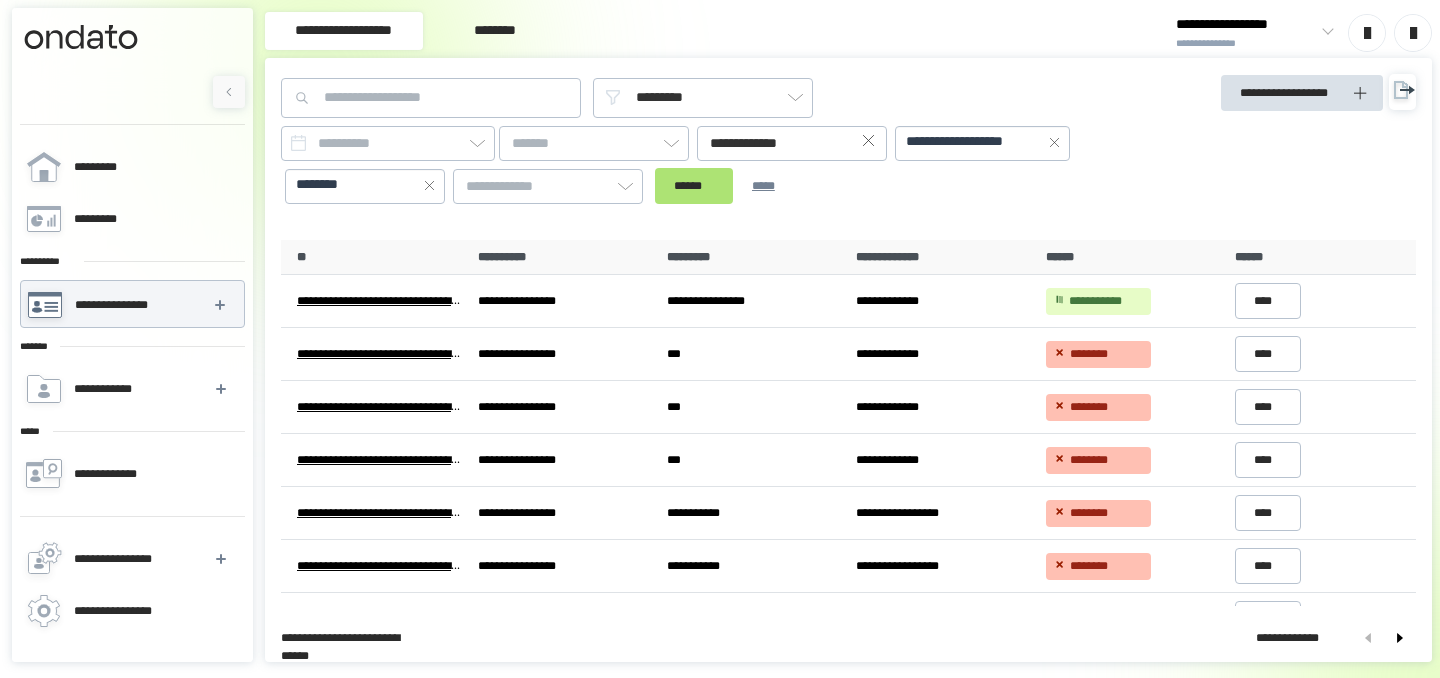 click on "******" at bounding box center (694, 186) 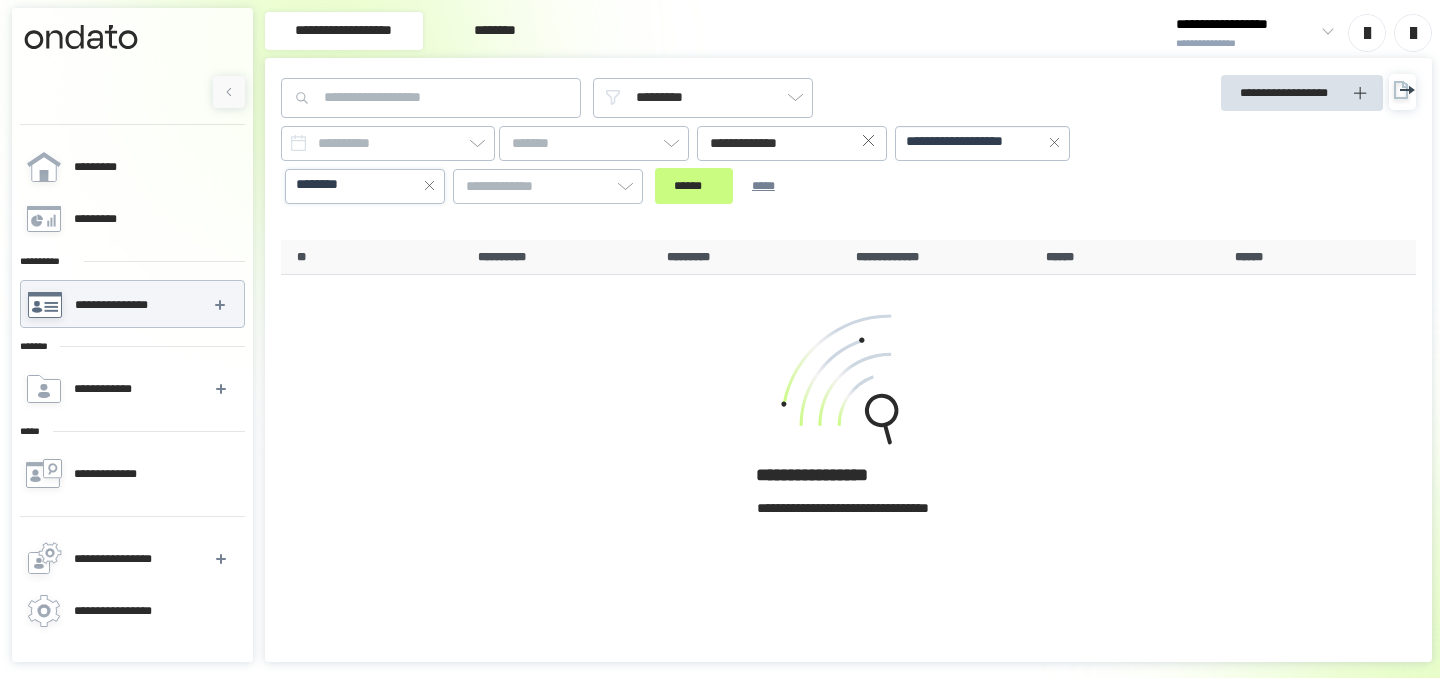 click 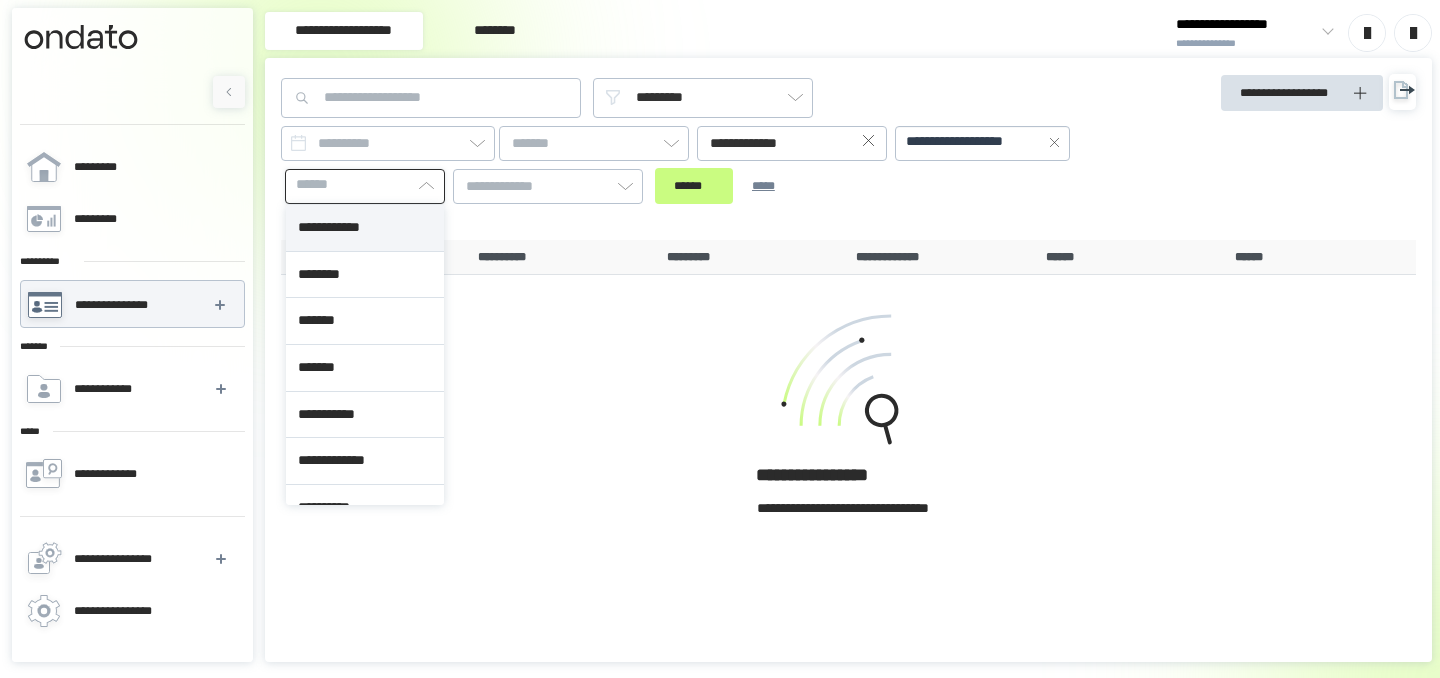 click on "**********" at bounding box center (365, 228) 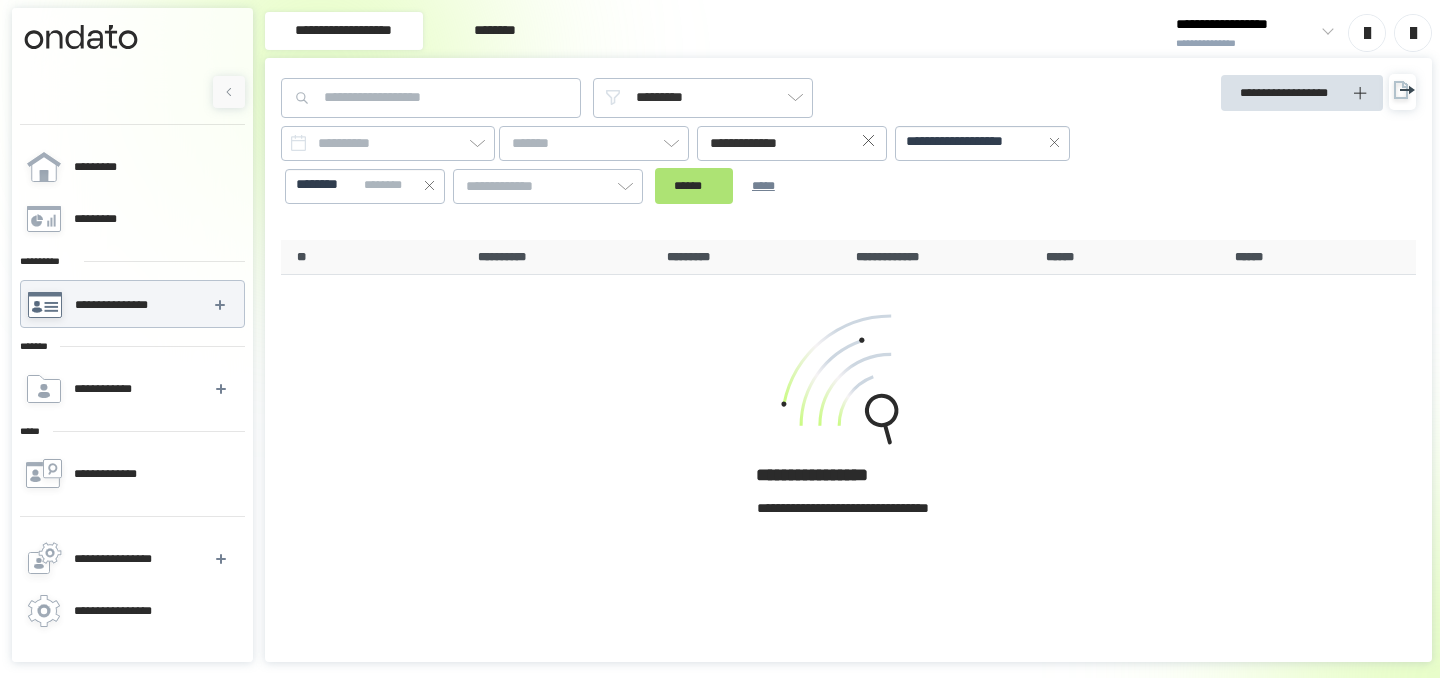 click on "******" at bounding box center (694, 186) 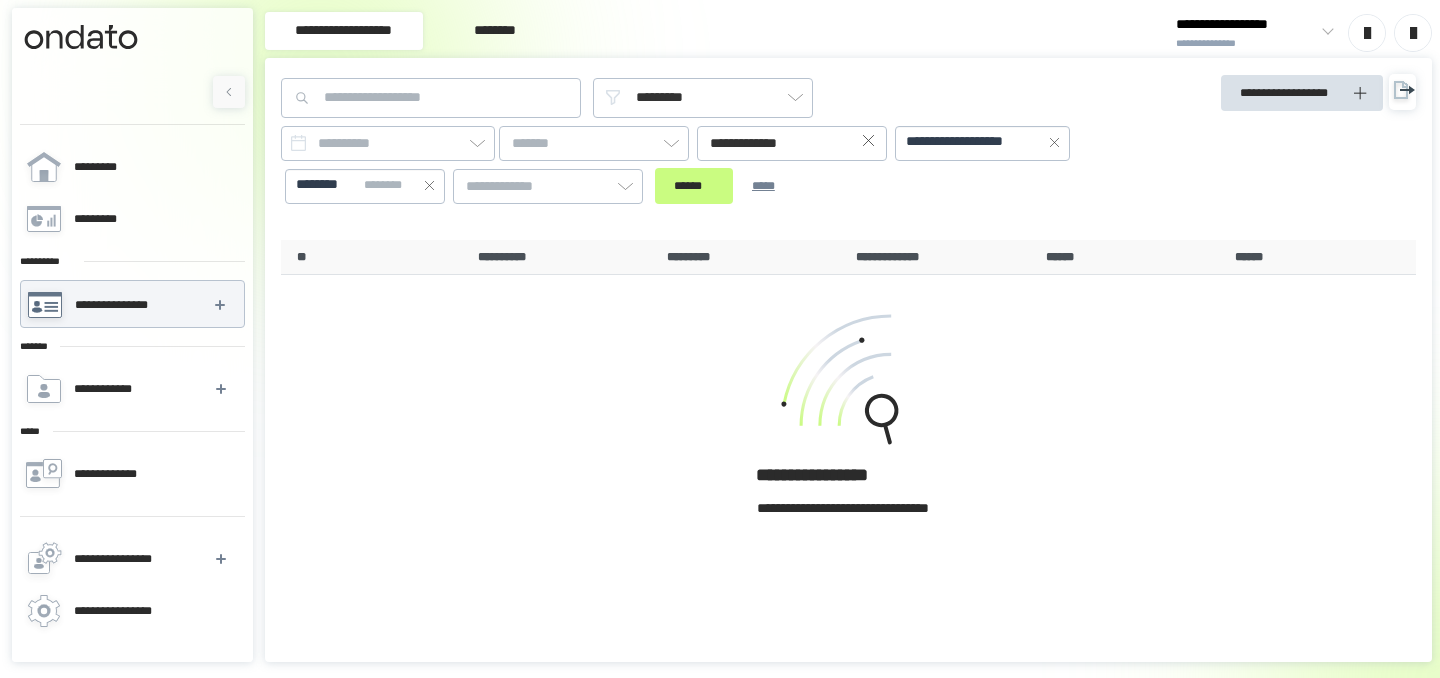click on "******** * *   ****" at bounding box center [365, 185] 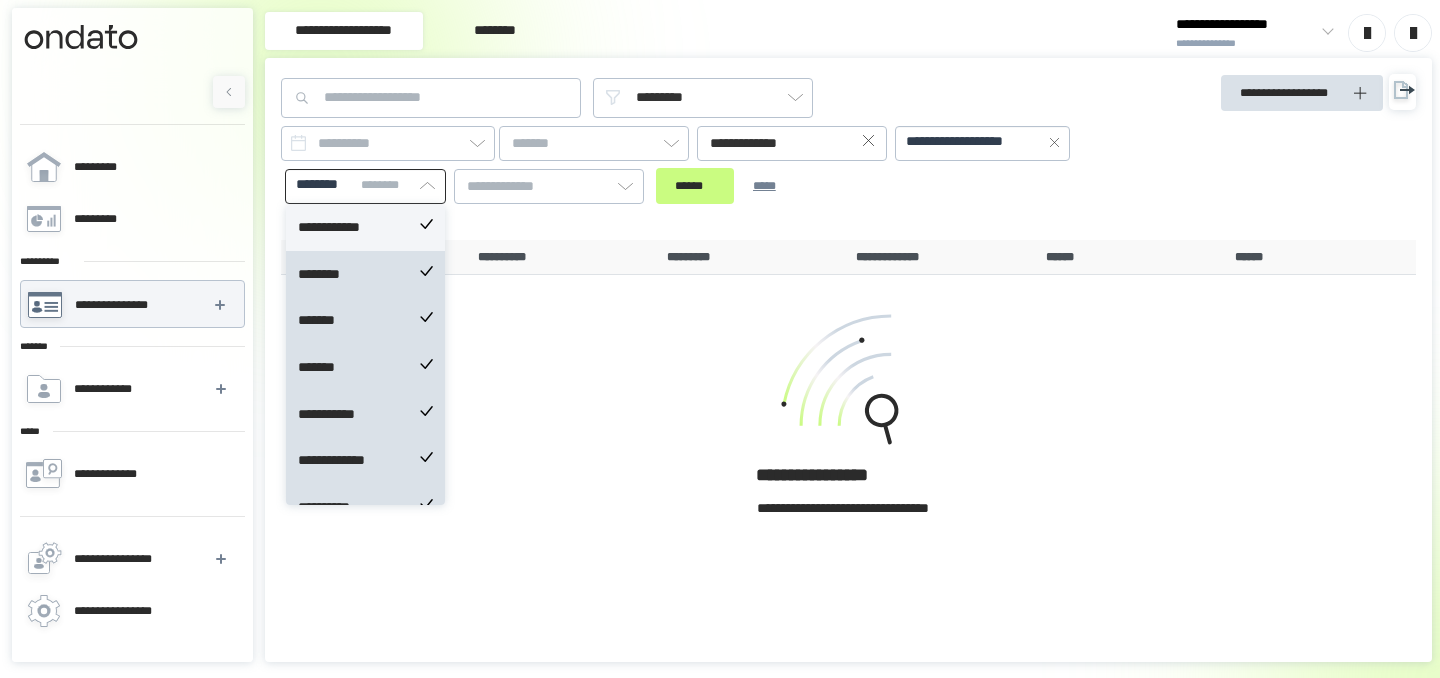 click on "**********" at bounding box center [365, 228] 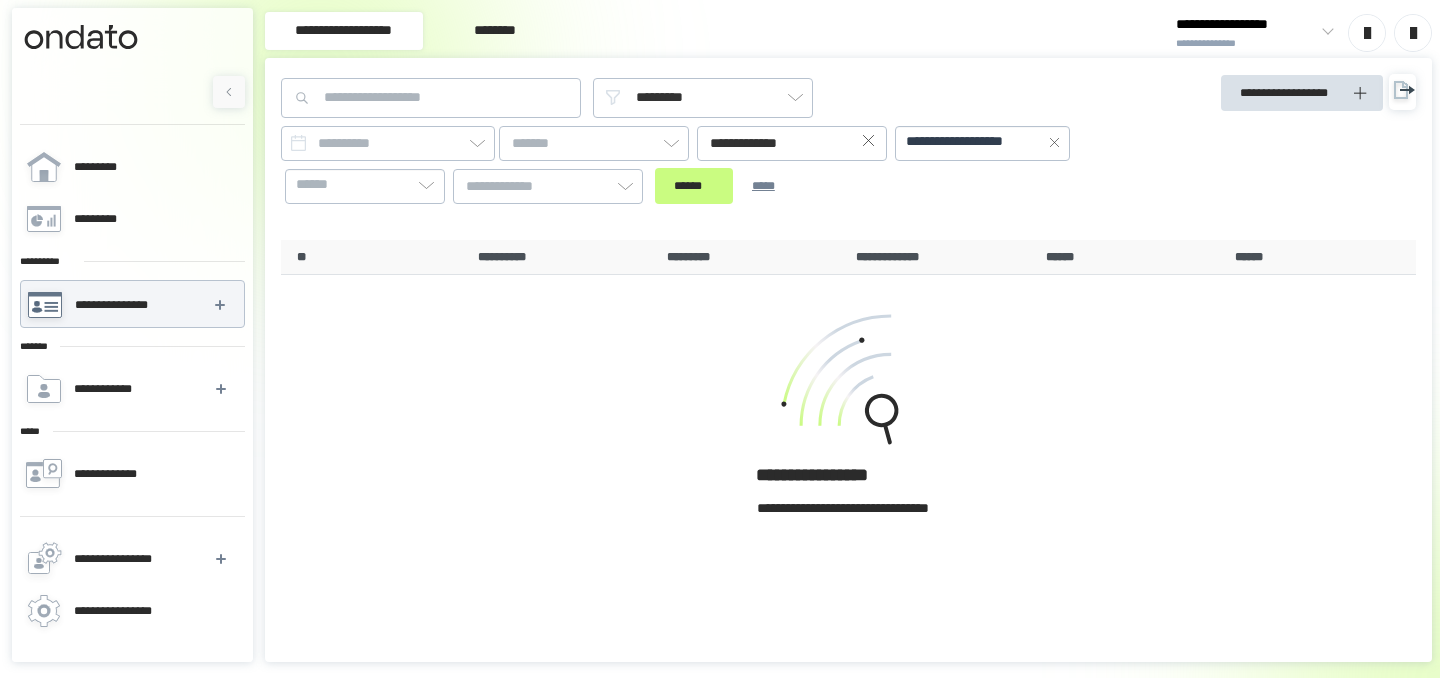 click on "[FIRST] [LAST] [DESTINATION] [ORIGIN] [DATE]" at bounding box center [705, 149] 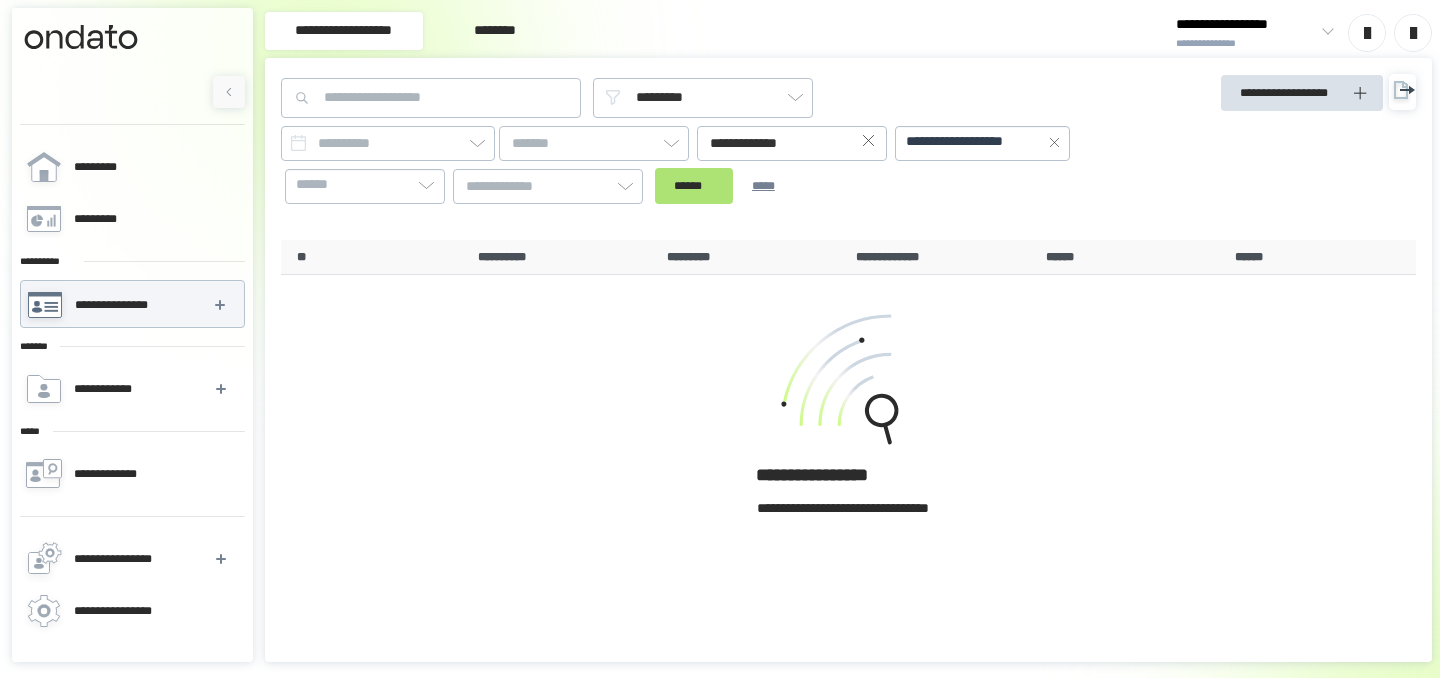 click on "******" at bounding box center (694, 186) 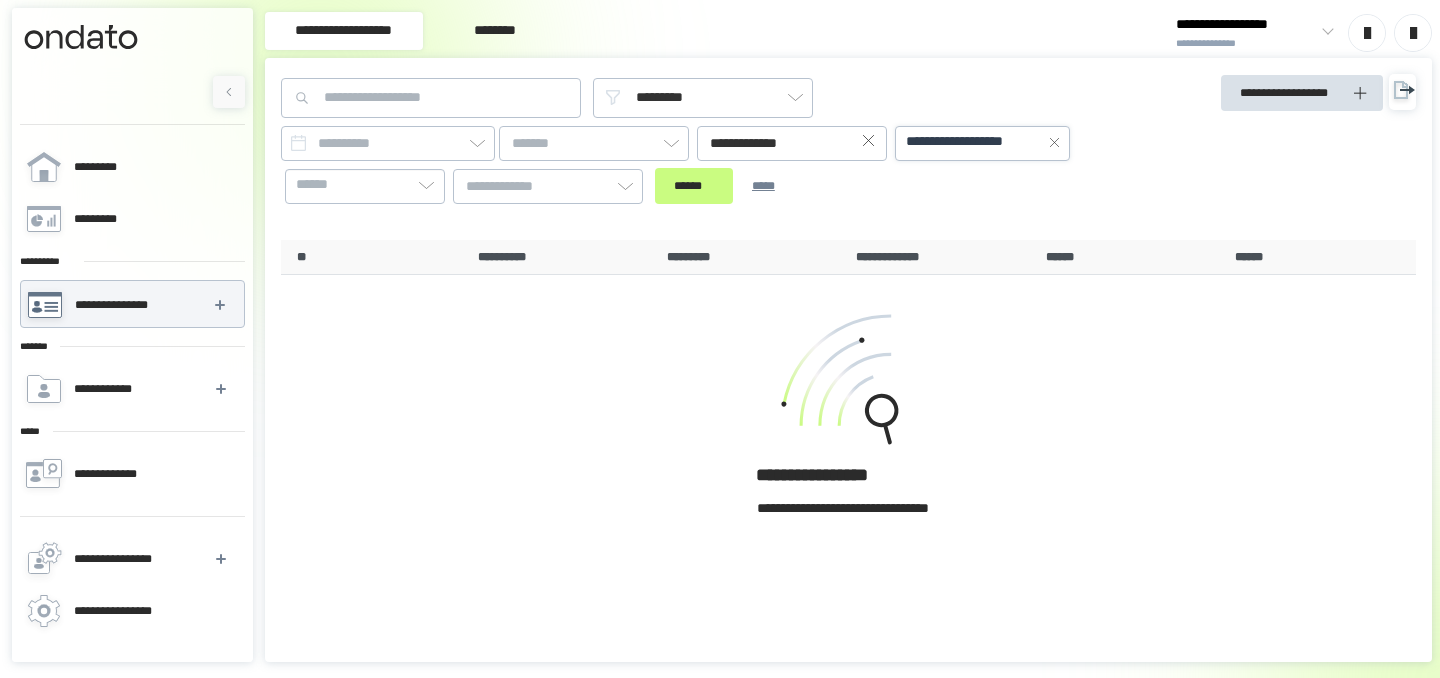 click 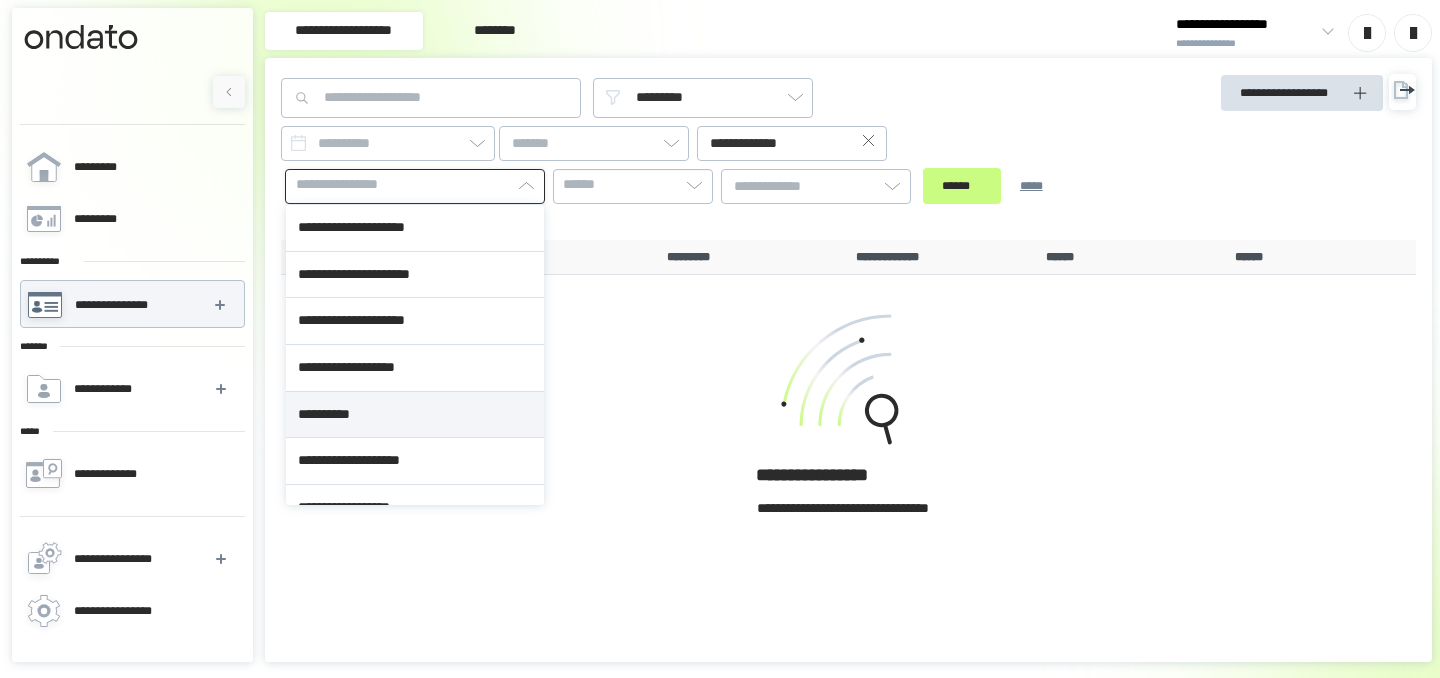 click on "**********" at bounding box center [415, 415] 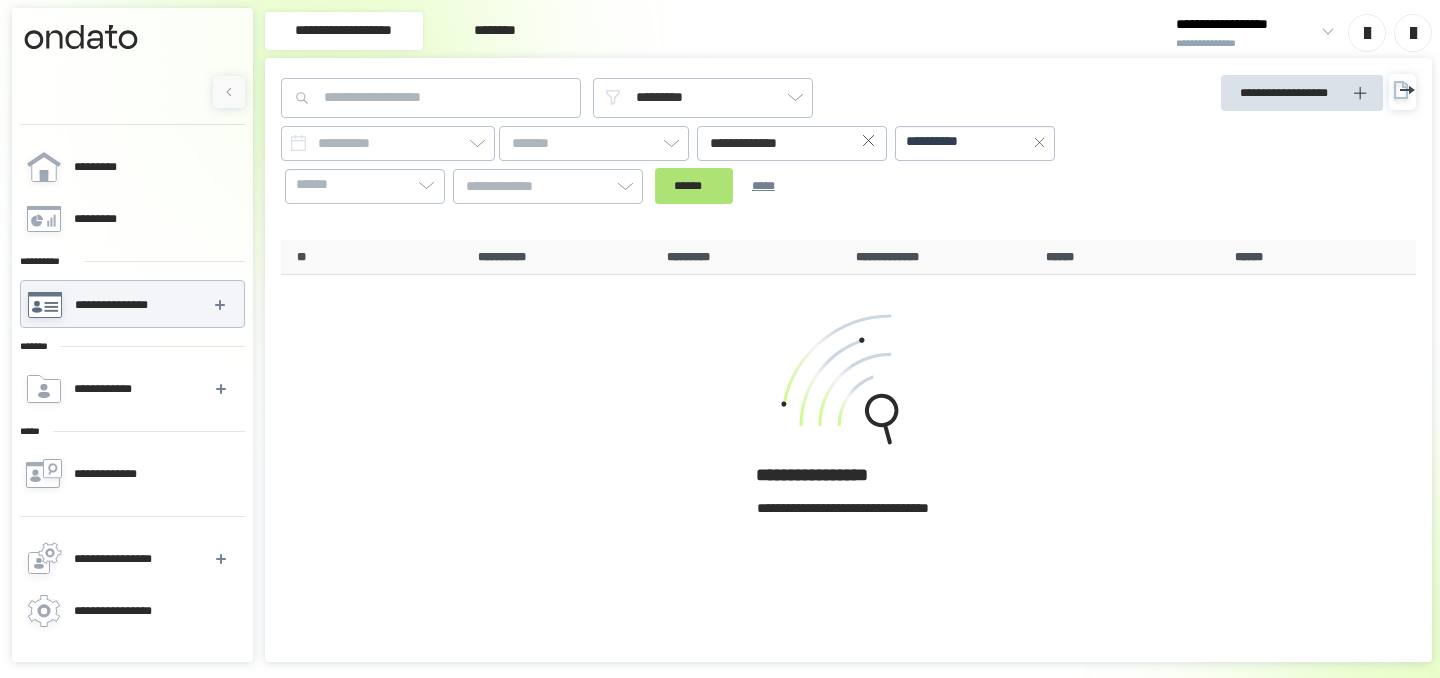 click on "[FIRST] [LAST] [CITY] [STATE] [ZIP]" at bounding box center [705, 165] 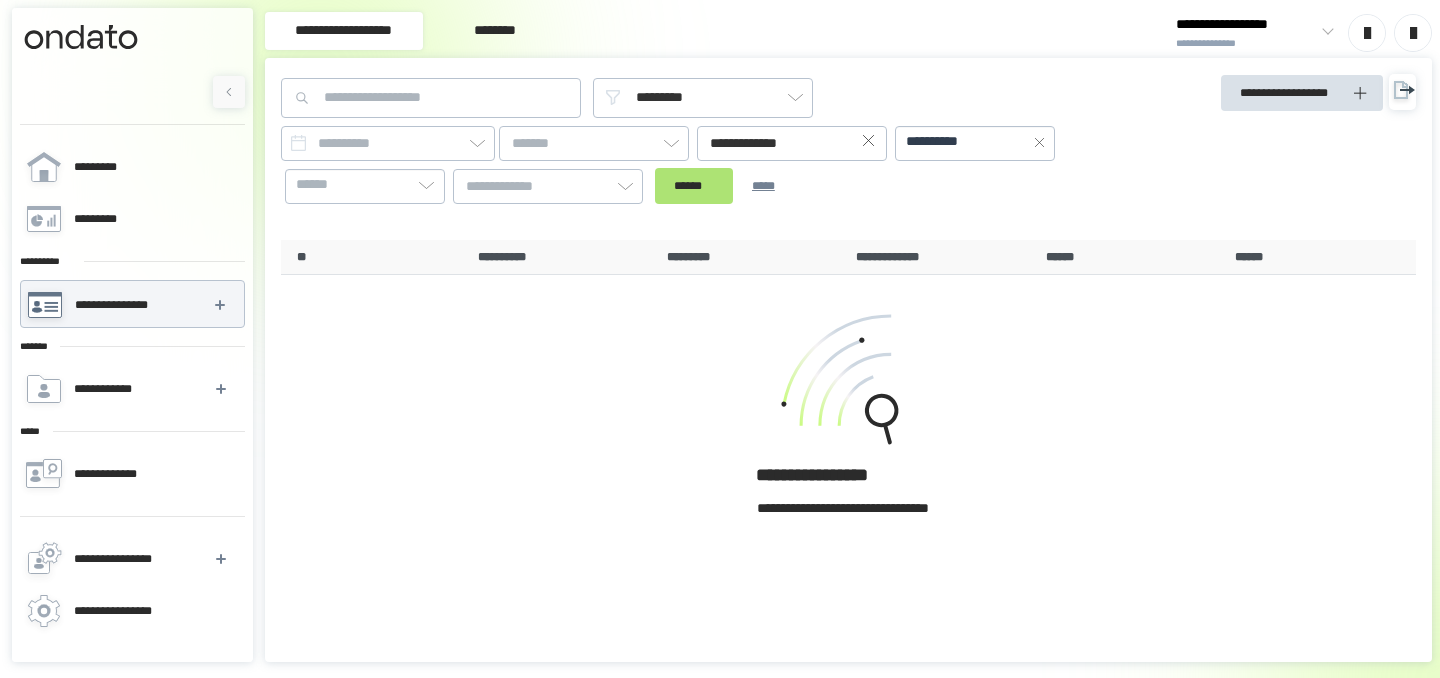 click on "******" at bounding box center (694, 186) 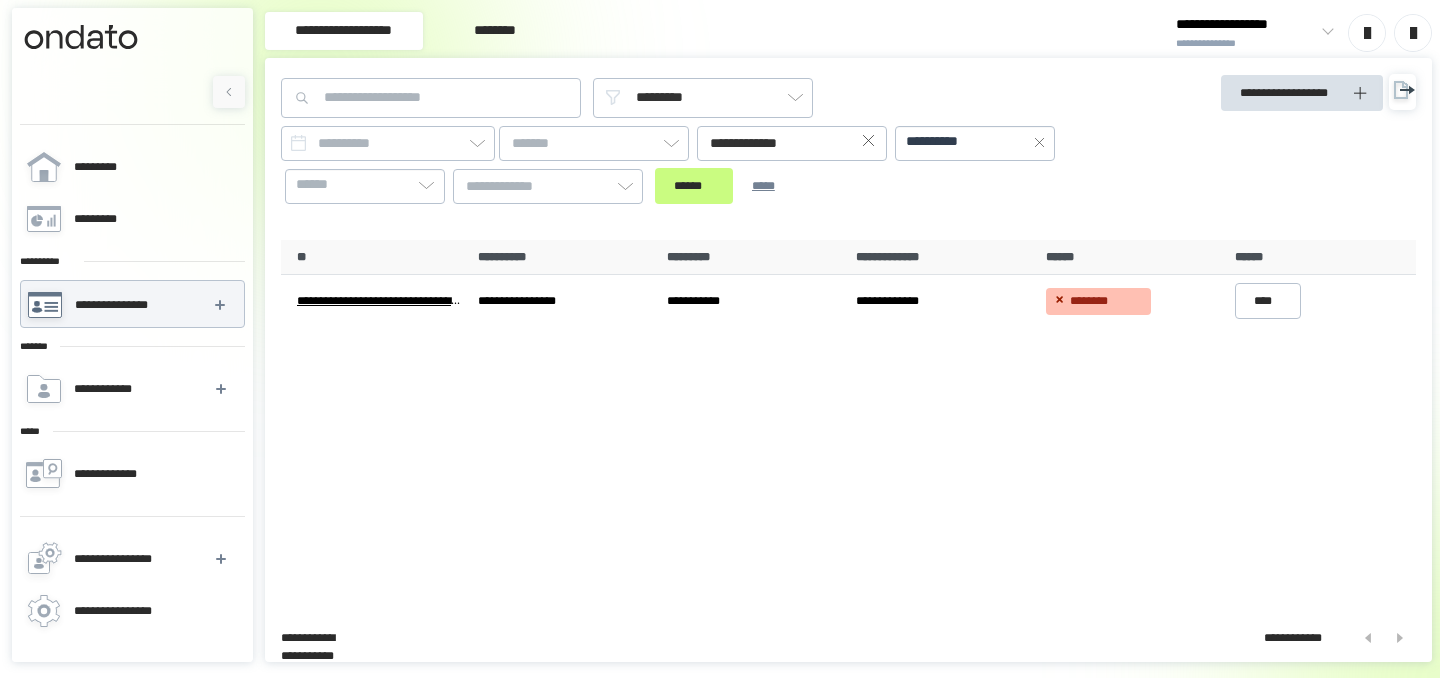 click on "**********" at bounding box center [943, 142] 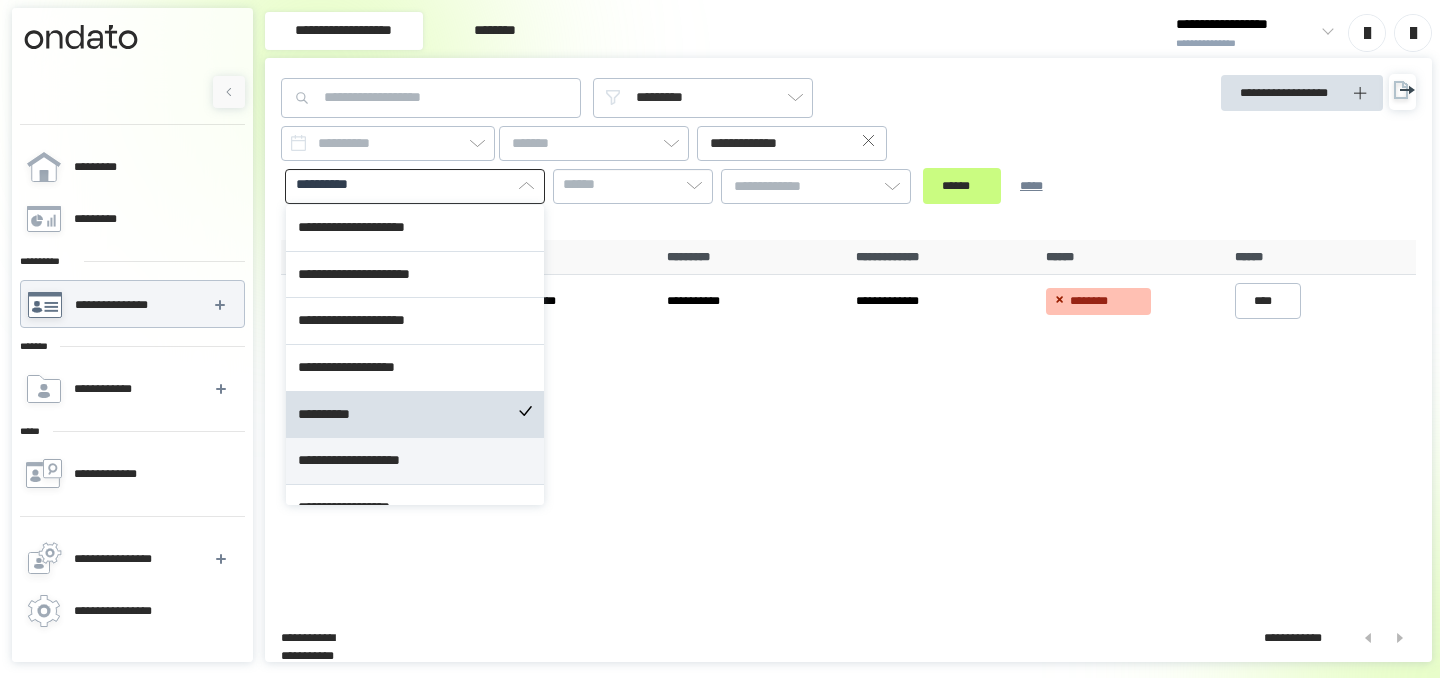 click on "**********" at bounding box center [415, 461] 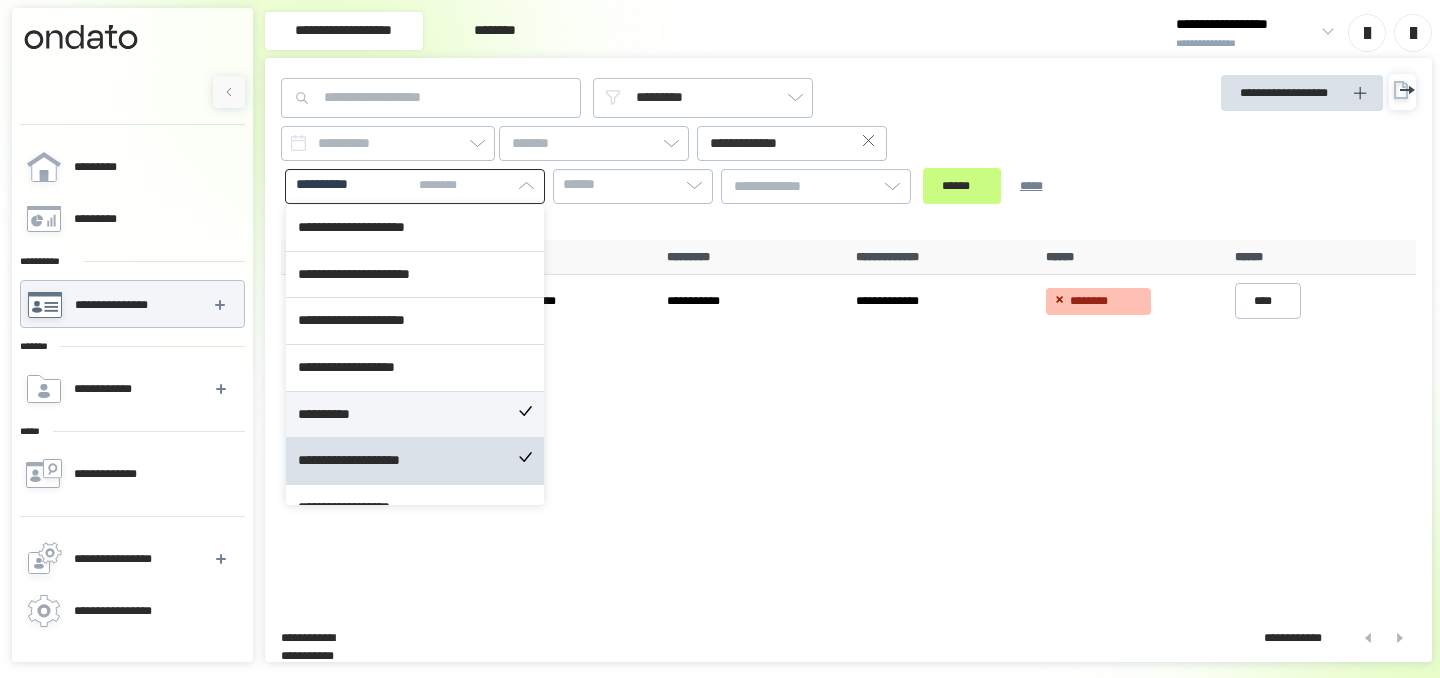 click on "**********" at bounding box center (415, 415) 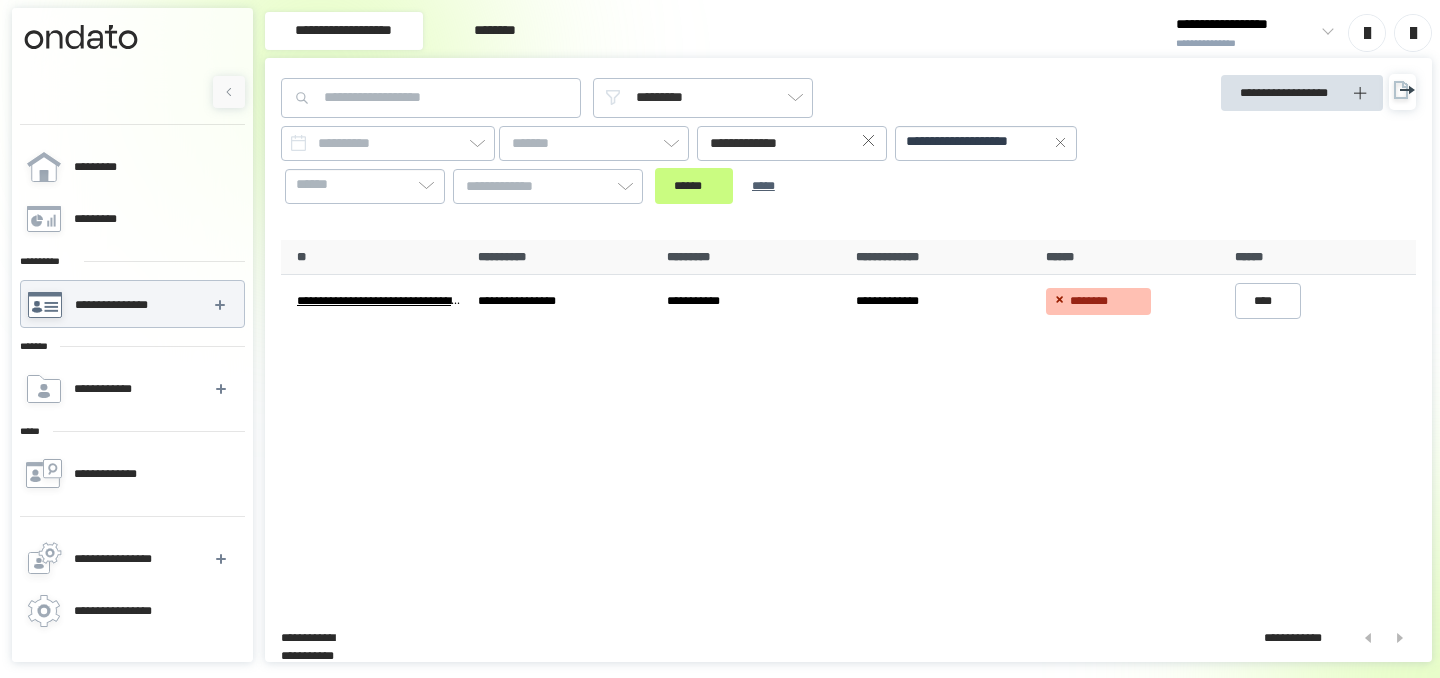 click on "******   *****" at bounding box center (728, 186) 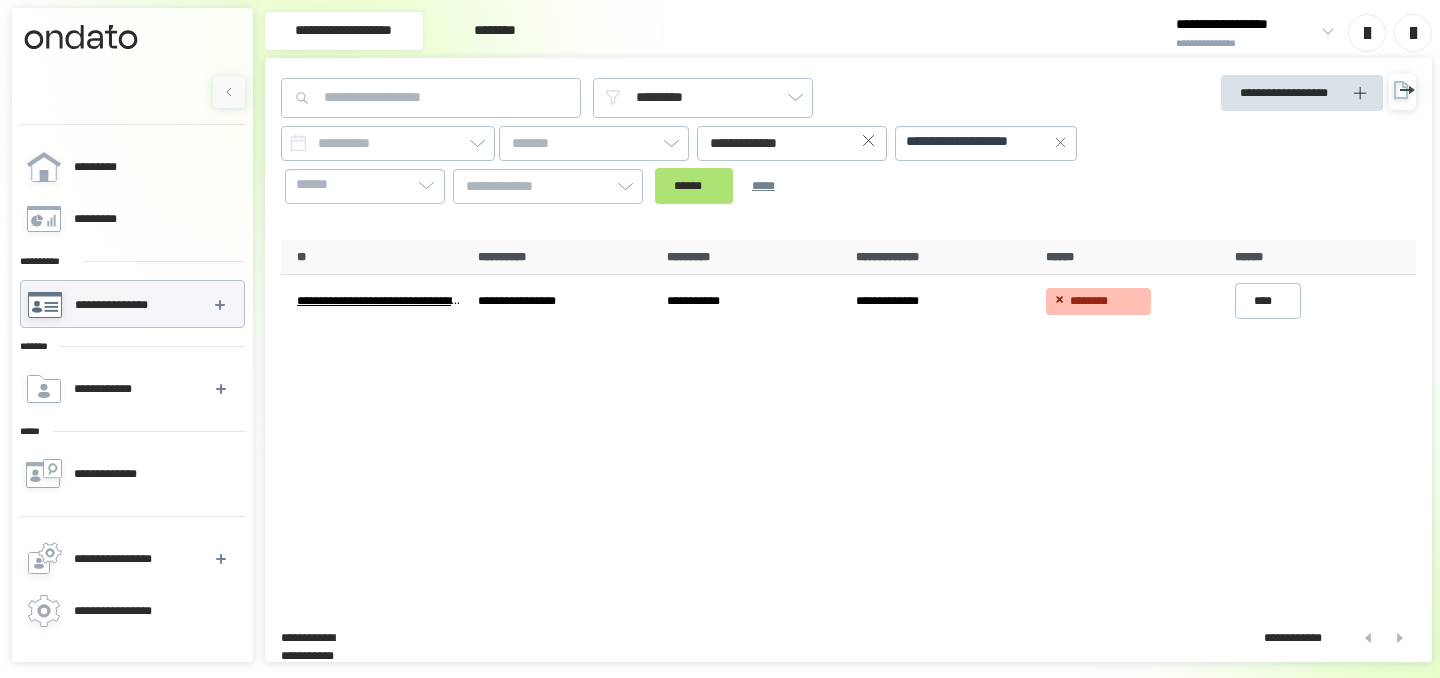 click on "******" at bounding box center [694, 186] 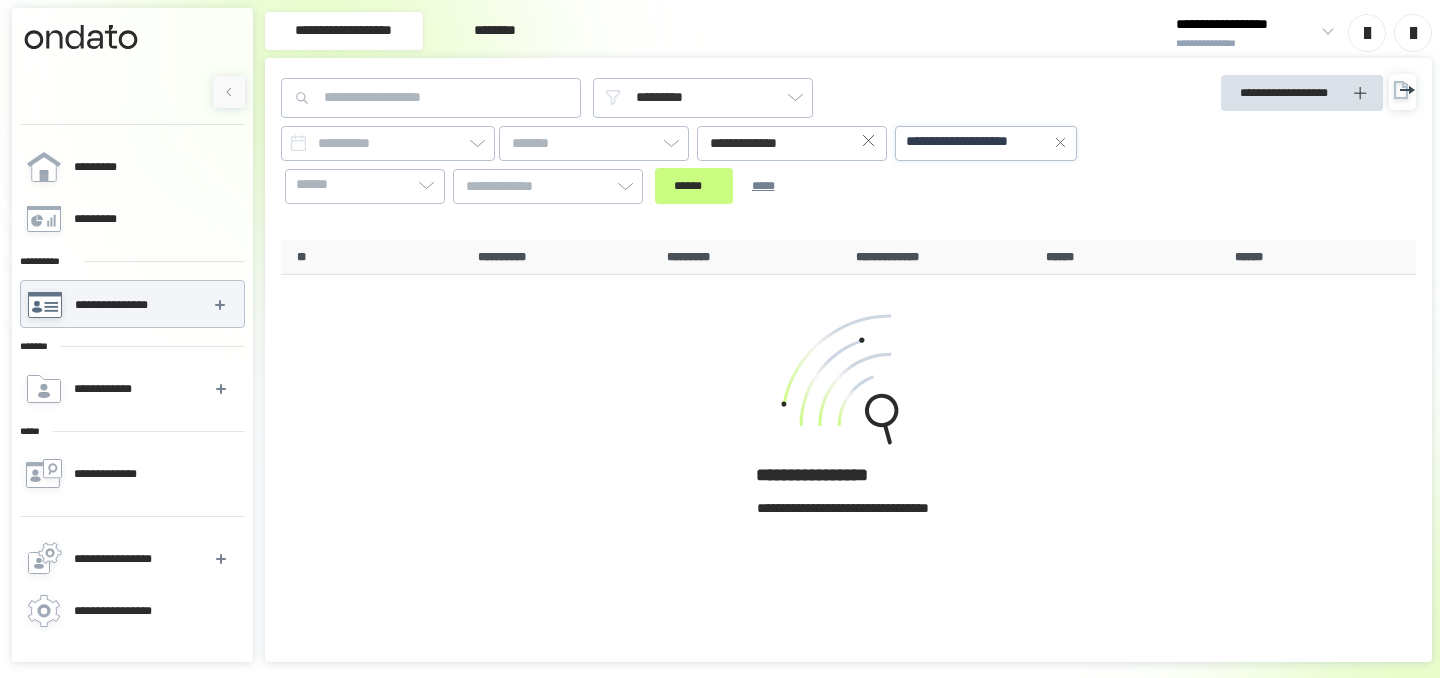 click on "**********" at bounding box center [977, 142] 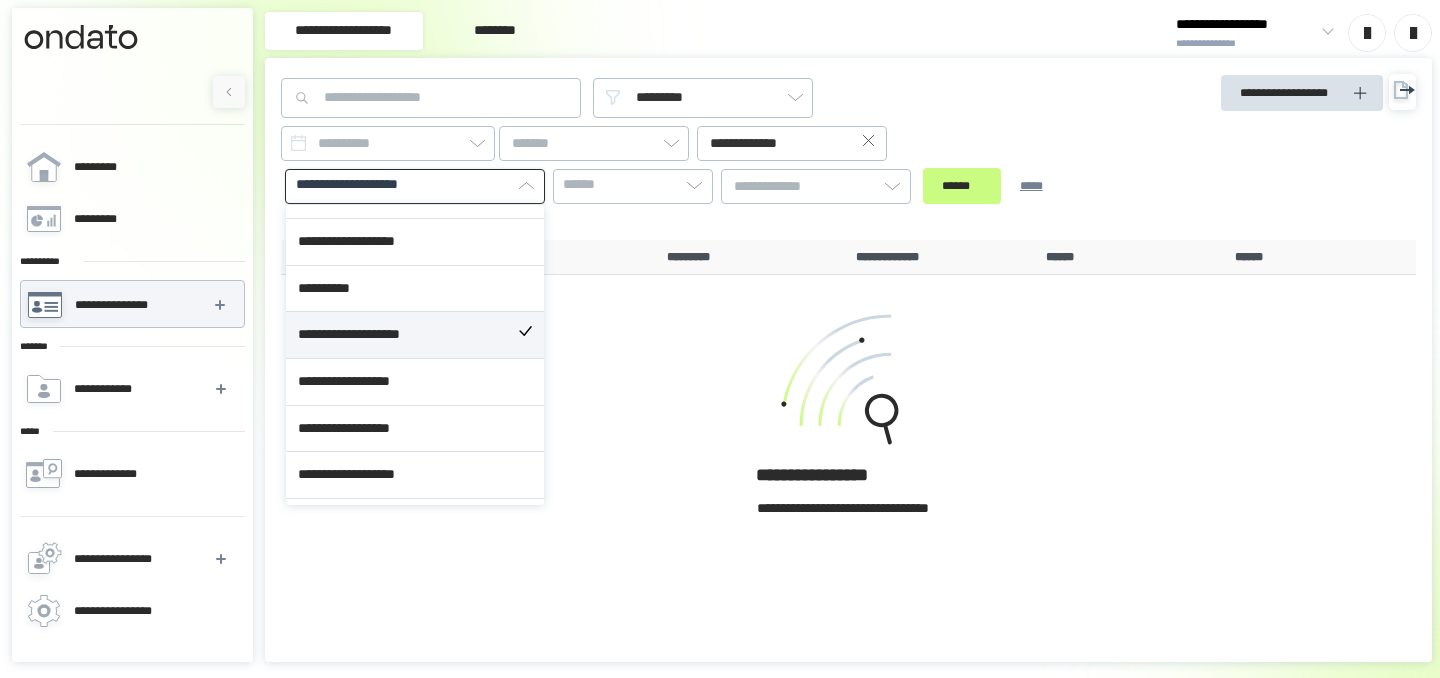scroll, scrollTop: 143, scrollLeft: 0, axis: vertical 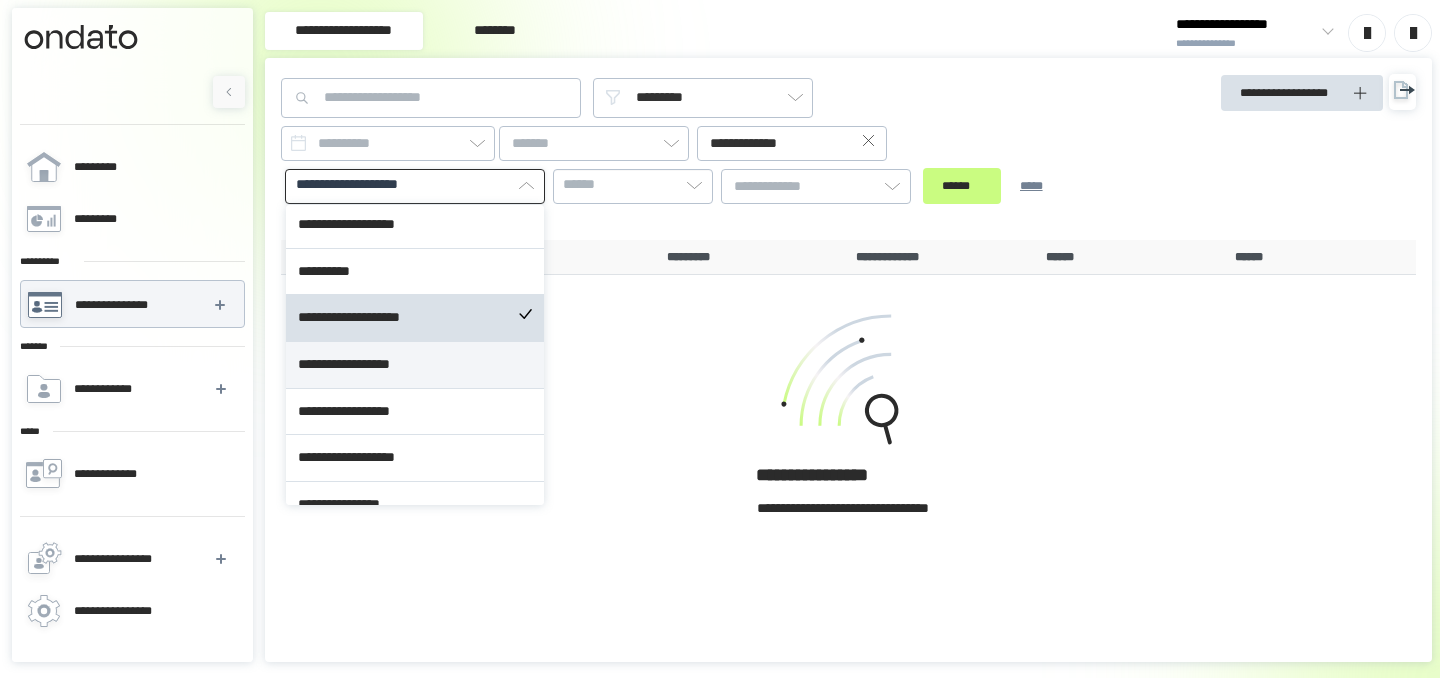 click on "**********" at bounding box center (415, 365) 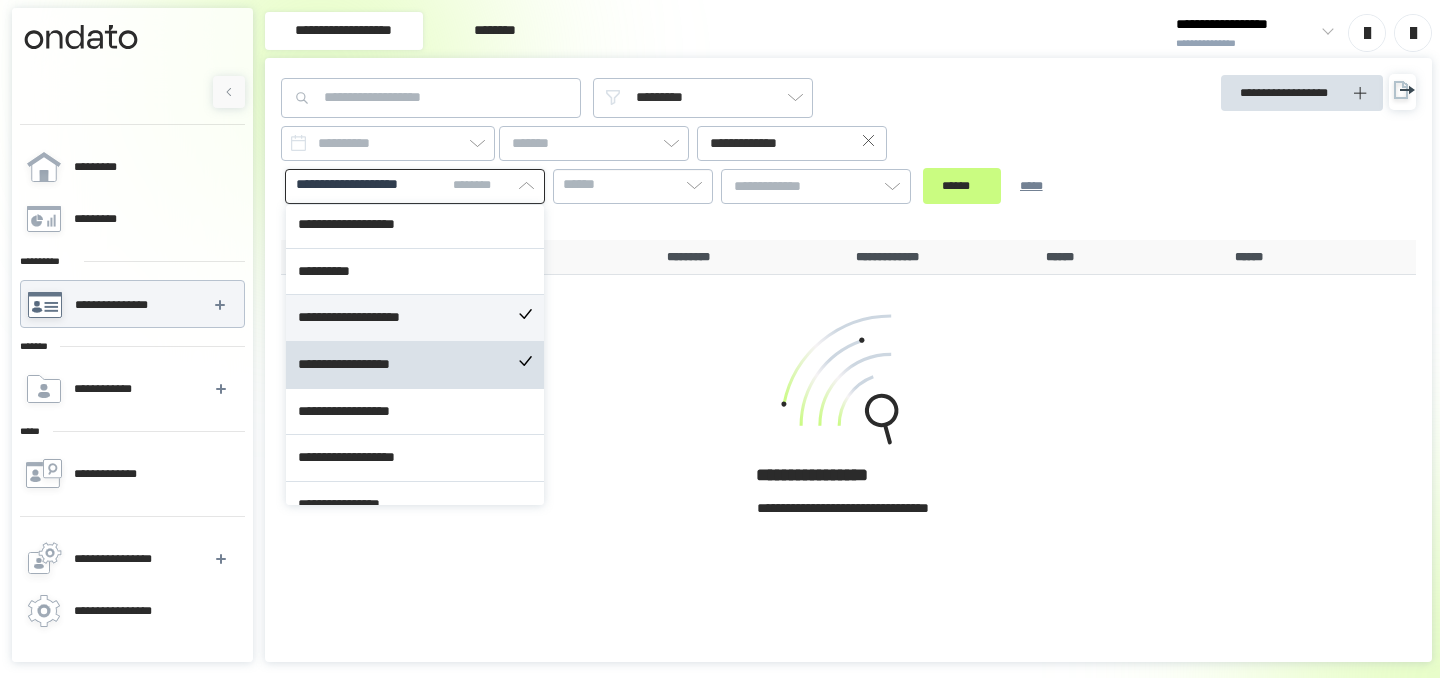 click on "**********" at bounding box center (415, 318) 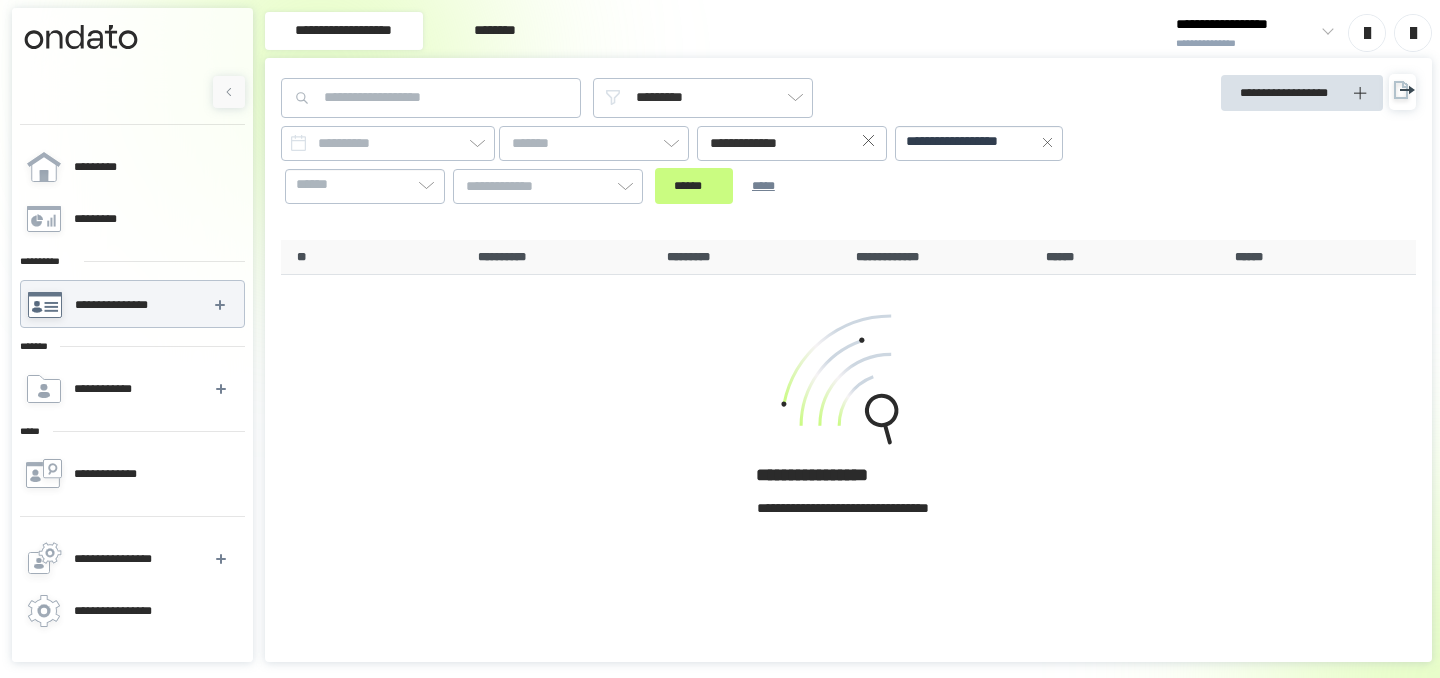 click on "[FIRST] [LAST] [CITY] [STATE] [ZIP]" at bounding box center [705, 165] 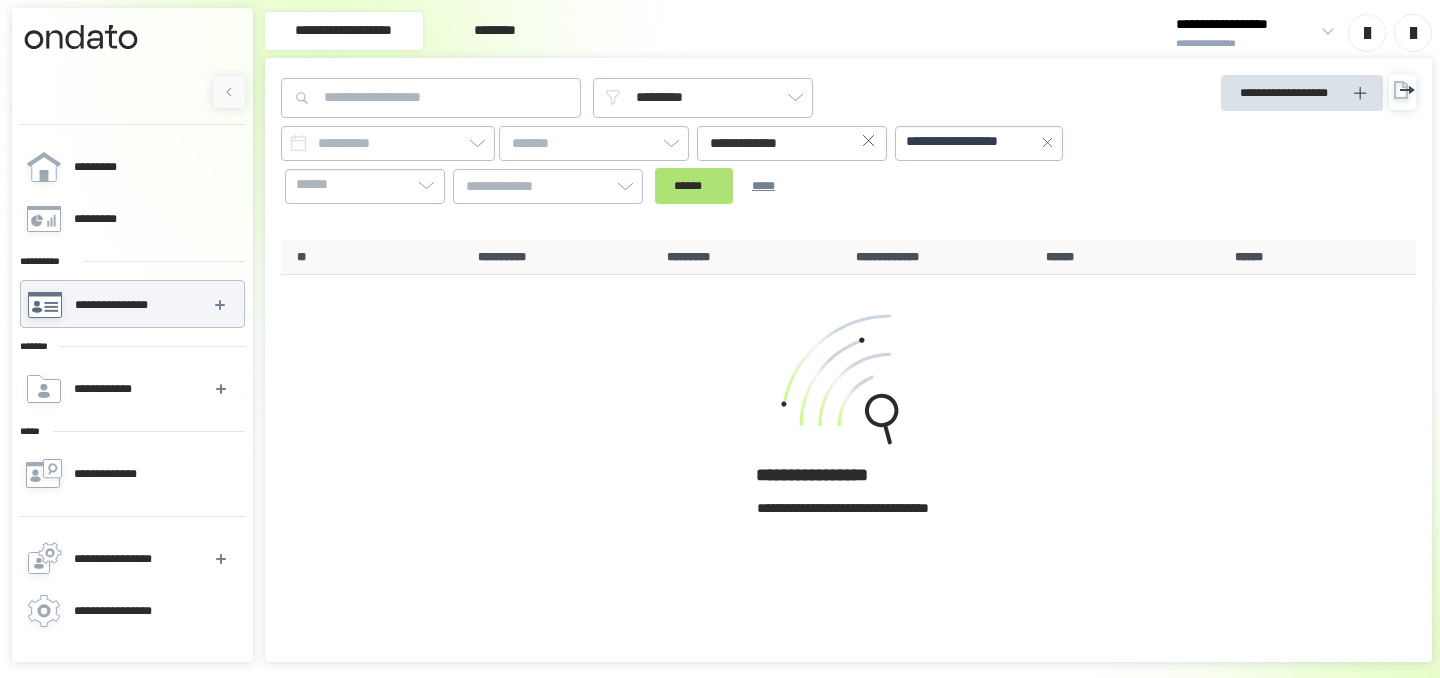 click on "******" at bounding box center [694, 186] 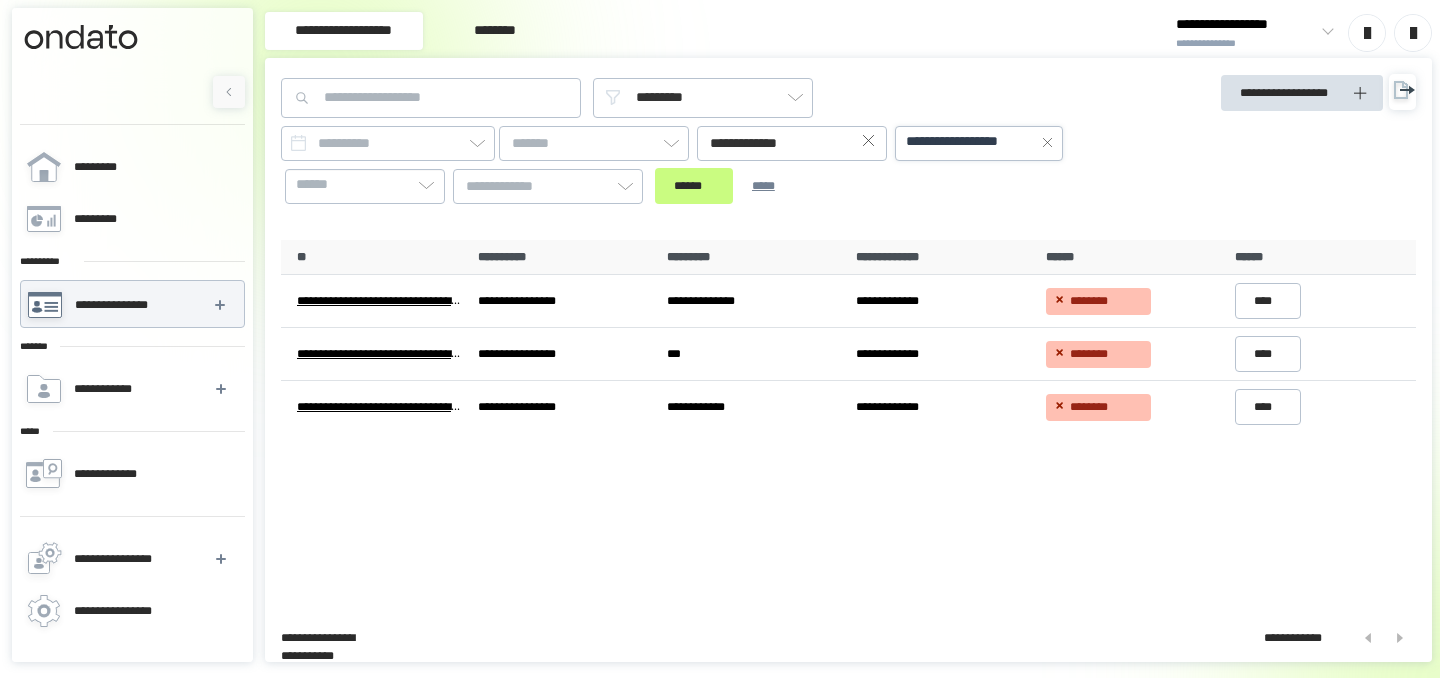 click on "**********" at bounding box center (971, 142) 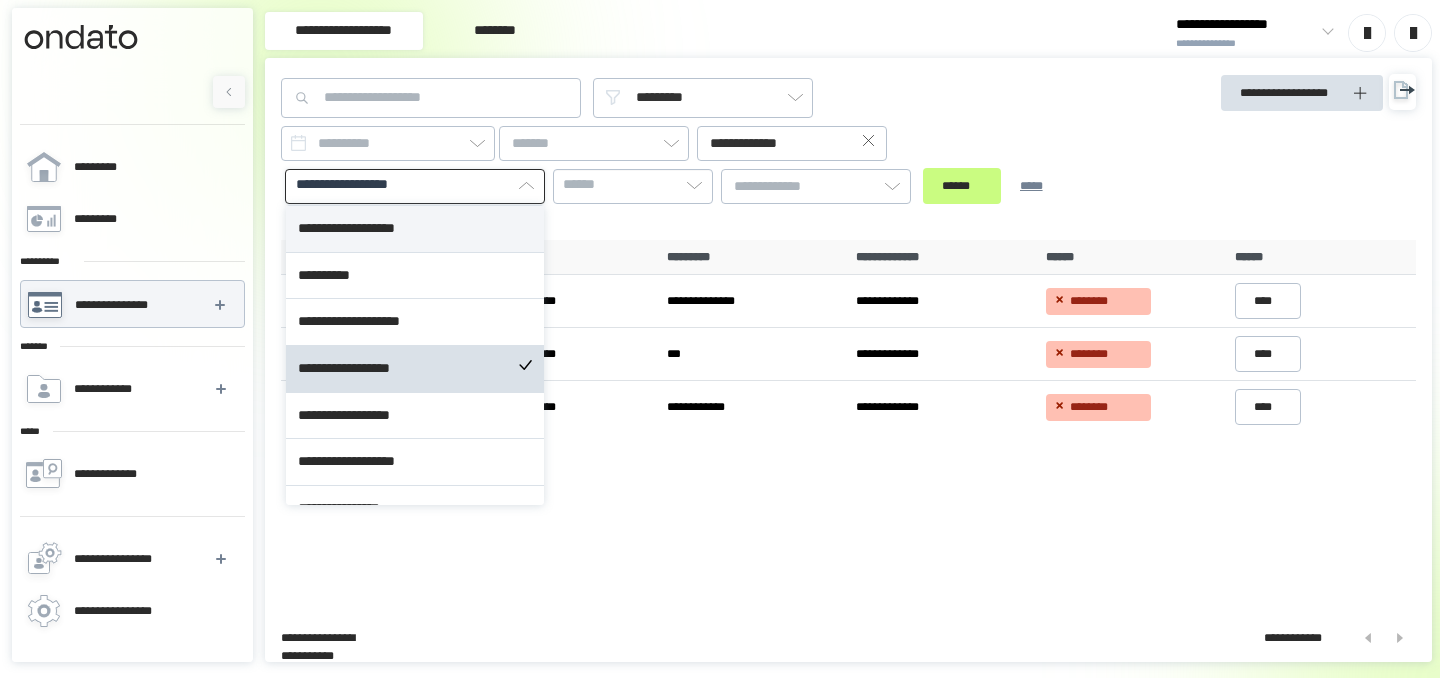 scroll, scrollTop: 164, scrollLeft: 0, axis: vertical 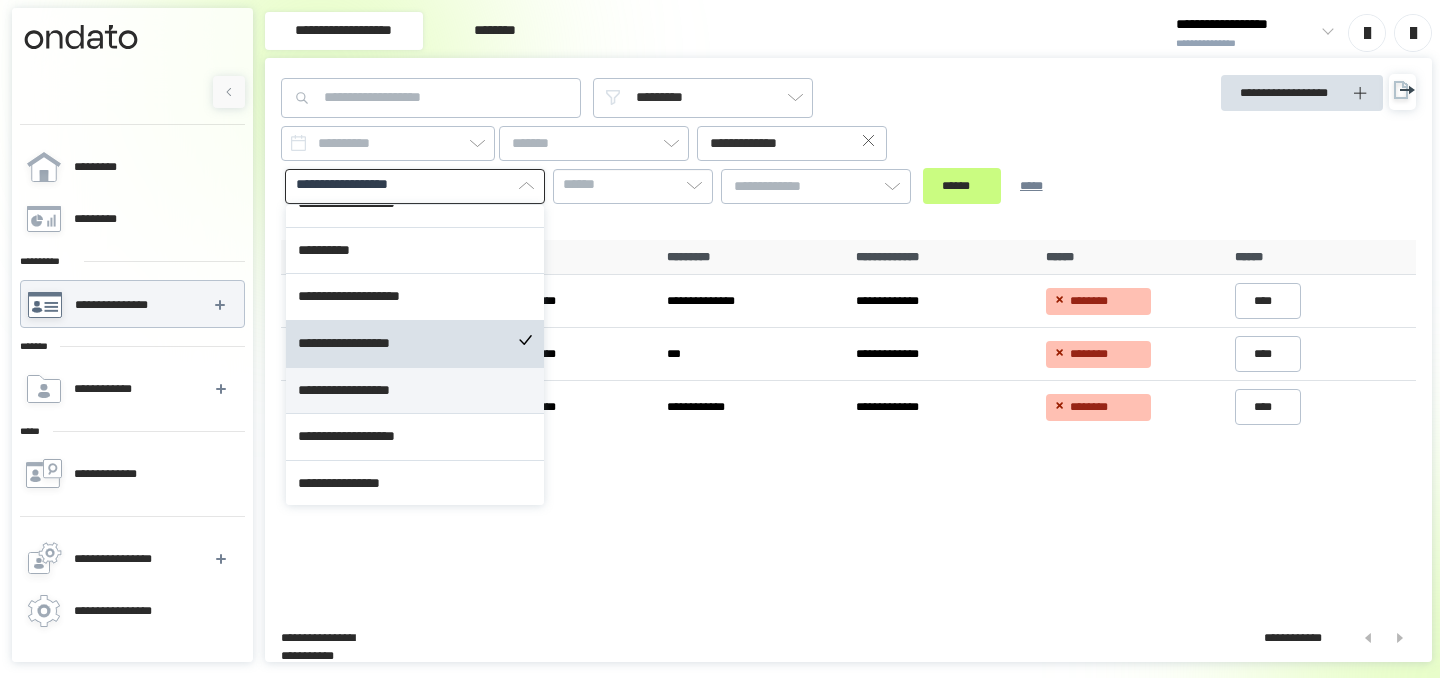 click on "**********" at bounding box center (415, 391) 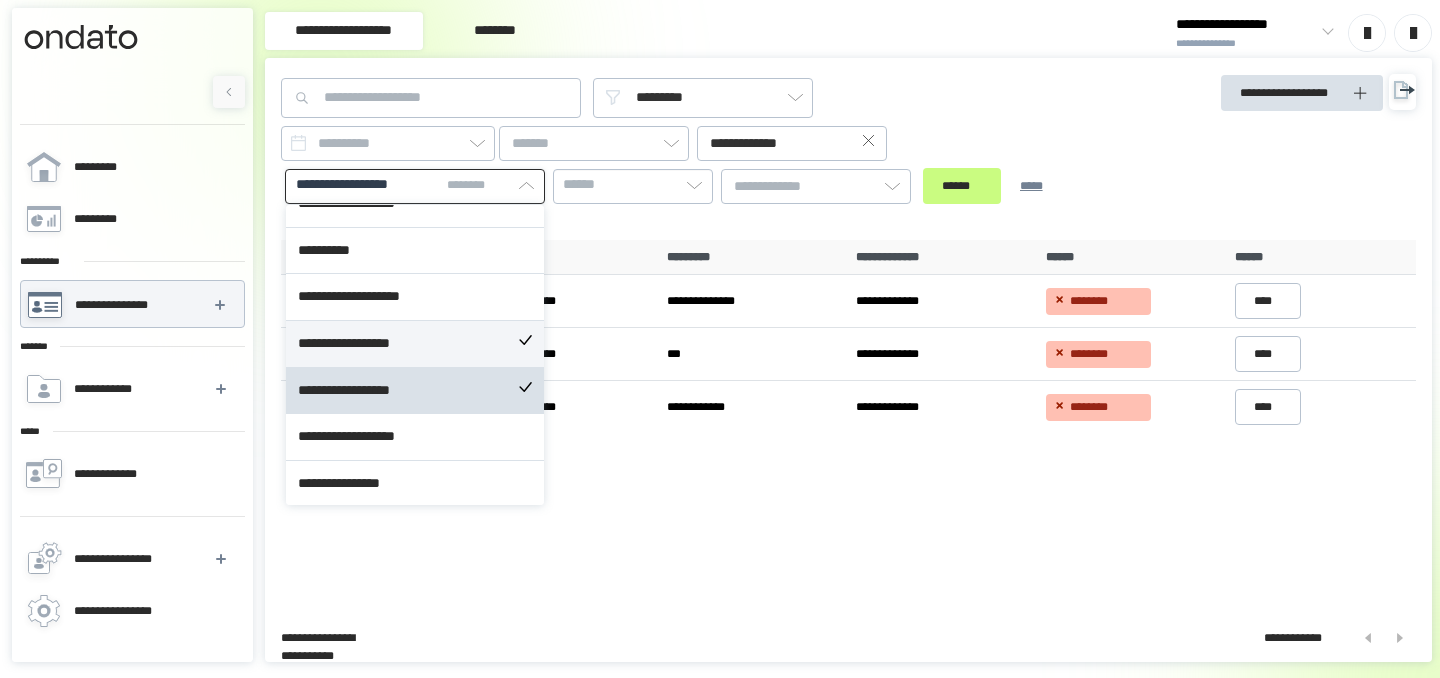 click on "**********" at bounding box center [415, 344] 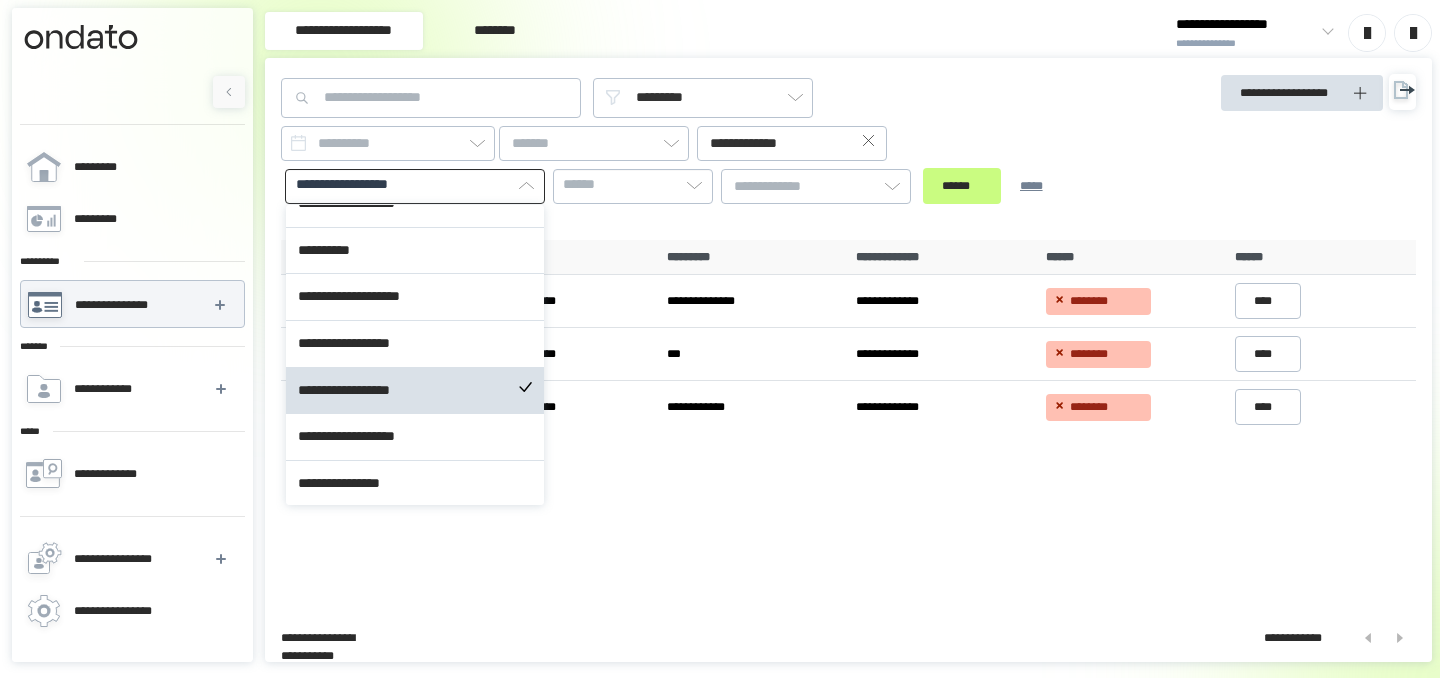 click on "[FIRST] [LAST] [STREET] [CITY] [STATE] [ZIP] [COUNTRY] [PHONE] [EMAIL] [SSN] [CC] [DOB] [AGE]" at bounding box center (705, 165) 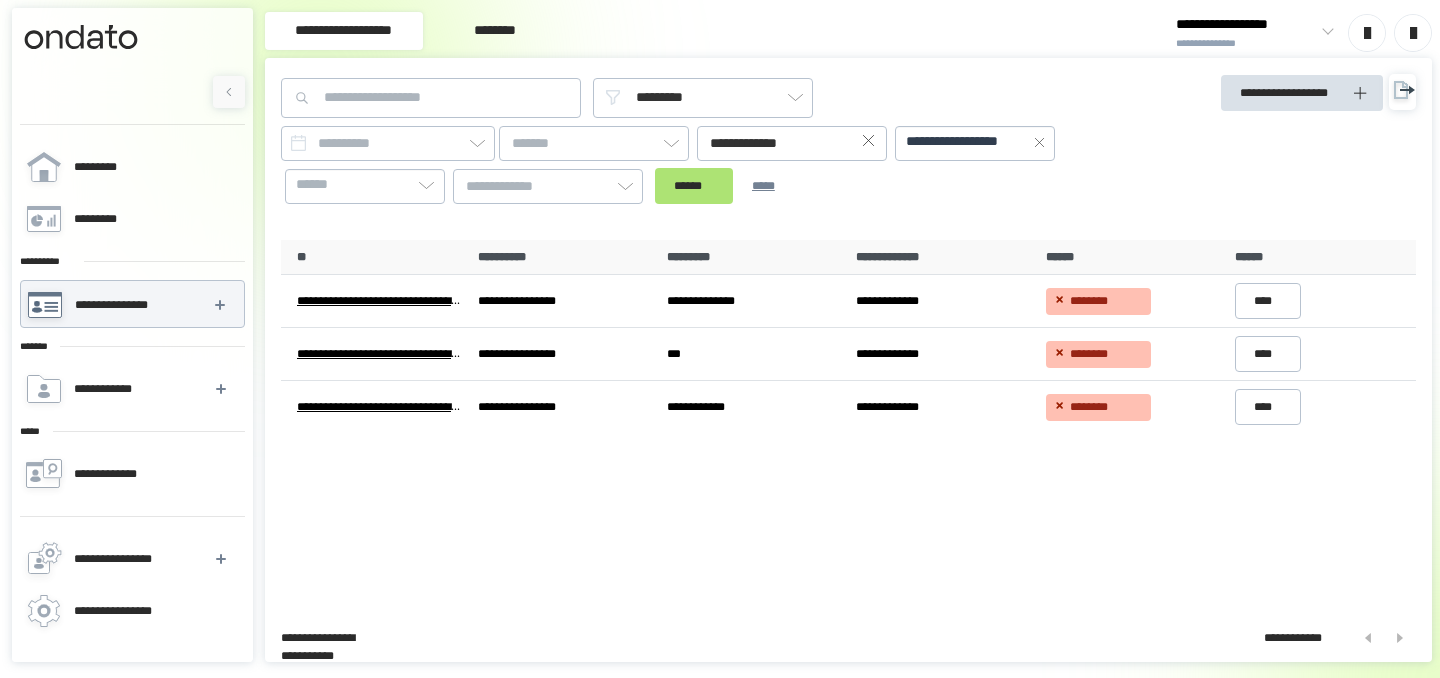 click on "******" at bounding box center [694, 186] 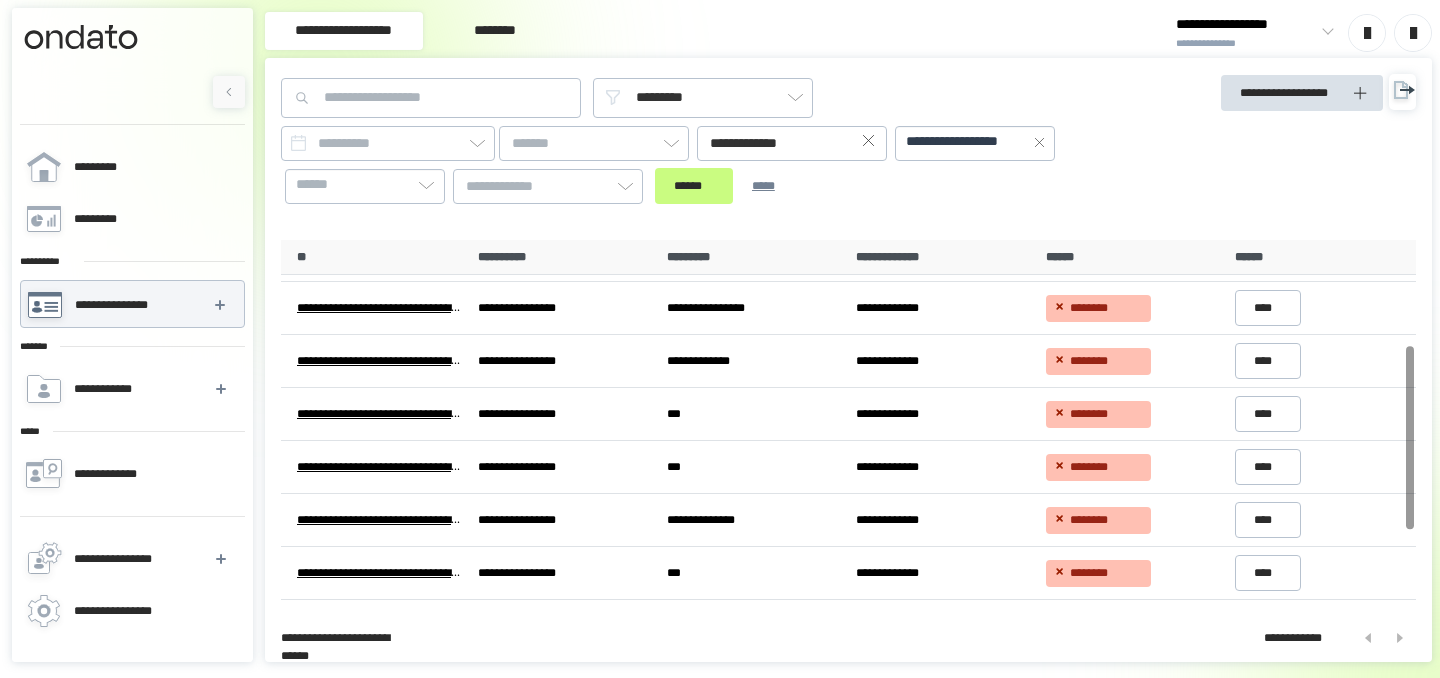 scroll, scrollTop: 209, scrollLeft: 0, axis: vertical 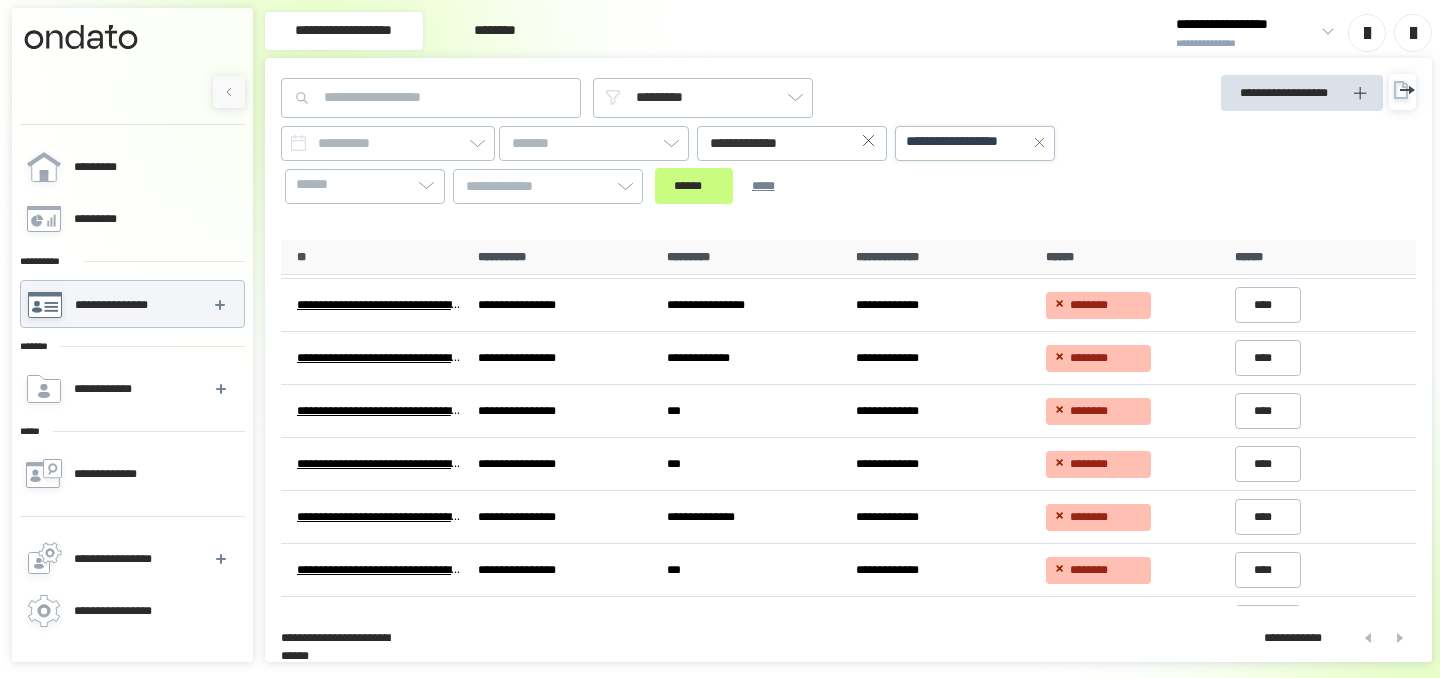 click on "**********" at bounding box center [966, 142] 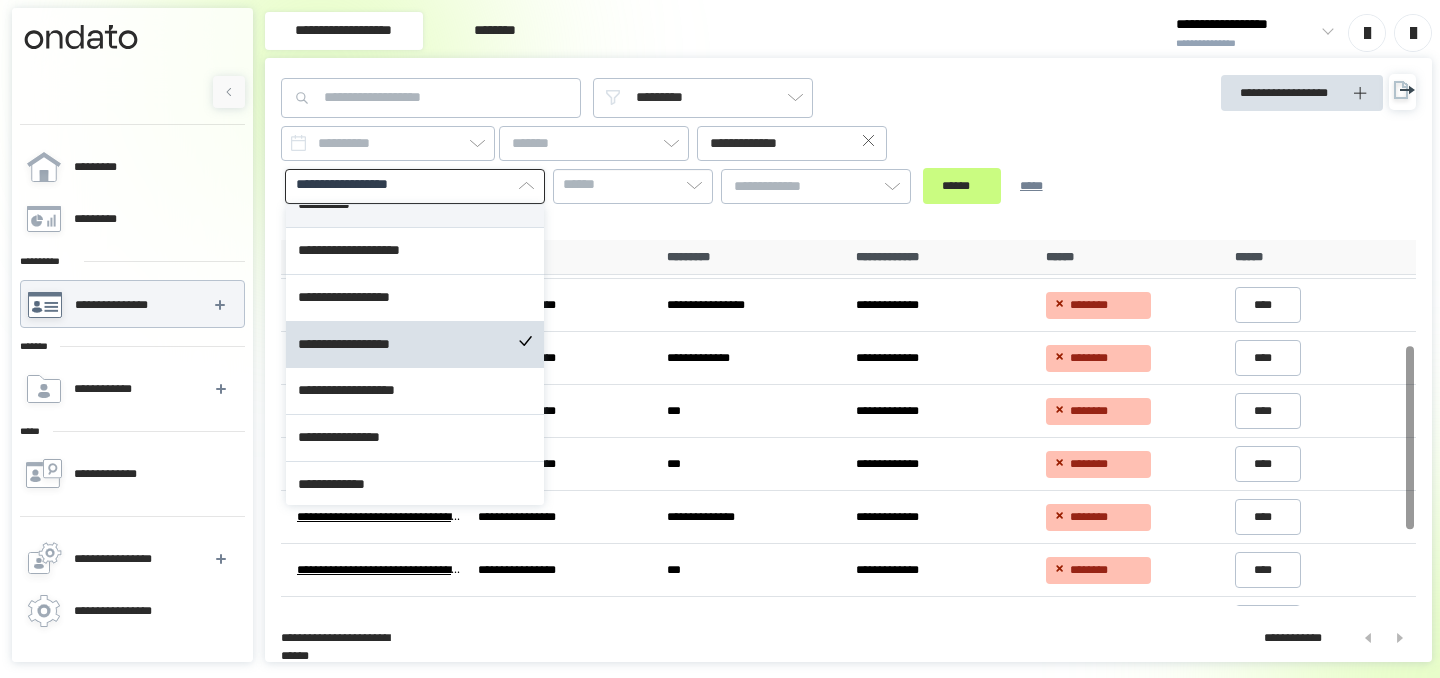 scroll, scrollTop: 231, scrollLeft: 0, axis: vertical 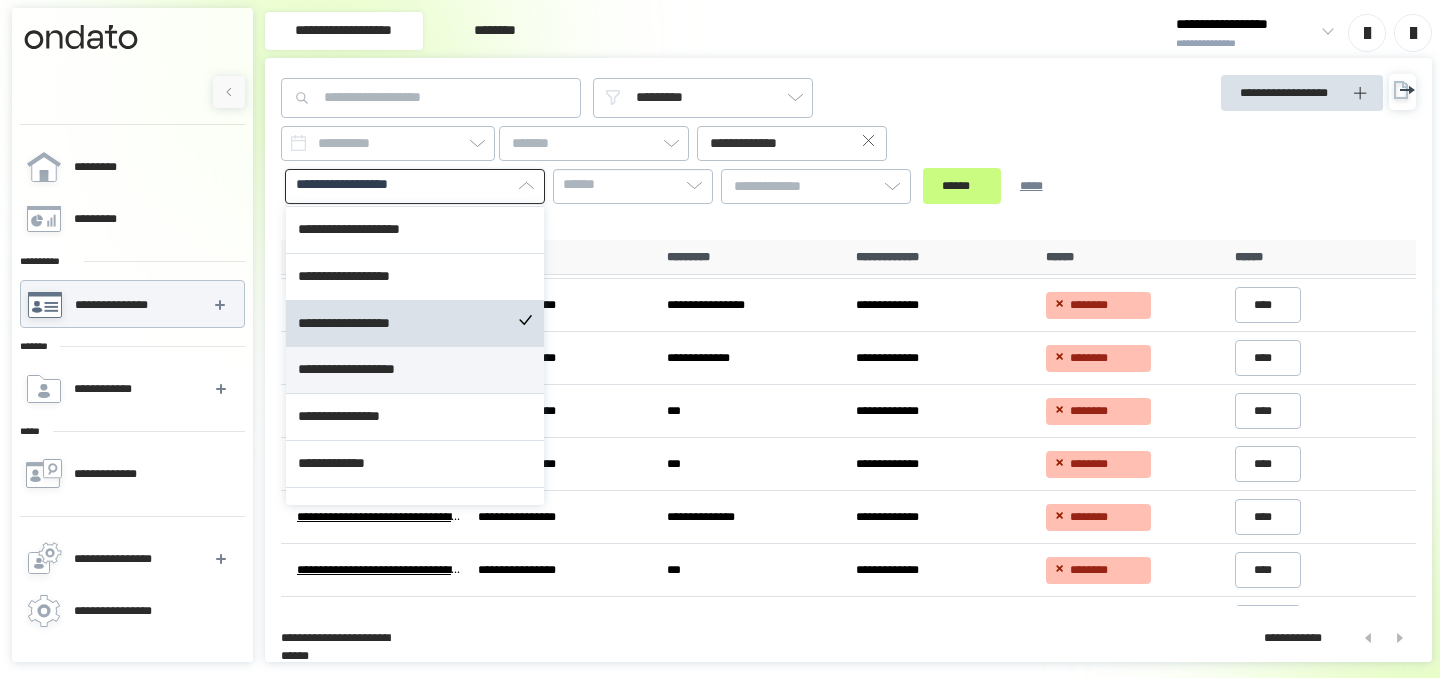 click on "**********" at bounding box center [415, 370] 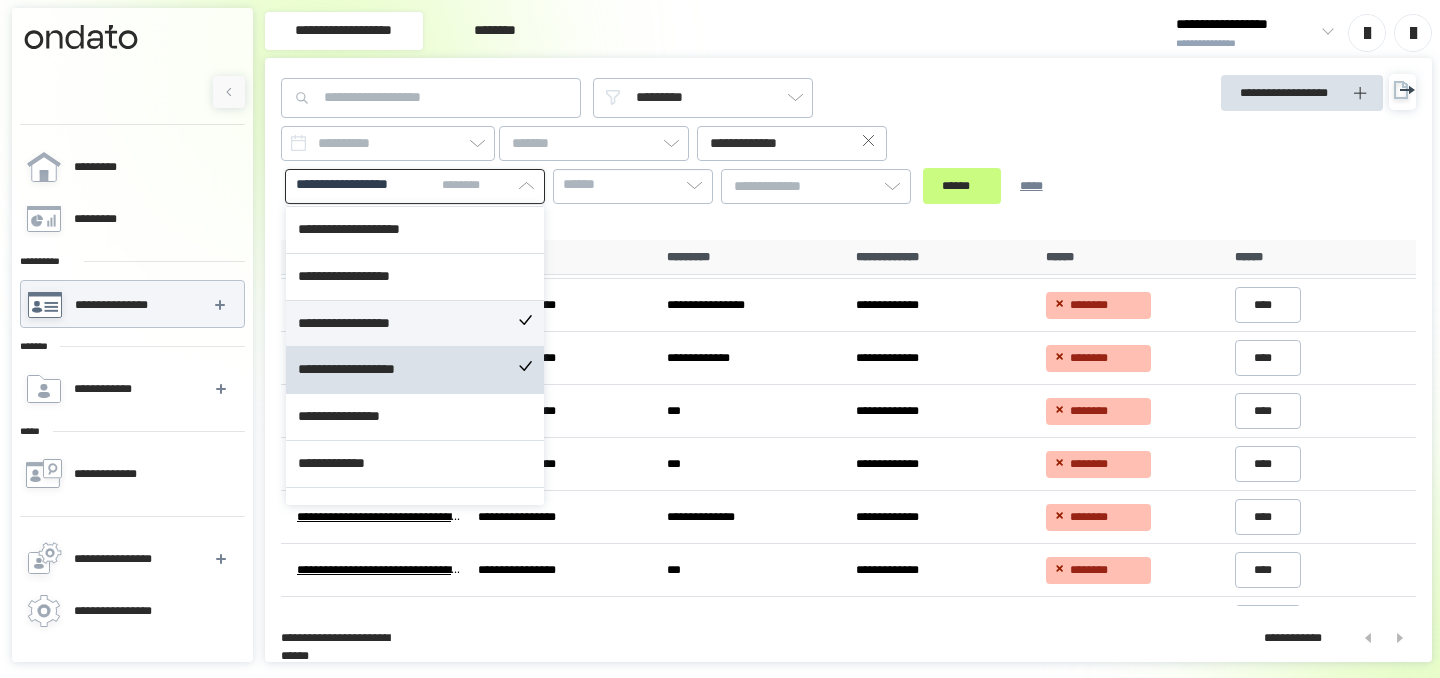 click on "**********" at bounding box center (415, 324) 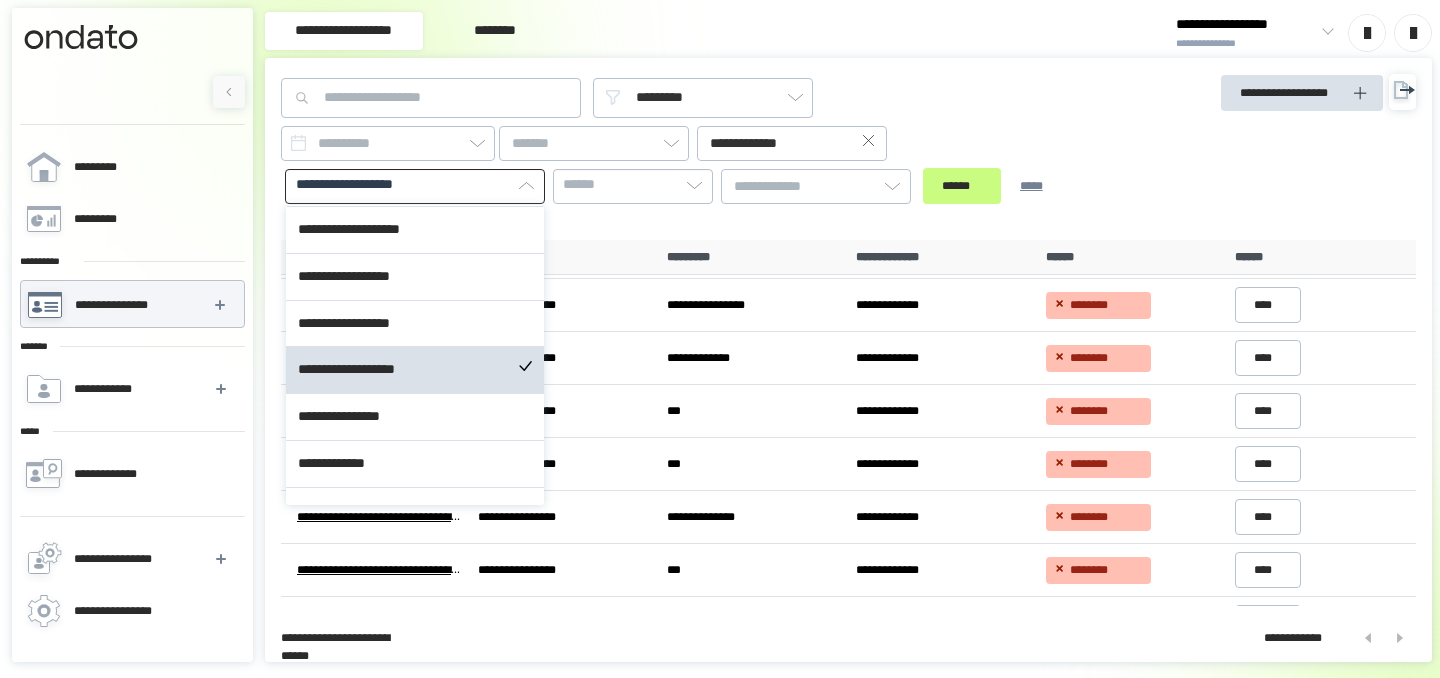click on "[FIRST] [LAST] [STREET] [CITY] [STATE] [ZIP] [COUNTRY] [PHONE] [EMAIL] [SSN] [CC] [DOB] [AGE]" at bounding box center [705, 165] 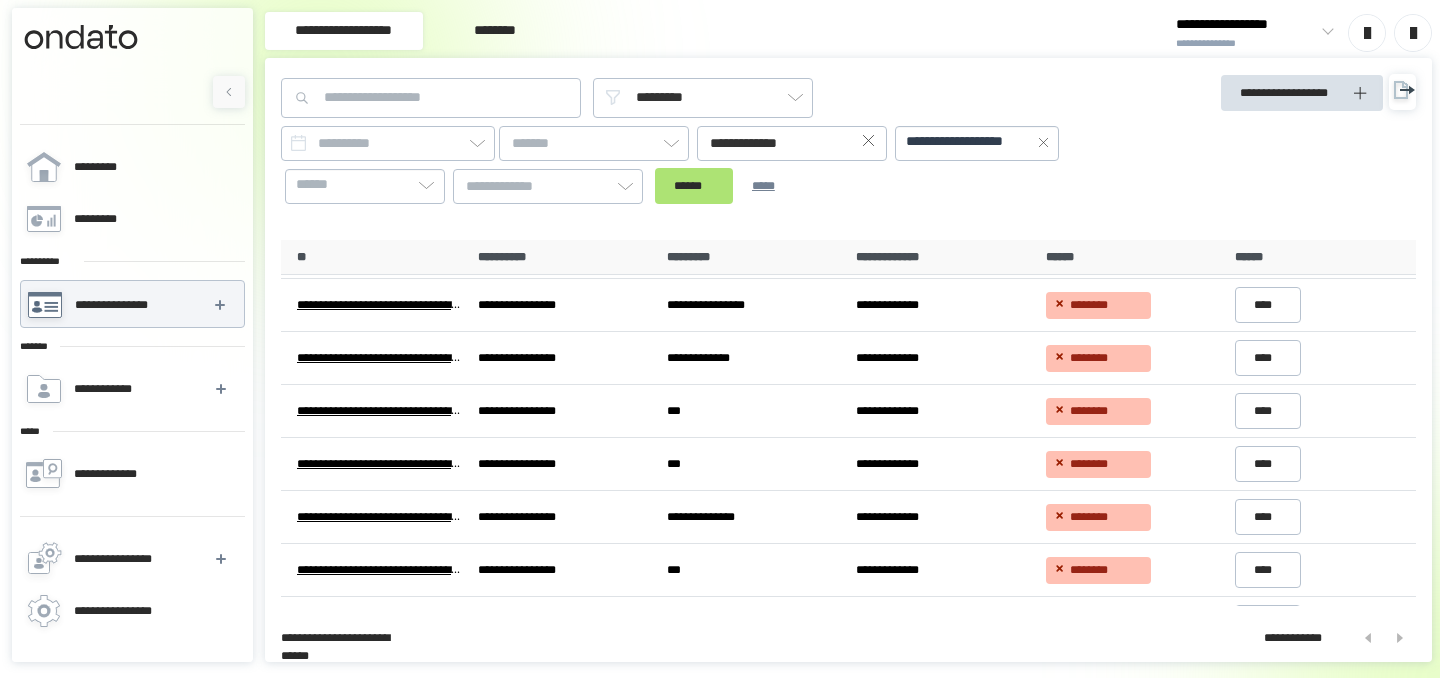 click on "******" at bounding box center (694, 186) 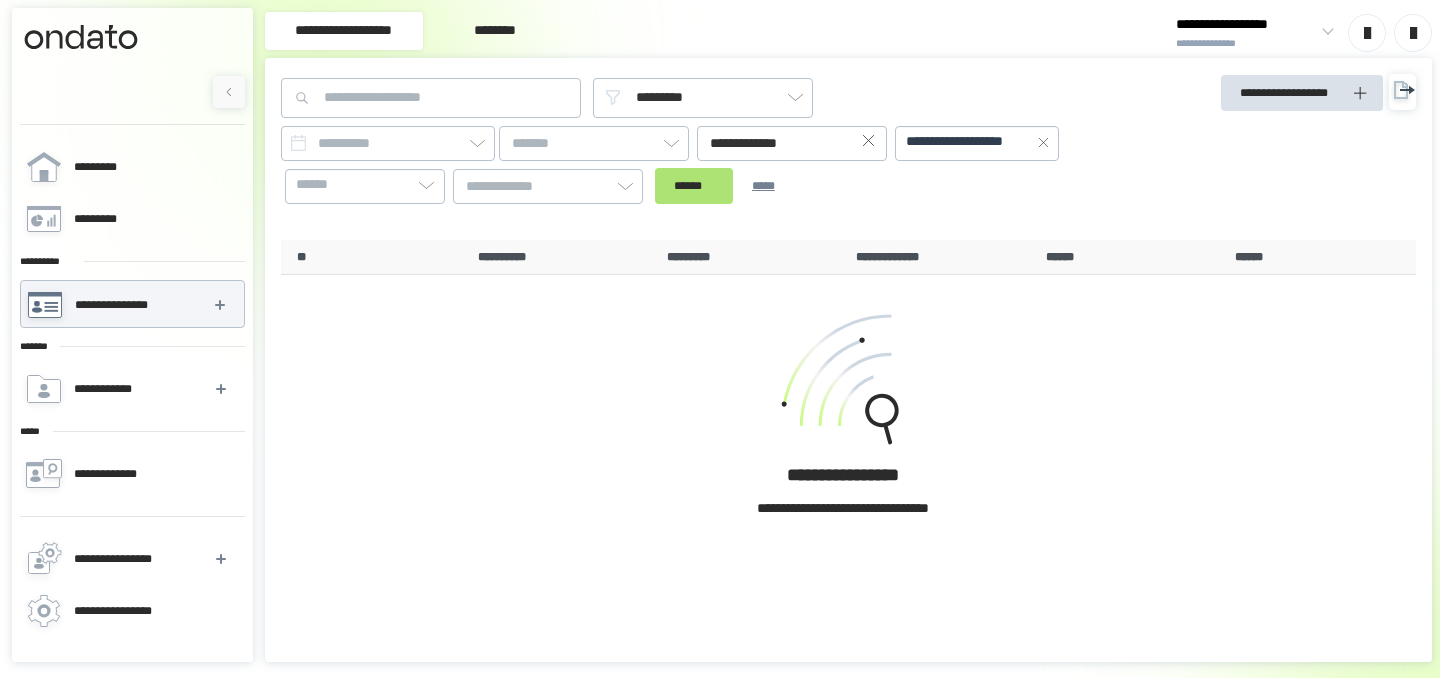 scroll, scrollTop: 0, scrollLeft: 0, axis: both 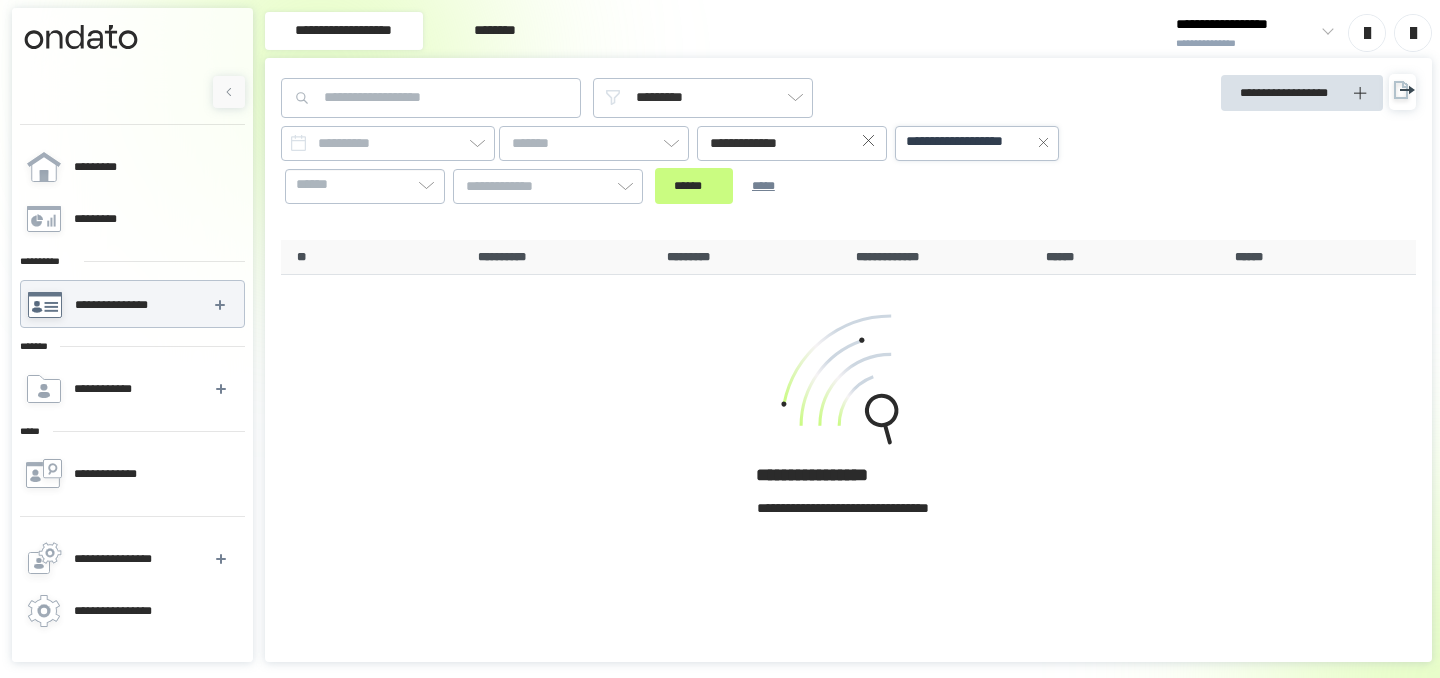 click on "**********" at bounding box center [968, 142] 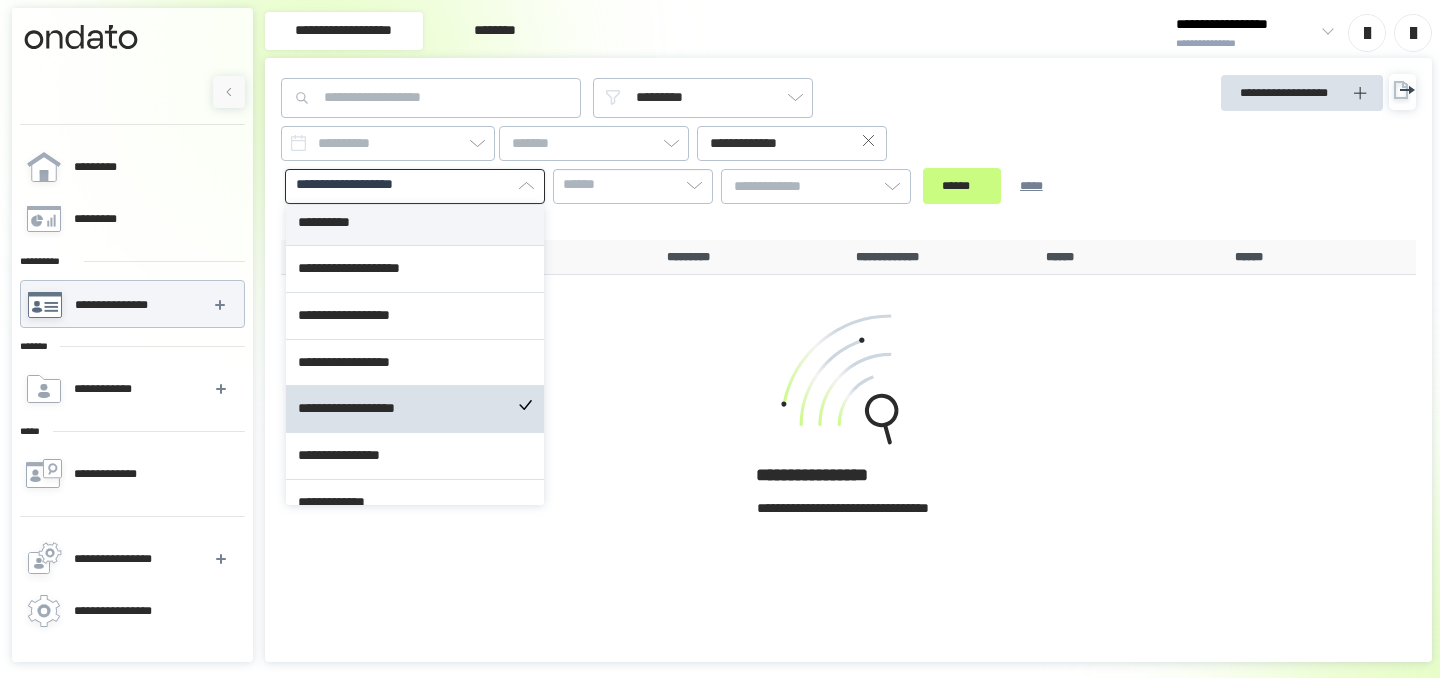 scroll, scrollTop: 230, scrollLeft: 0, axis: vertical 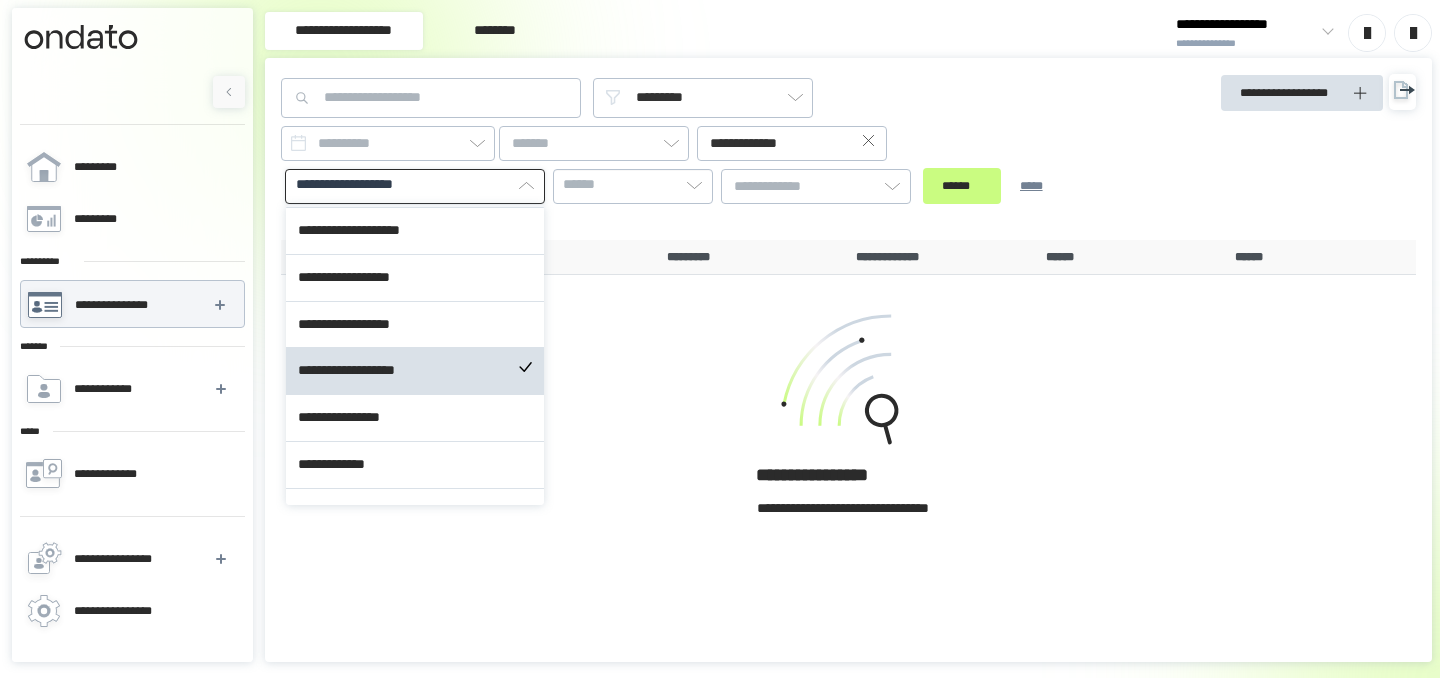 click on "**********" at bounding box center [415, 418] 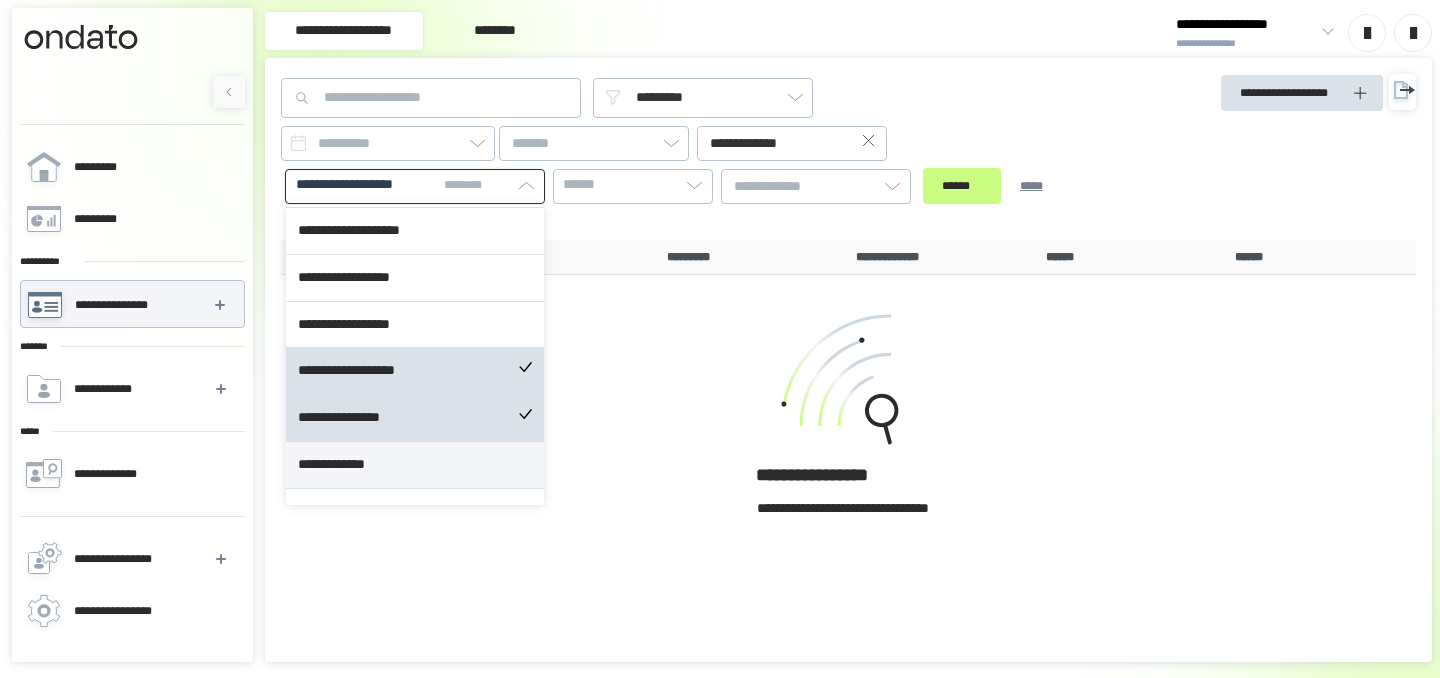 click on "**********" at bounding box center (415, 465) 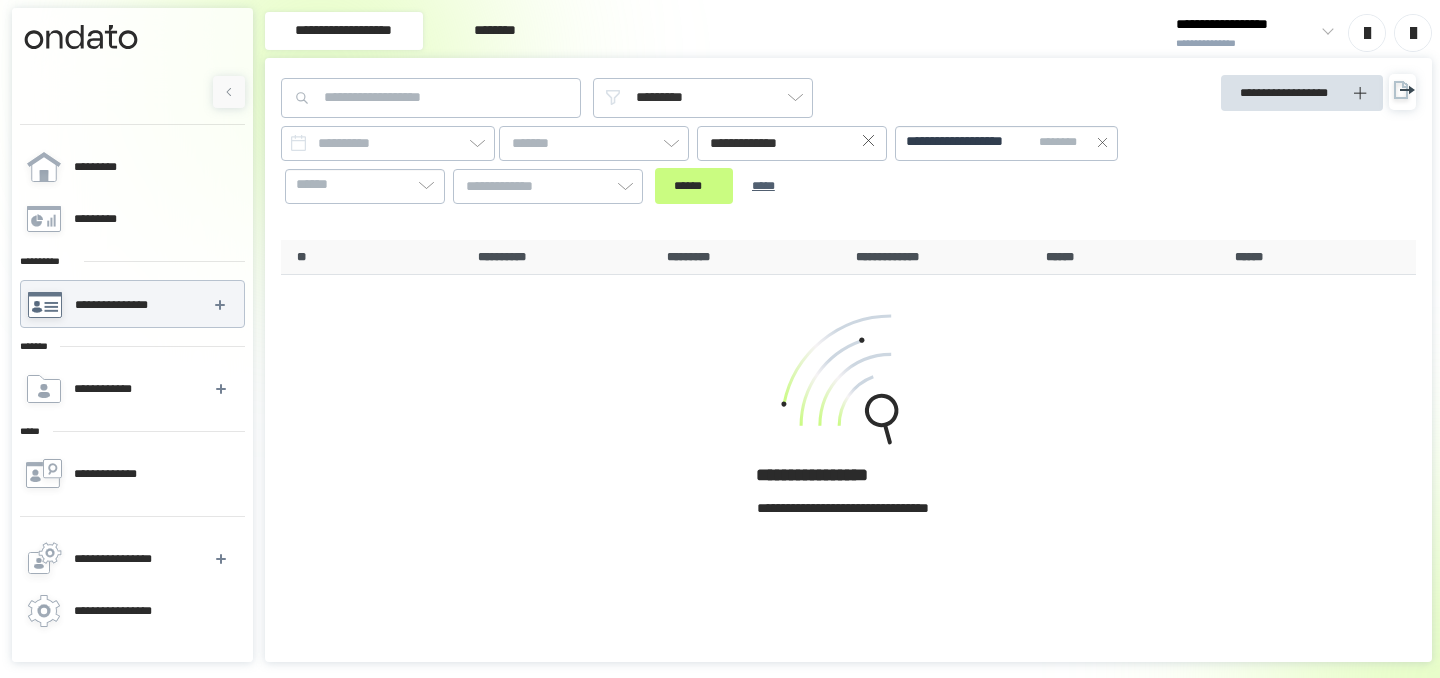 click on "******   *****" at bounding box center (728, 186) 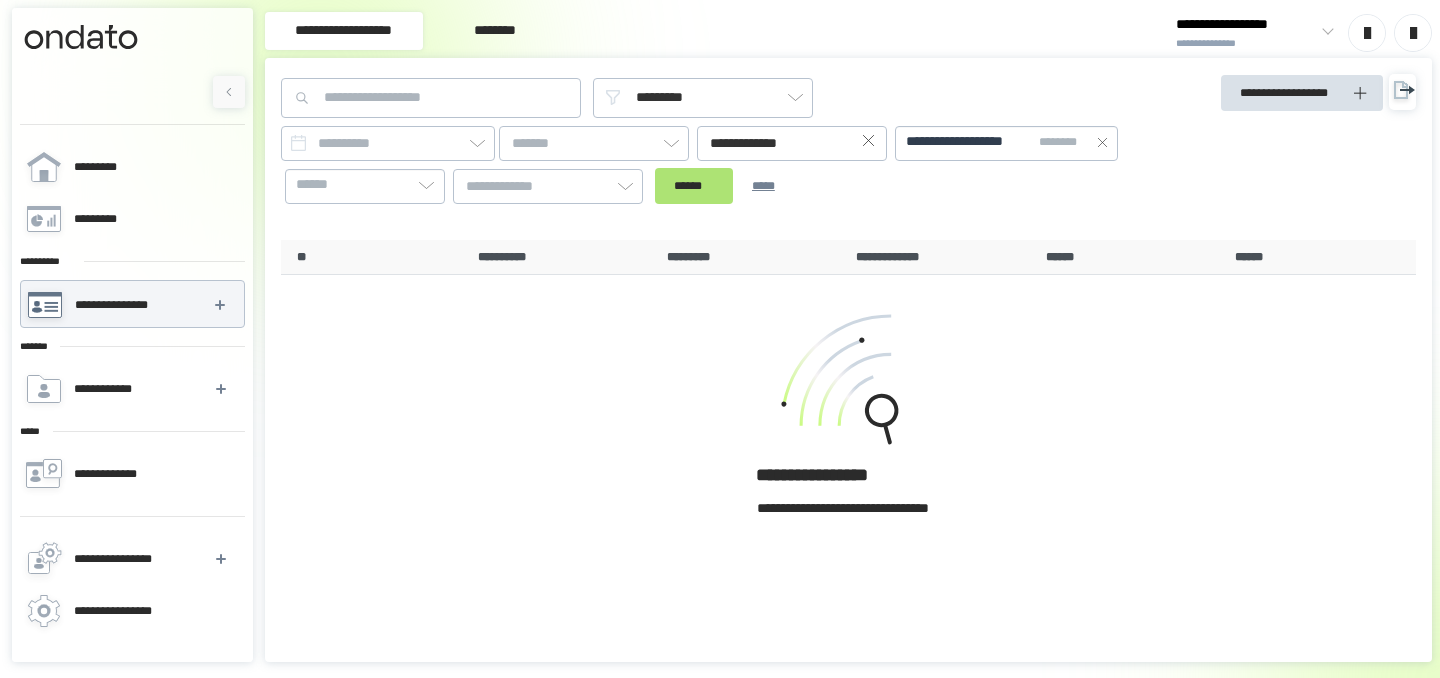 click on "******" at bounding box center [694, 186] 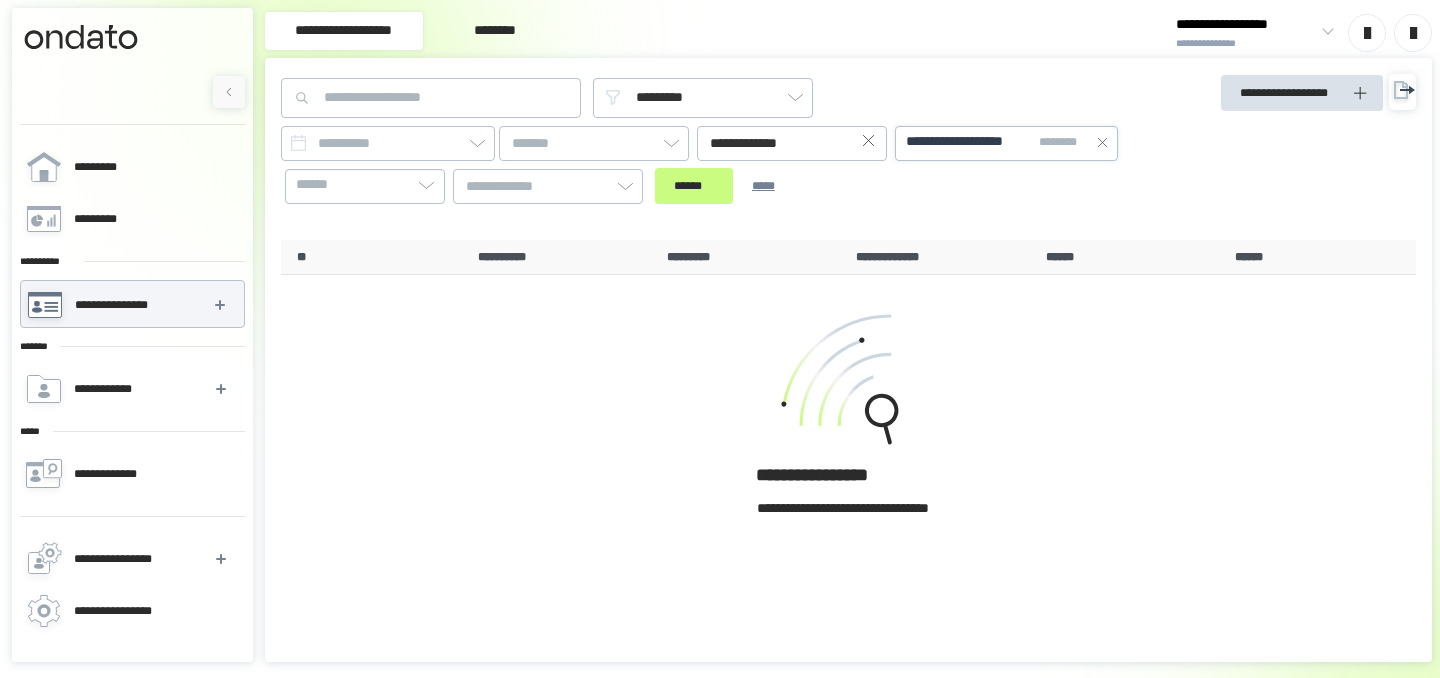 click on "**********" at bounding box center [968, 142] 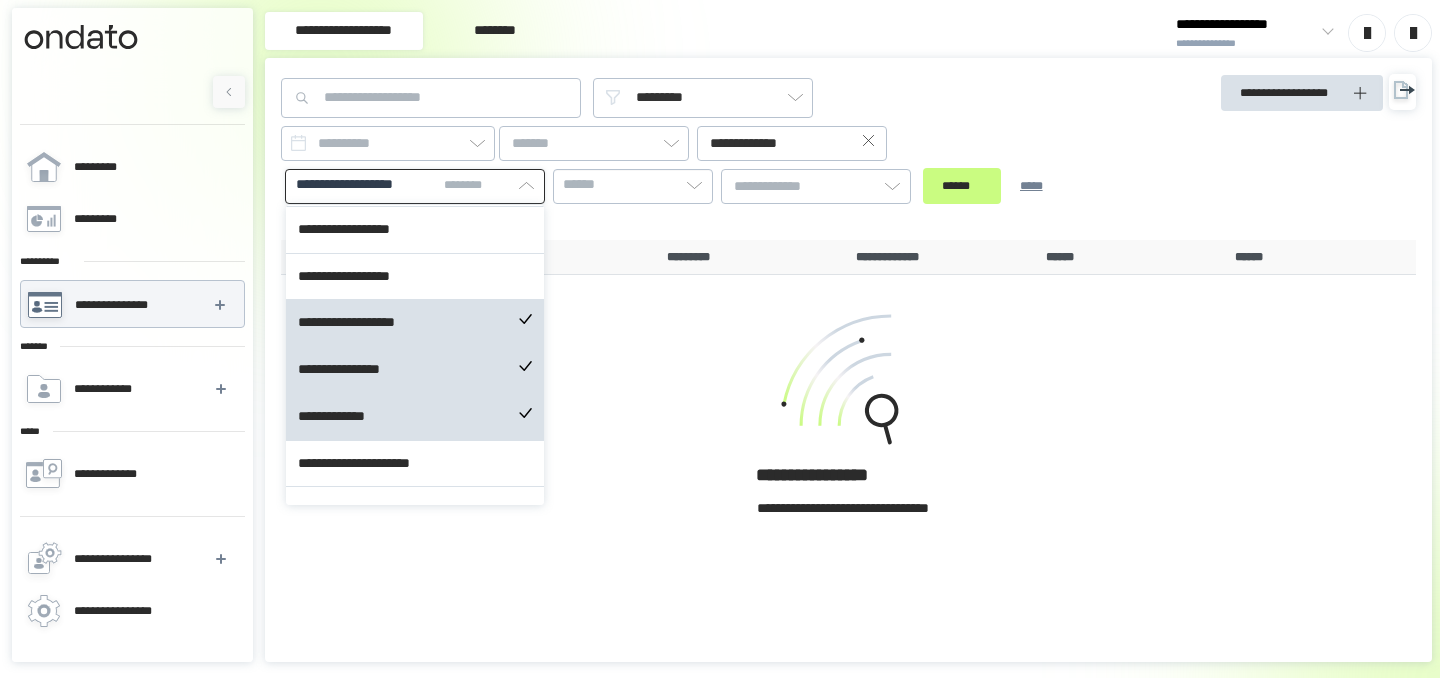 scroll, scrollTop: 281, scrollLeft: 0, axis: vertical 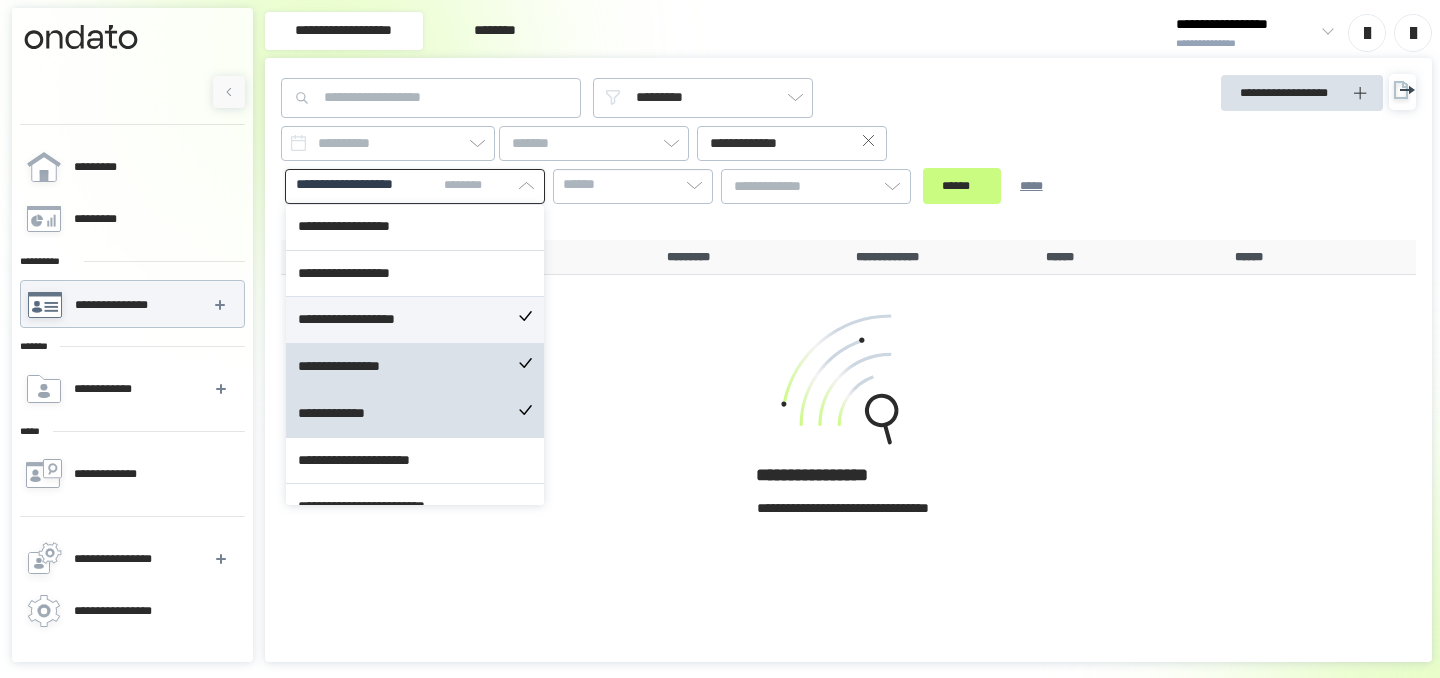click on "**********" at bounding box center (415, 320) 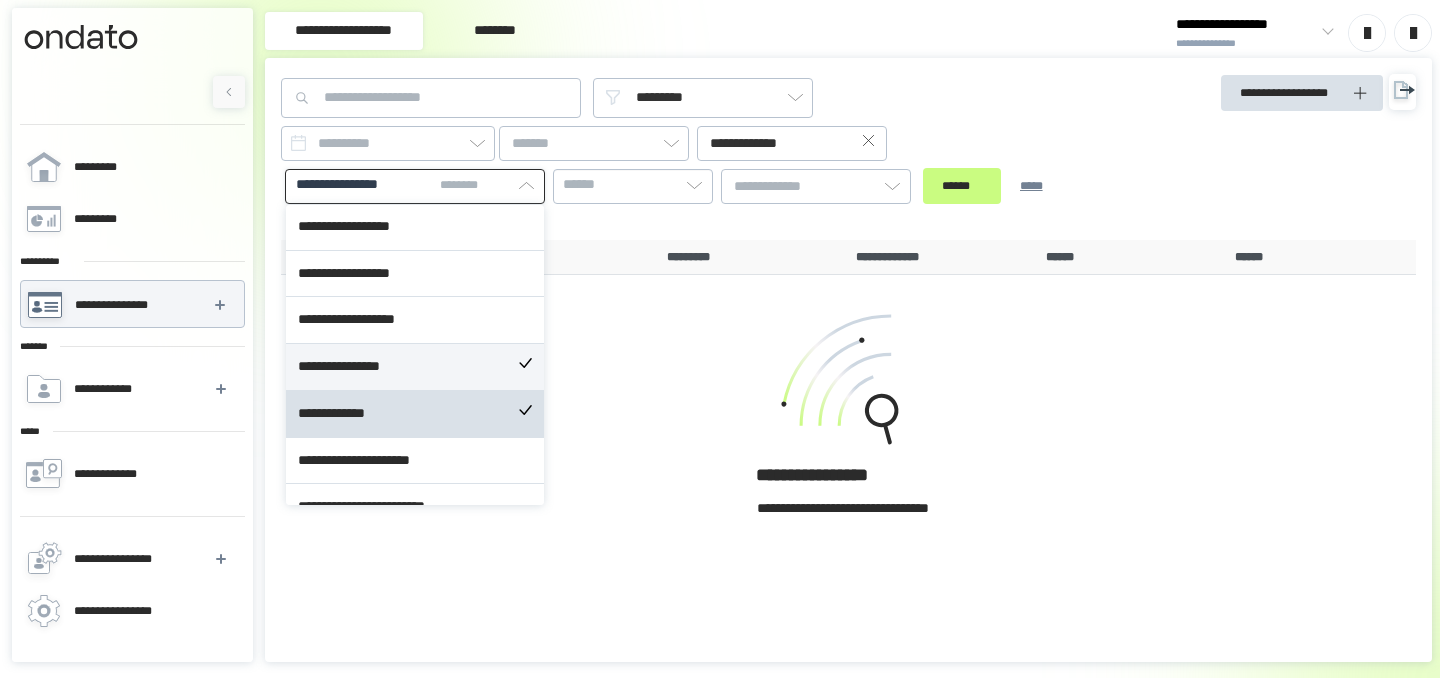 click on "**********" at bounding box center [415, 367] 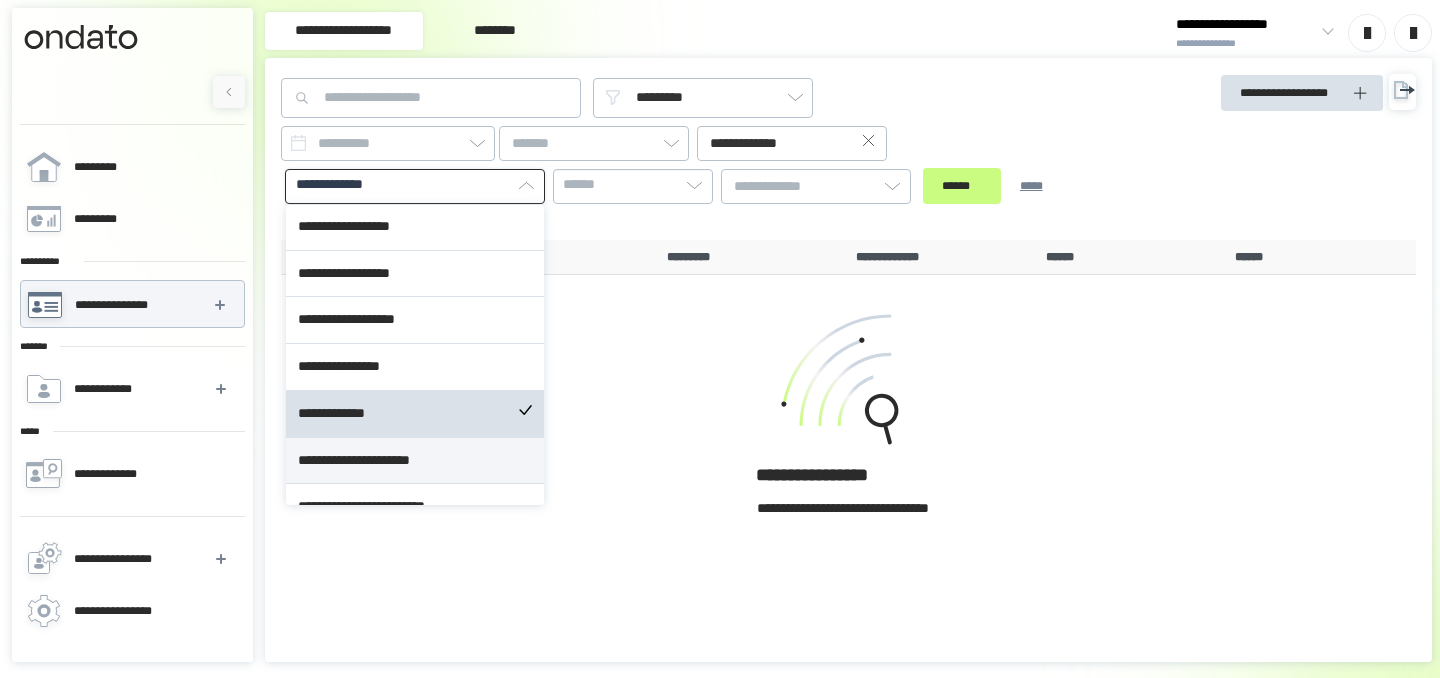 click on "**********" at bounding box center (415, 461) 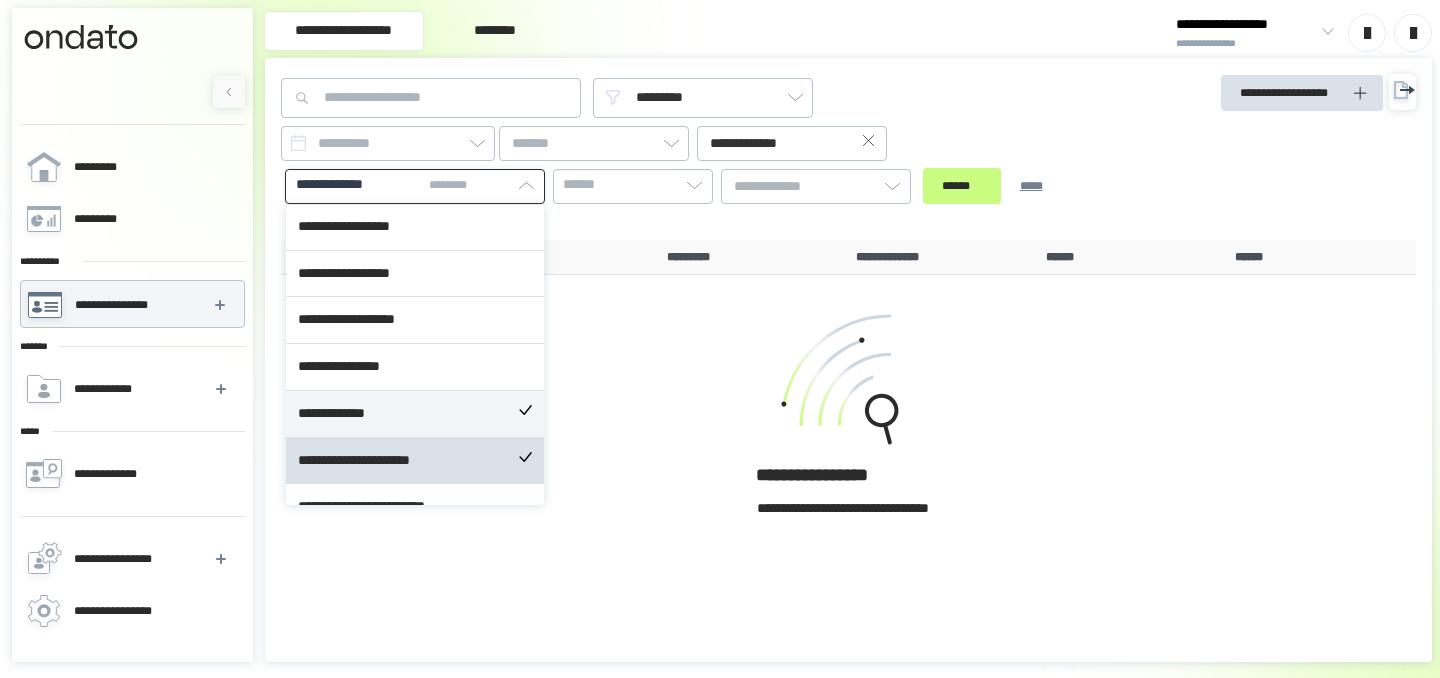 click on "**********" at bounding box center [415, 414] 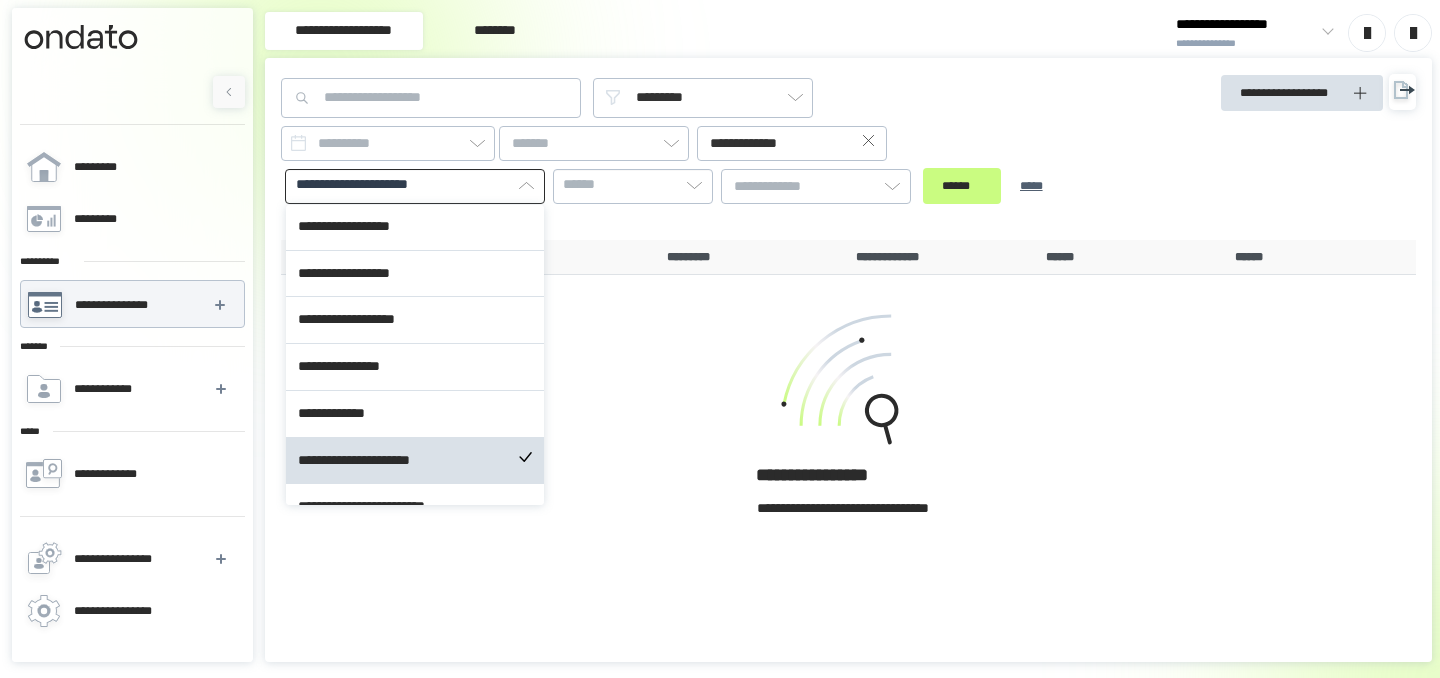 click on "******   *****" at bounding box center [996, 186] 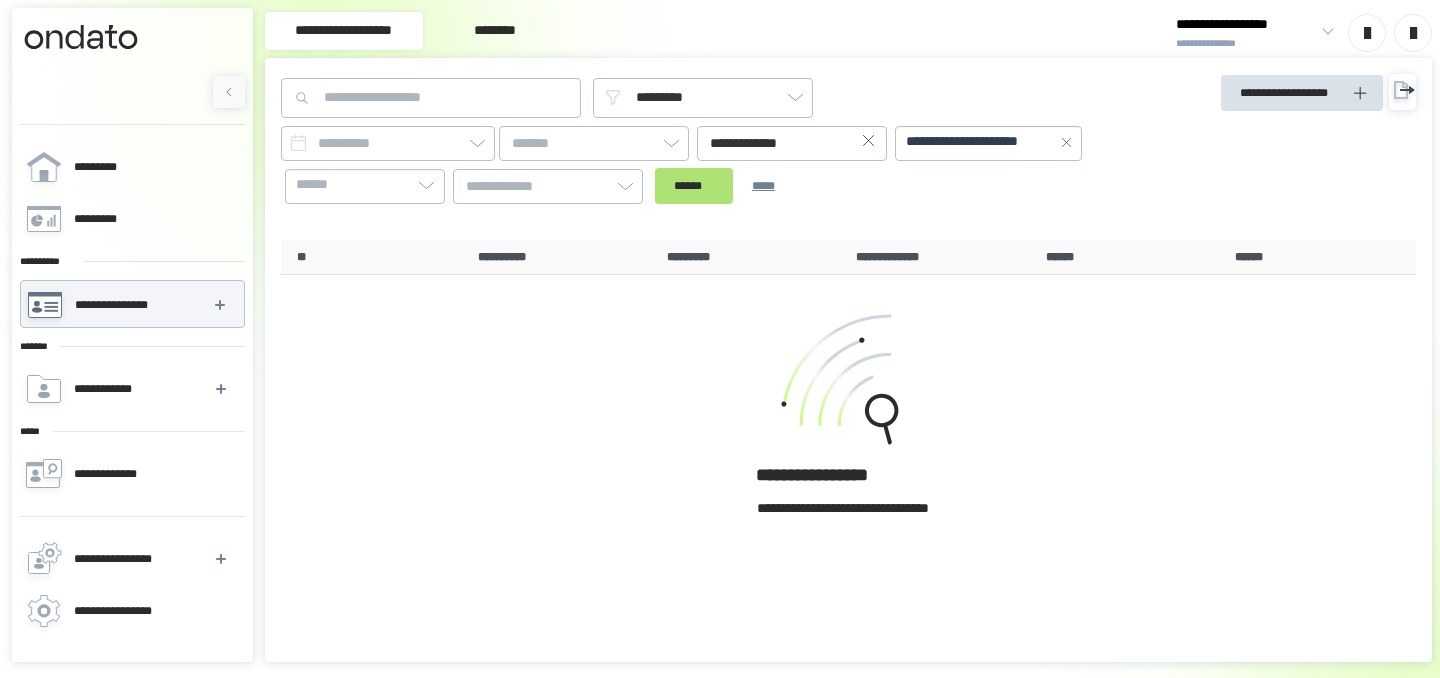click on "******" at bounding box center (694, 186) 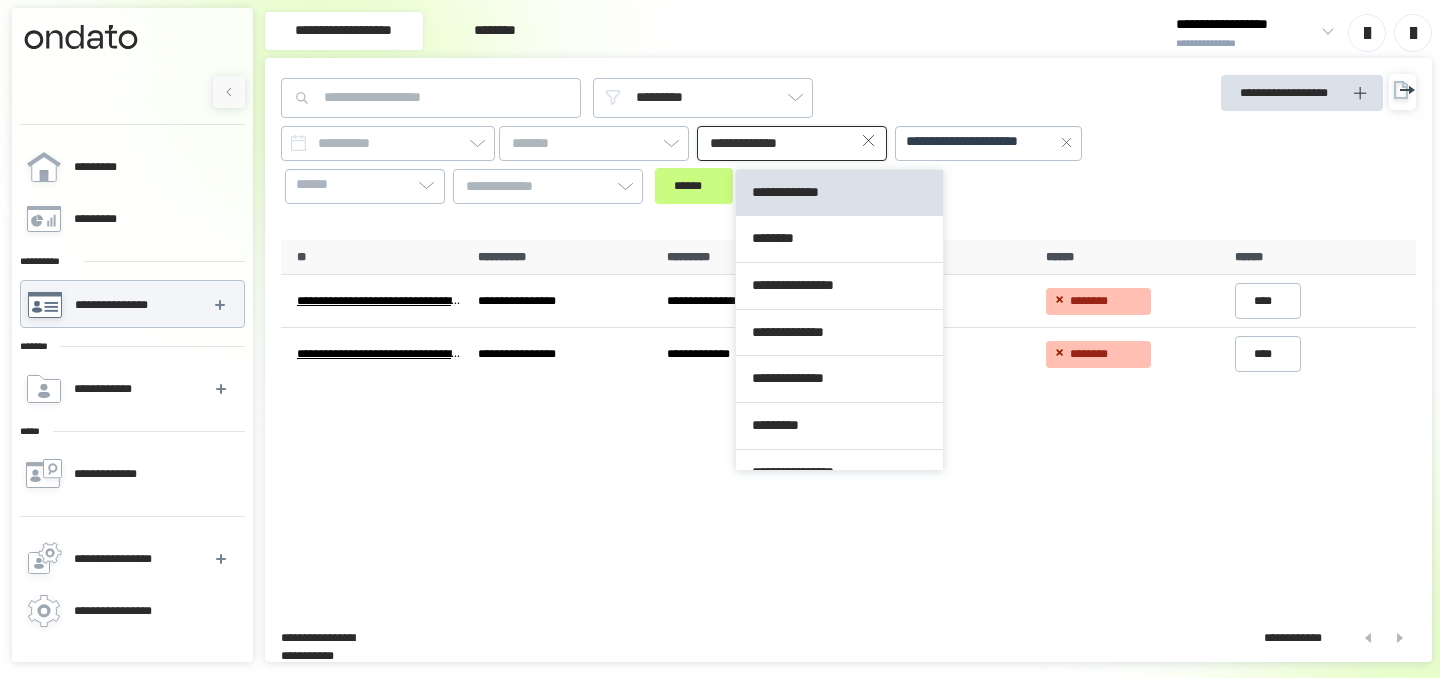 click on "**********" at bounding box center (792, 143) 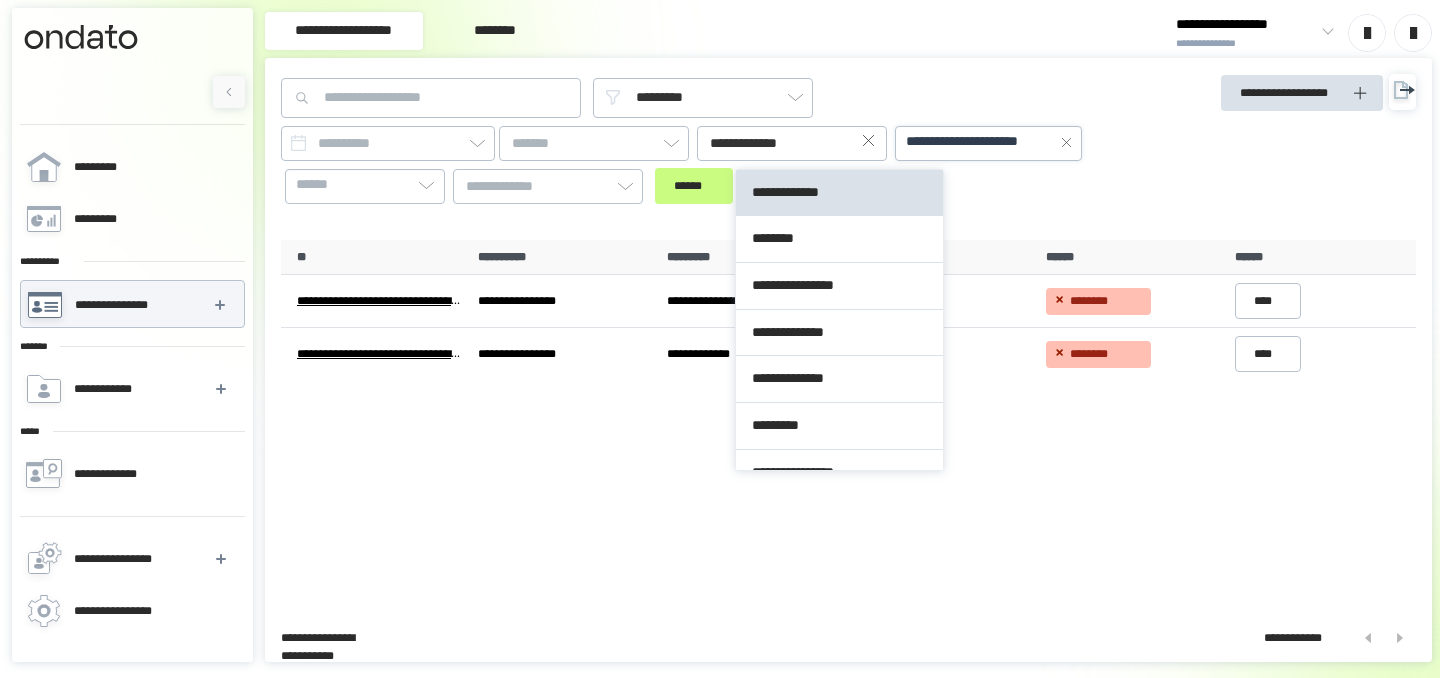 click on "**********" at bounding box center [980, 142] 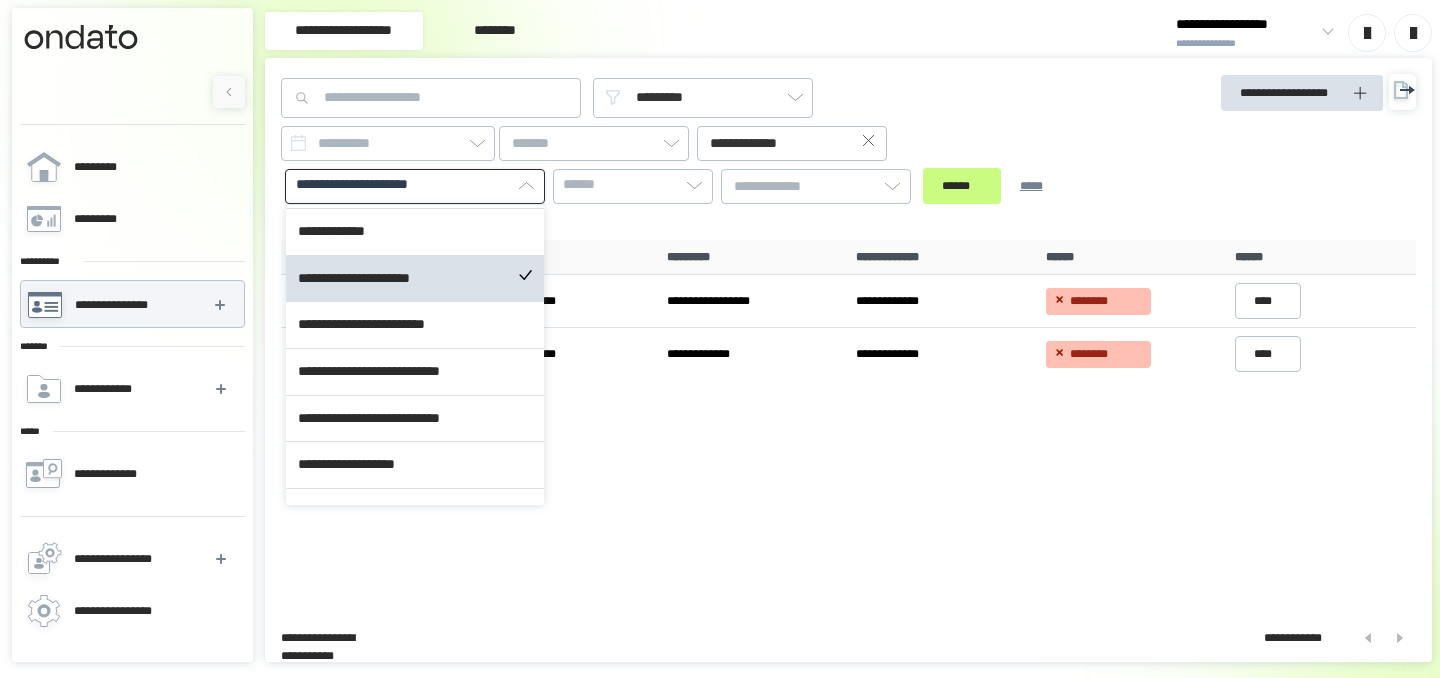 scroll, scrollTop: 465, scrollLeft: 0, axis: vertical 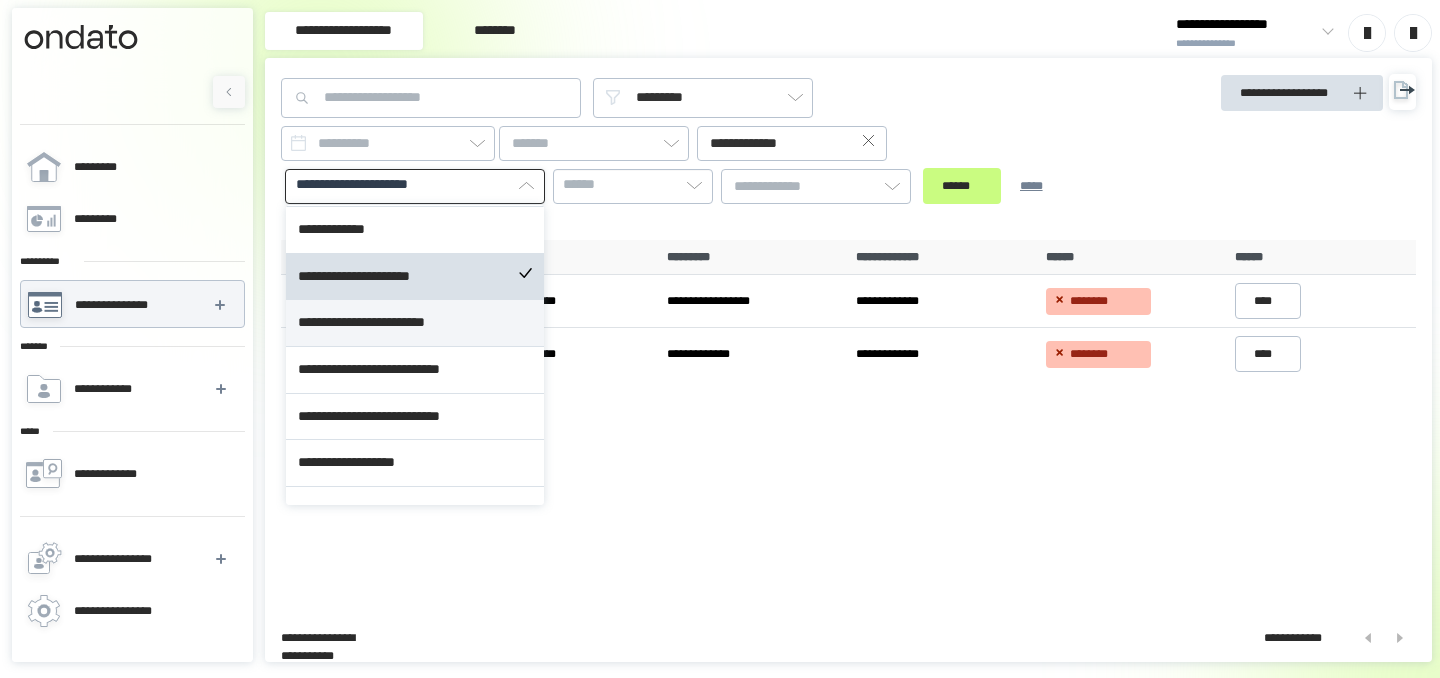 click on "**********" at bounding box center [415, 323] 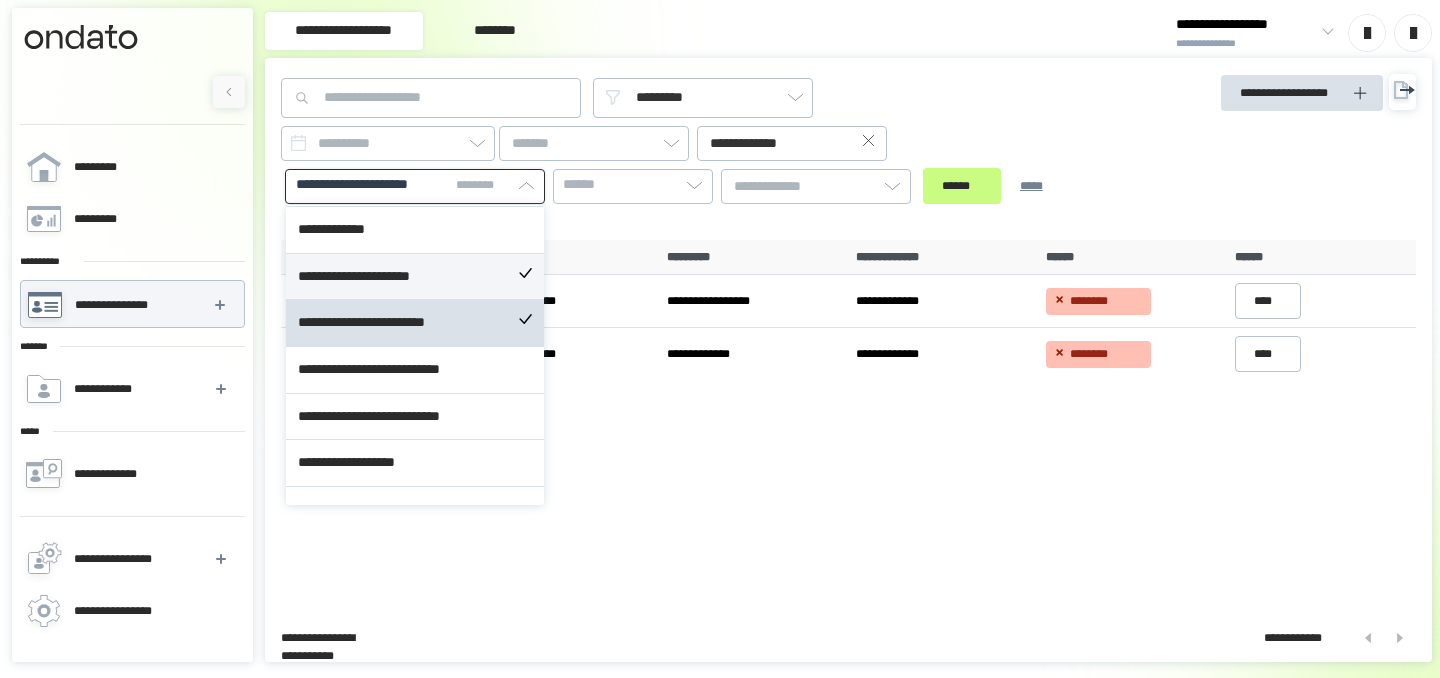 click on "**********" at bounding box center (415, 277) 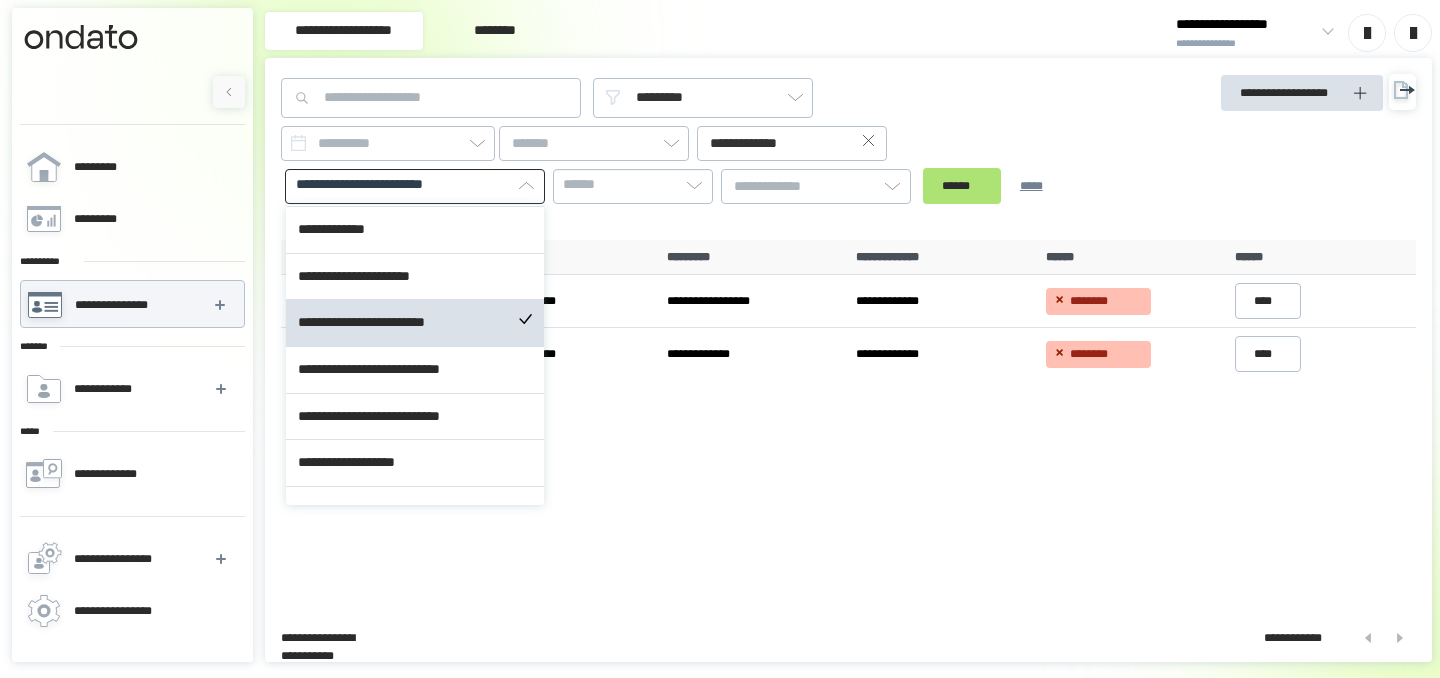 click on "******   *****" at bounding box center (996, 186) 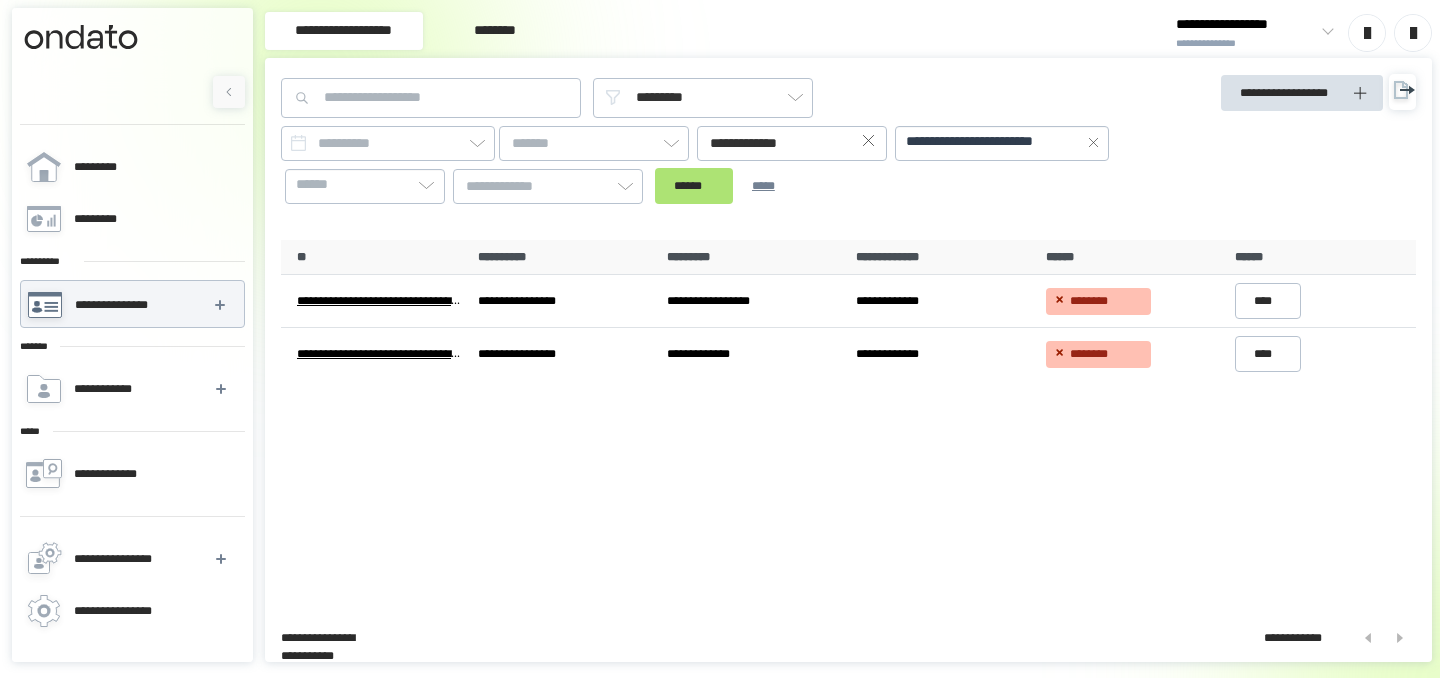 click on "******" at bounding box center (694, 186) 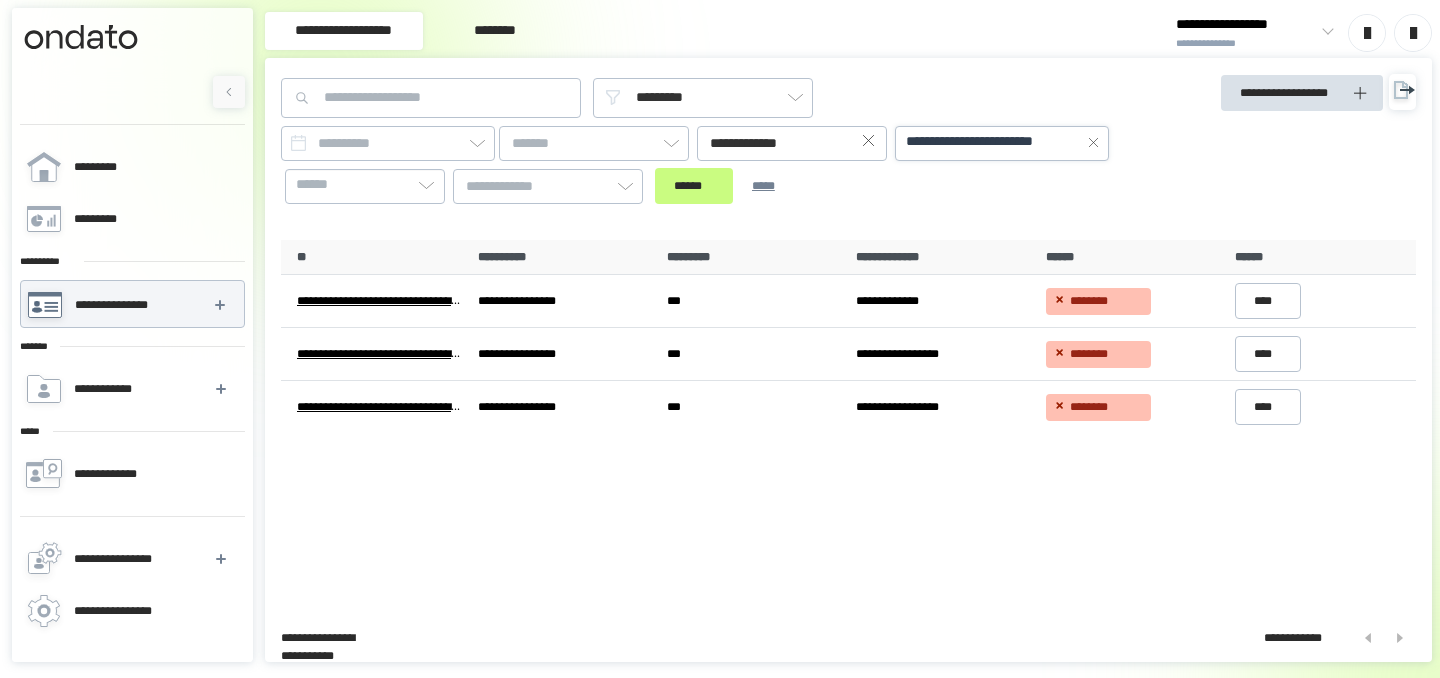 click on "**********" at bounding box center (993, 142) 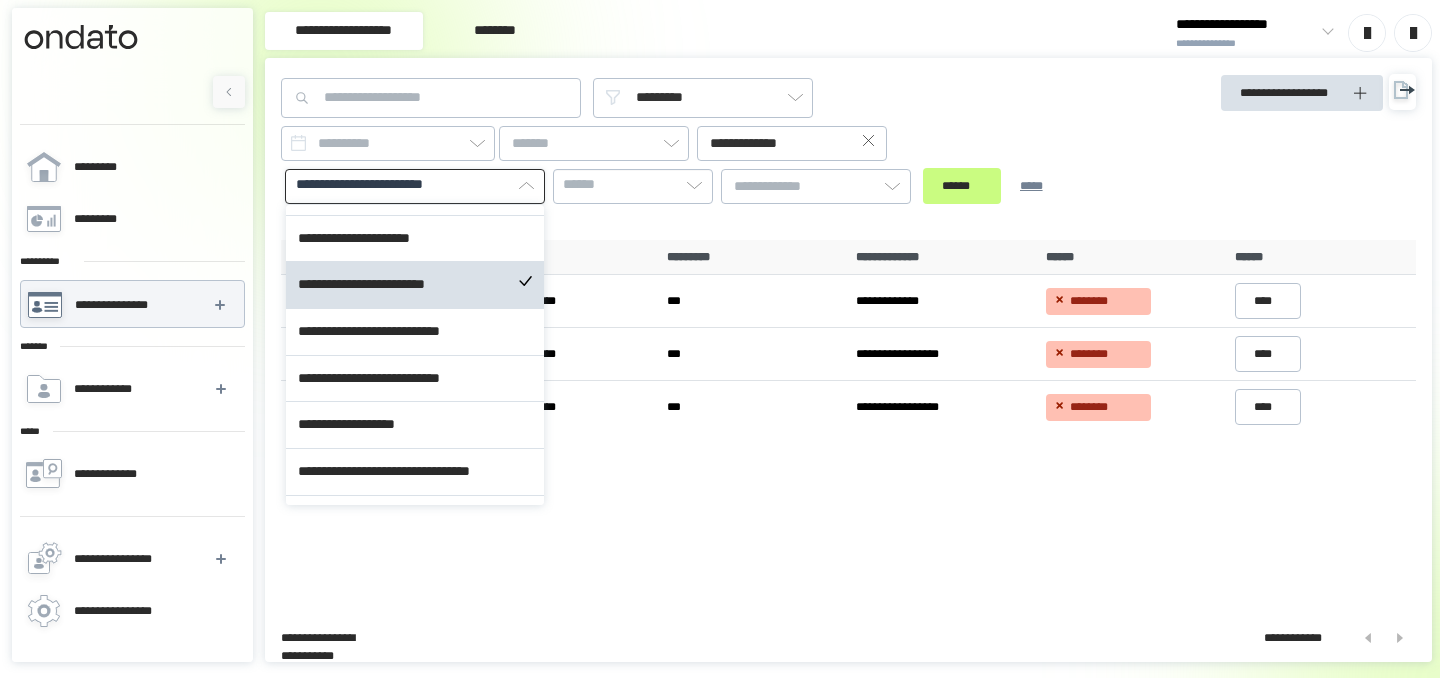 scroll, scrollTop: 592, scrollLeft: 0, axis: vertical 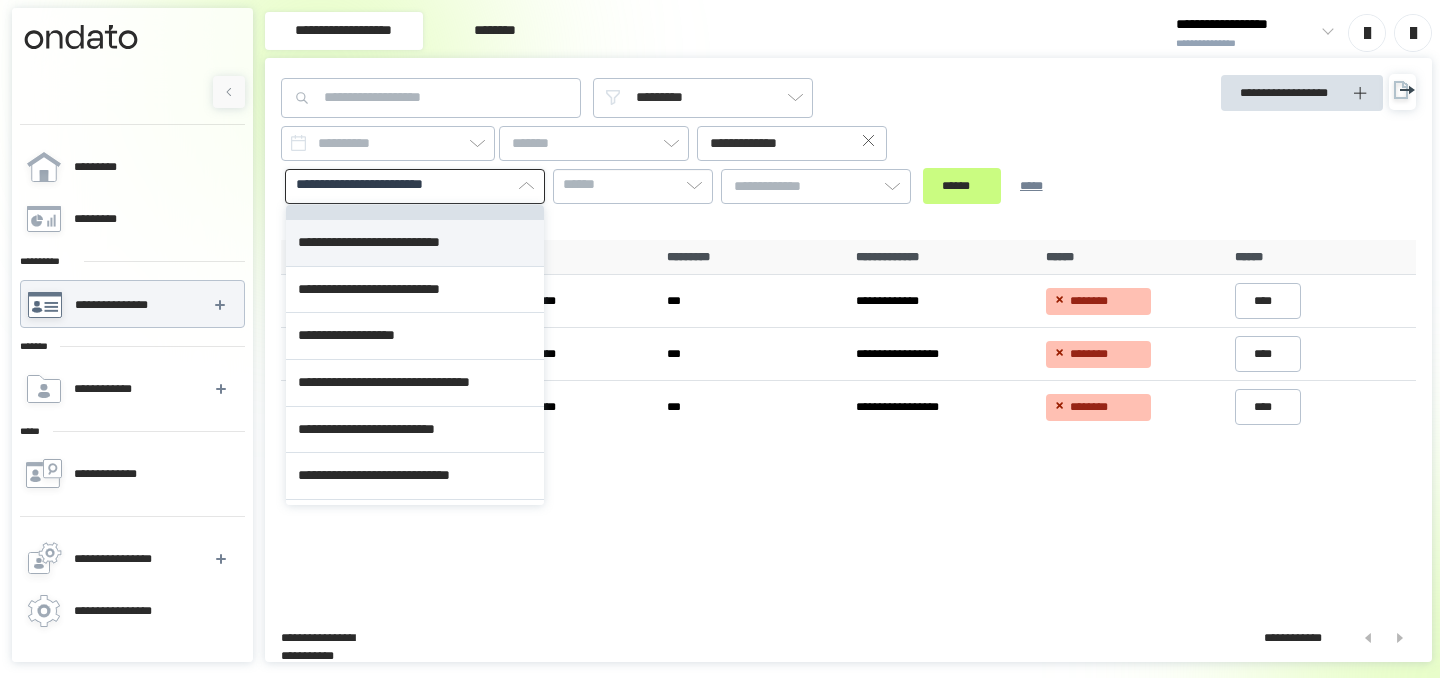 click on "**********" at bounding box center [415, 243] 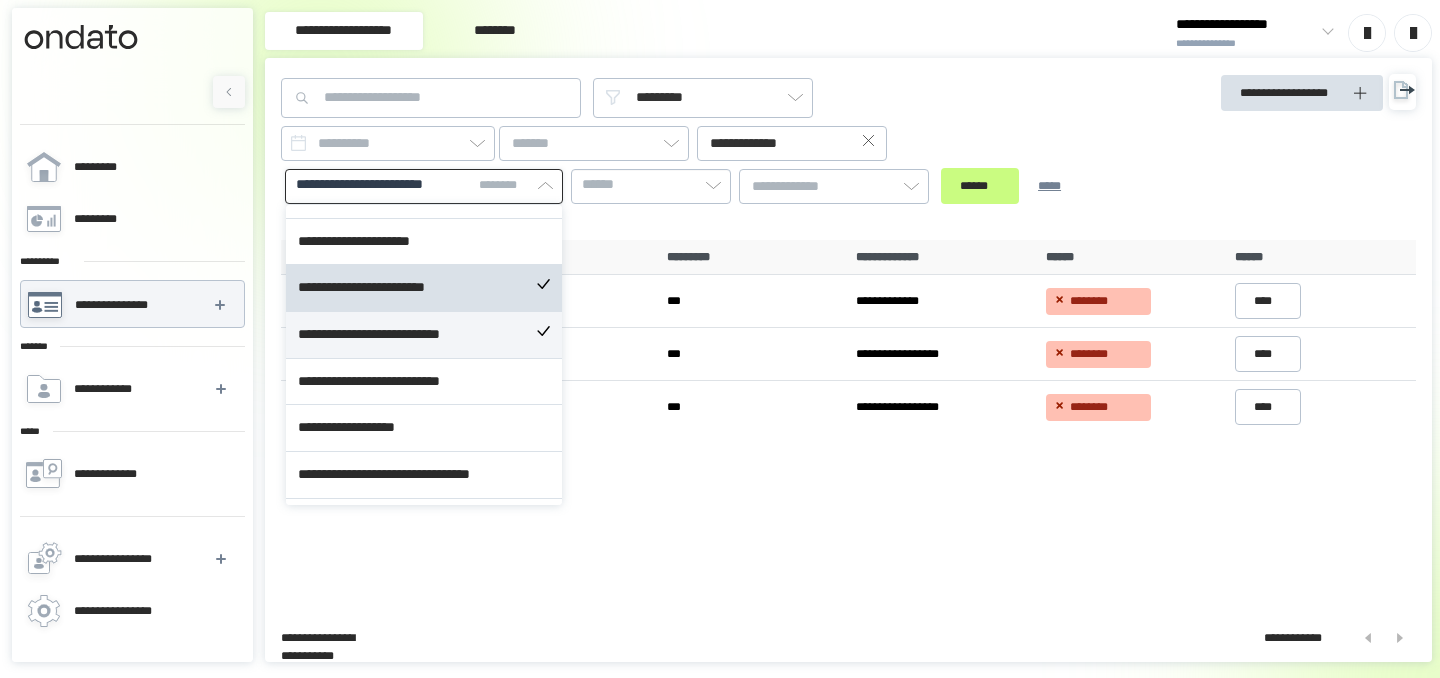 scroll, scrollTop: 460, scrollLeft: 0, axis: vertical 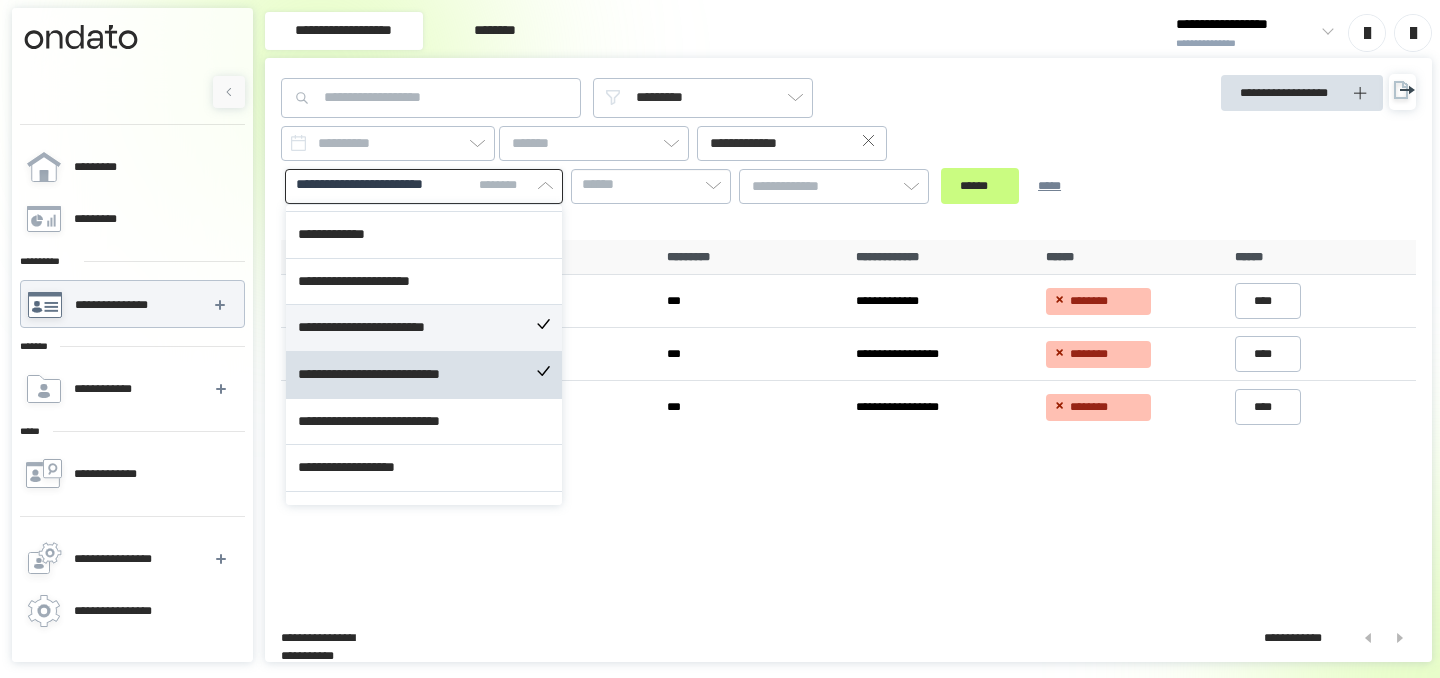 click on "**********" at bounding box center [424, 328] 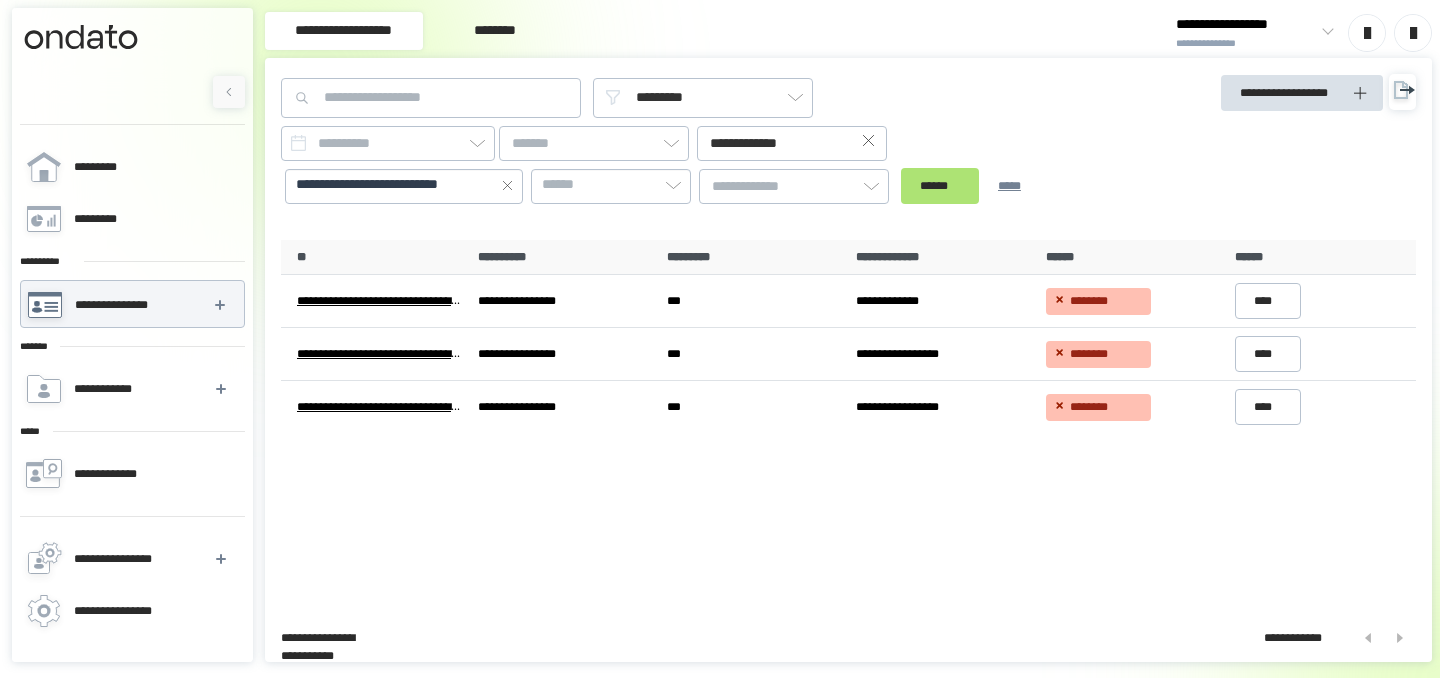 click on "******" at bounding box center (940, 186) 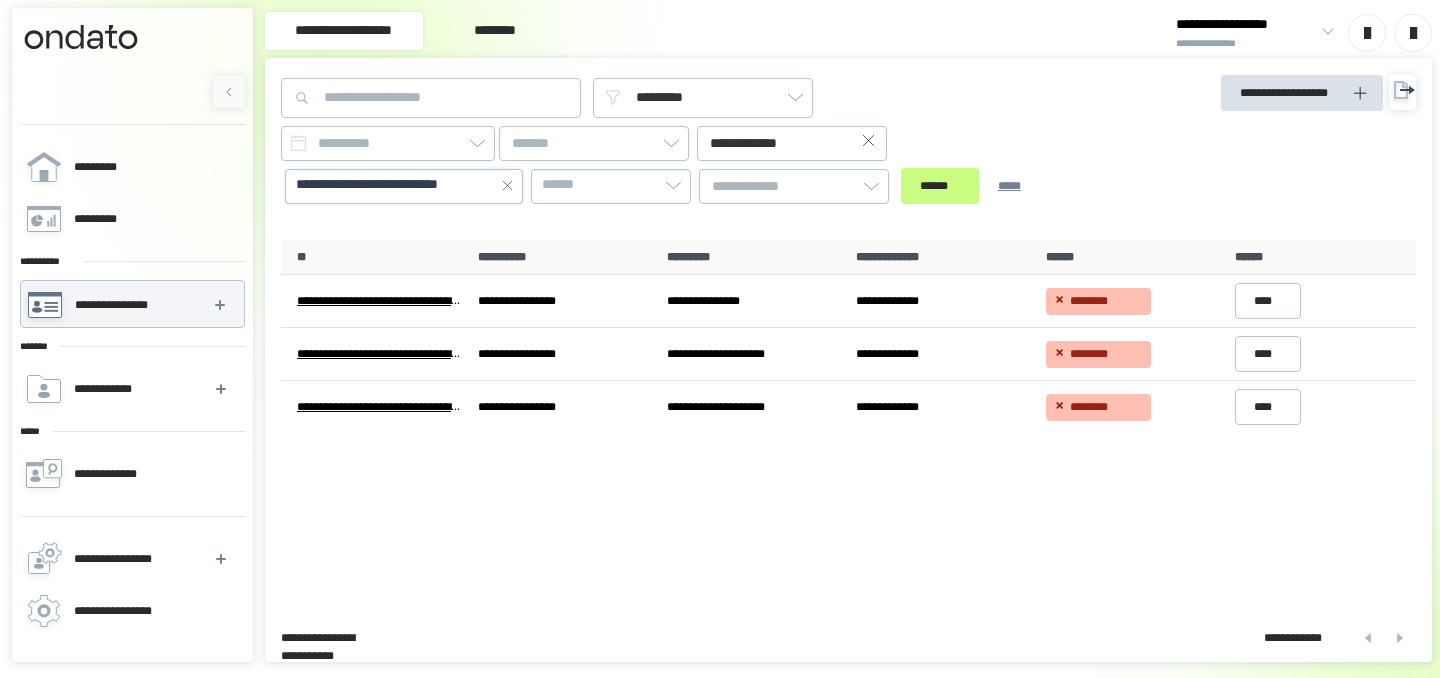 click on "**********" at bounding box center (395, 185) 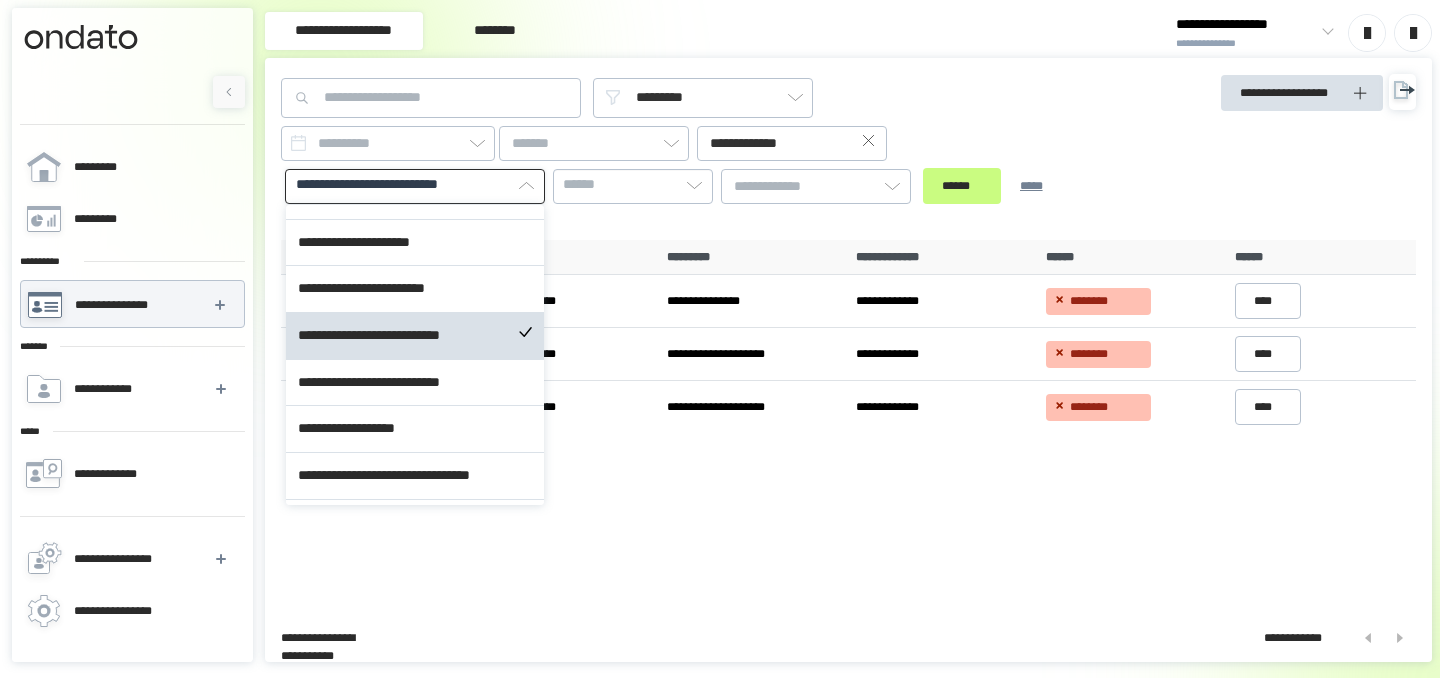 scroll, scrollTop: 524, scrollLeft: 0, axis: vertical 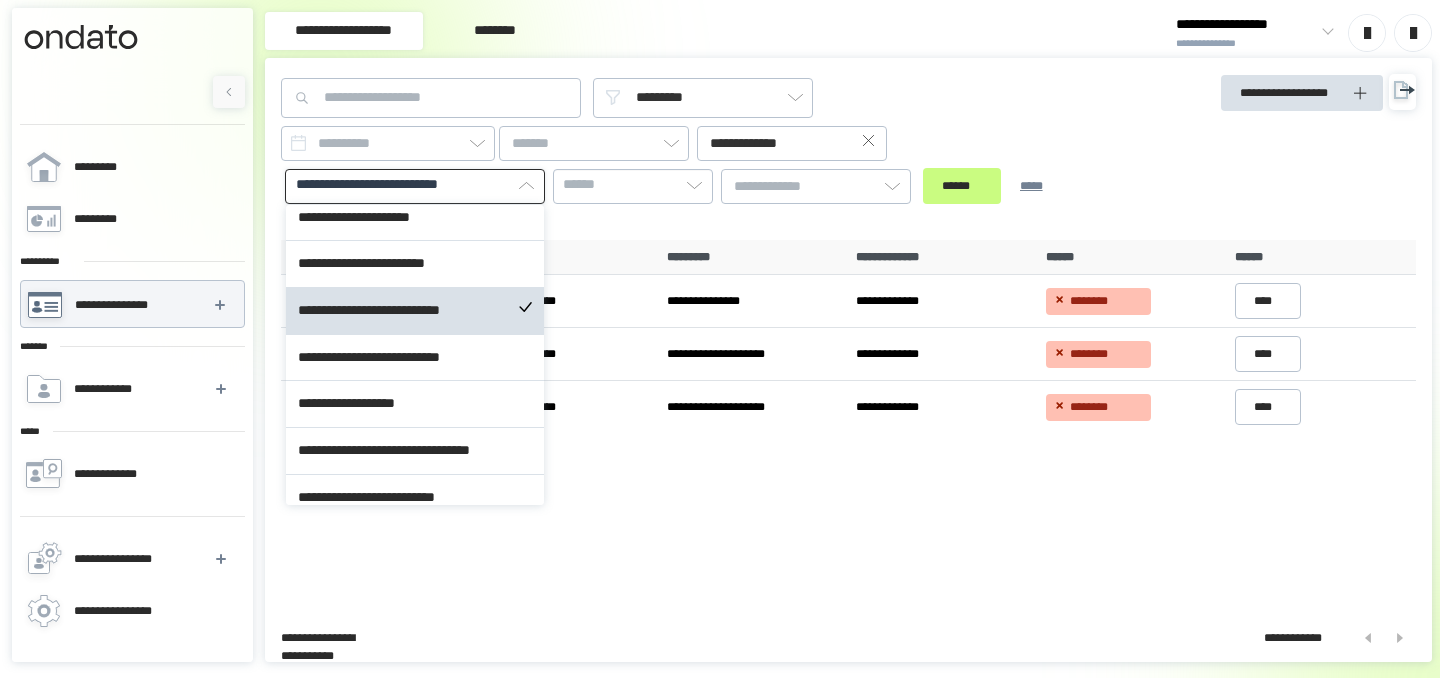 click on "**********" at bounding box center (415, 358) 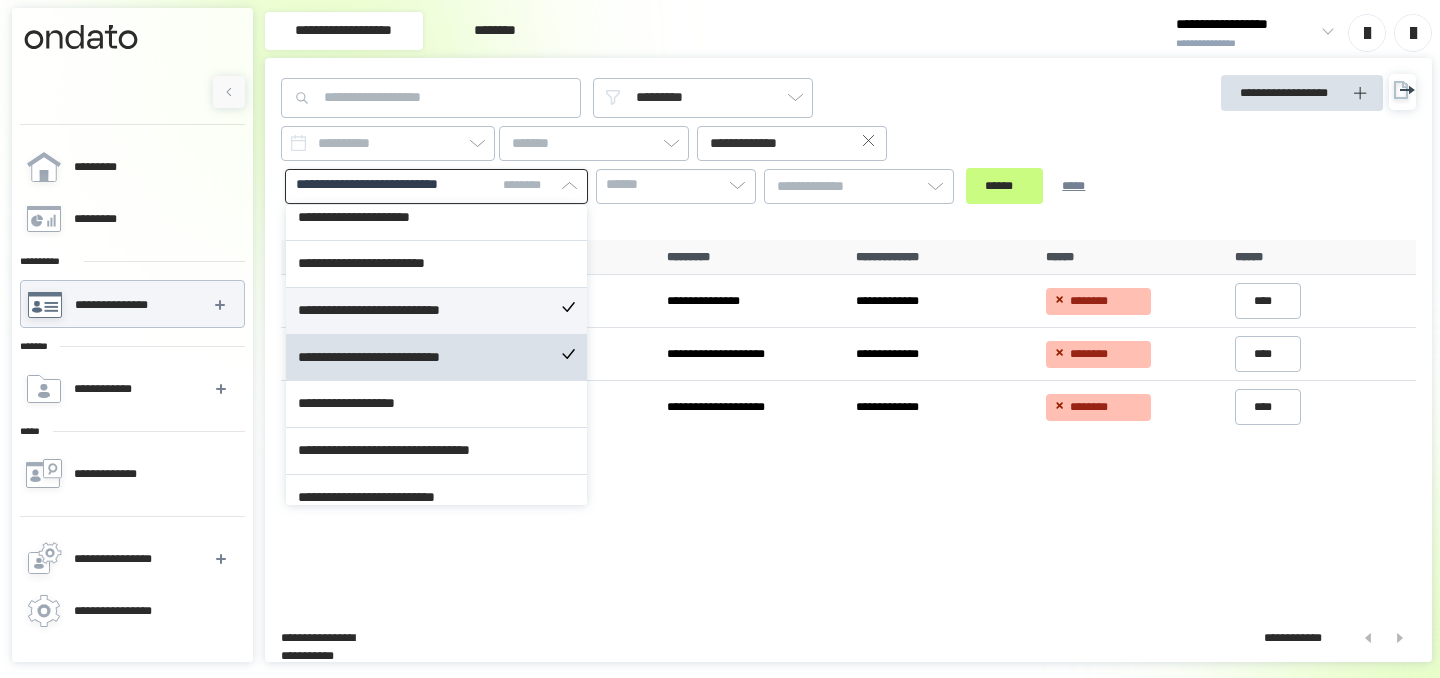 click on "**********" at bounding box center (436, 311) 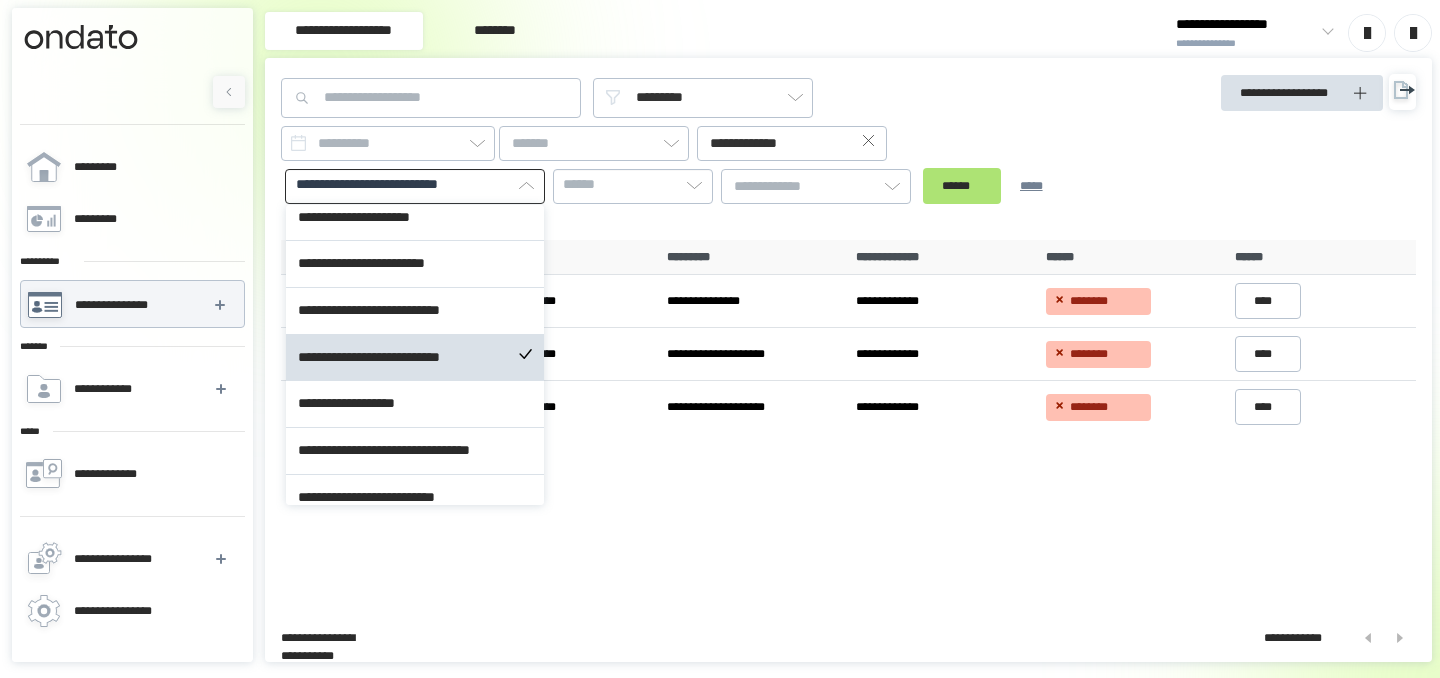 click on "******" at bounding box center [962, 186] 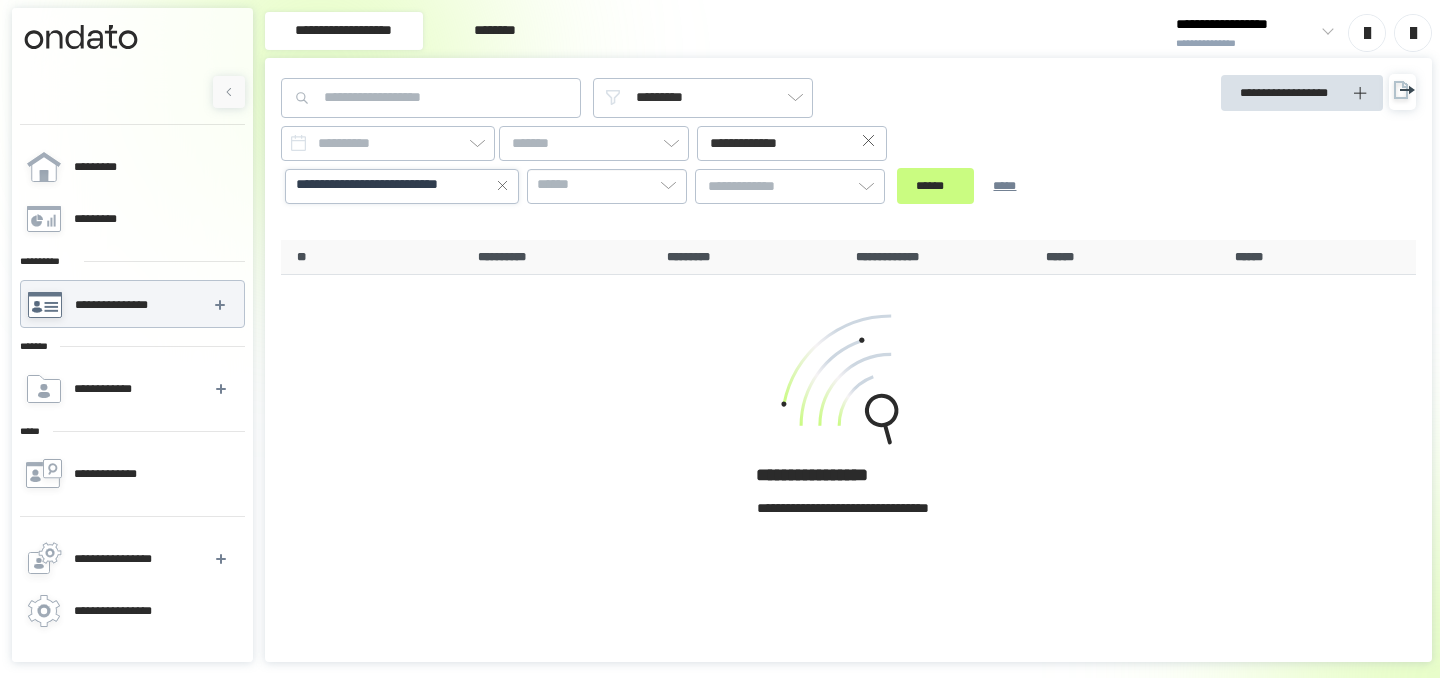 click on "**********" at bounding box center (393, 185) 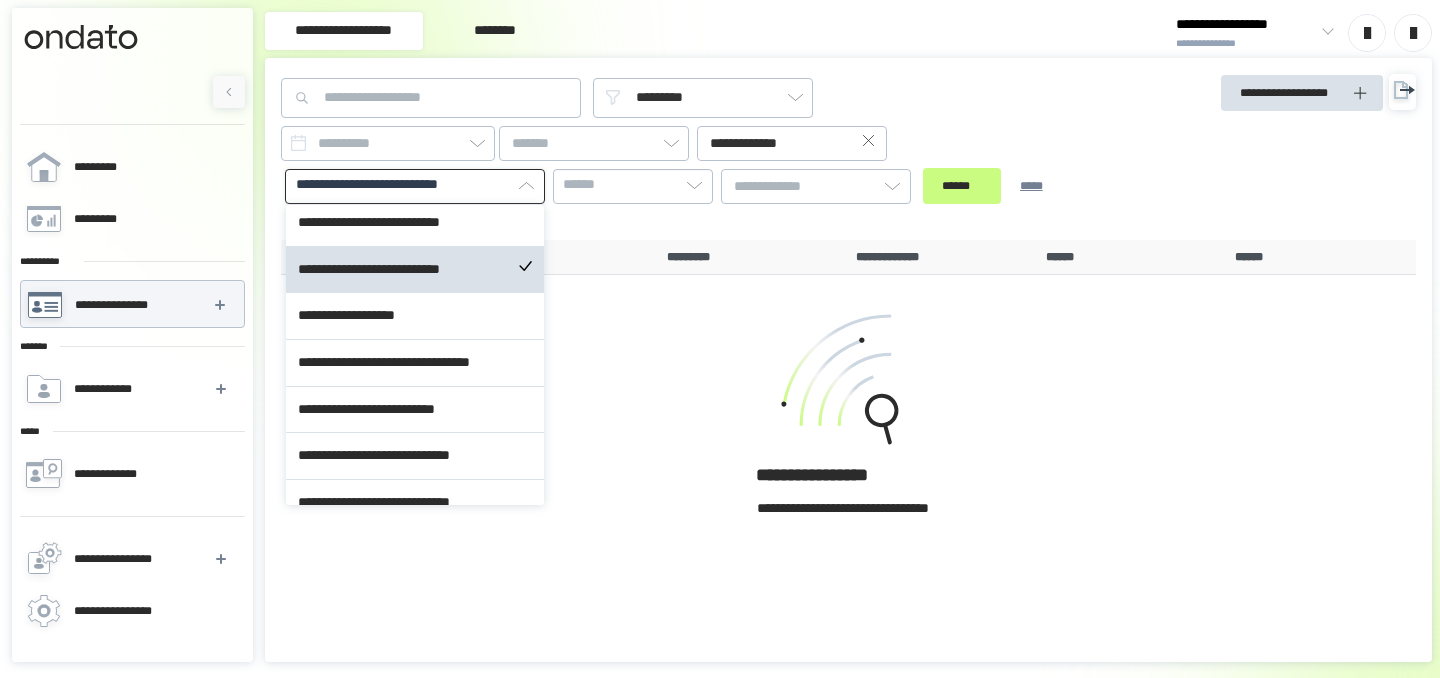 scroll, scrollTop: 611, scrollLeft: 0, axis: vertical 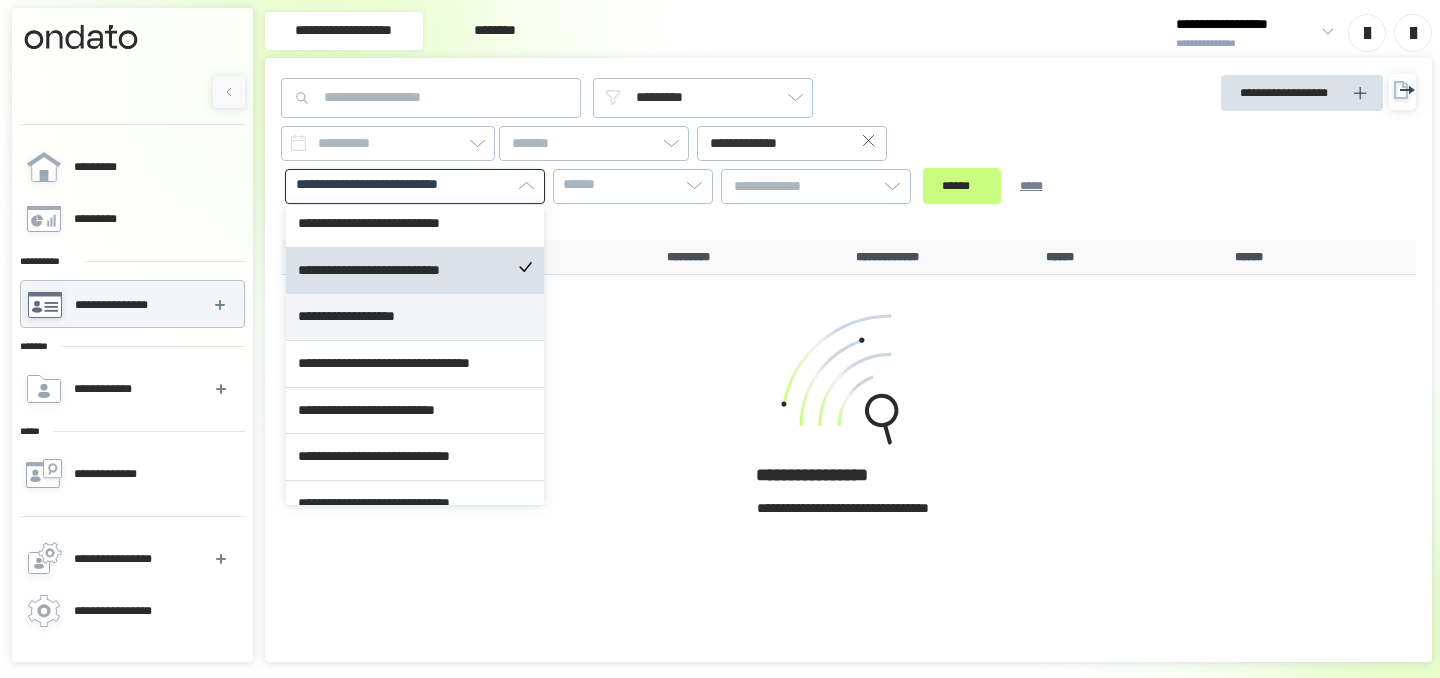 click on "**********" at bounding box center [415, 317] 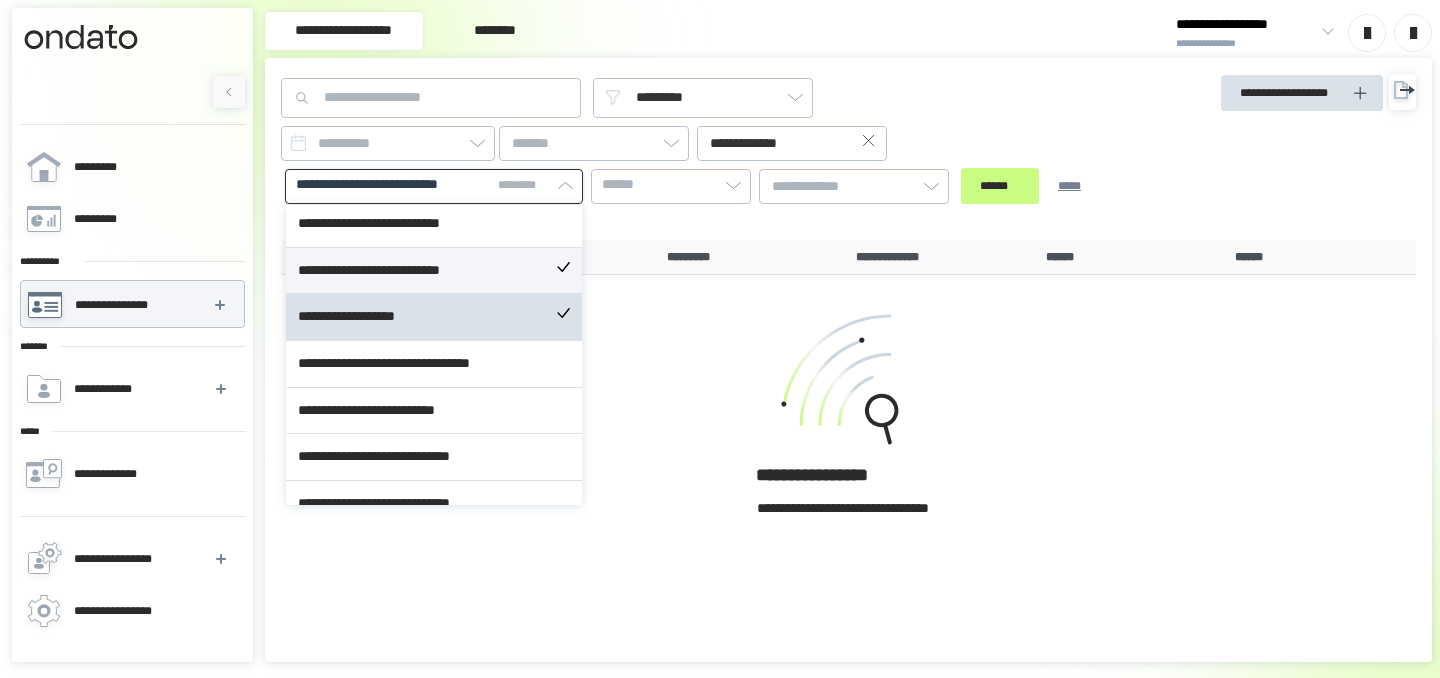 click on "**********" at bounding box center (434, 271) 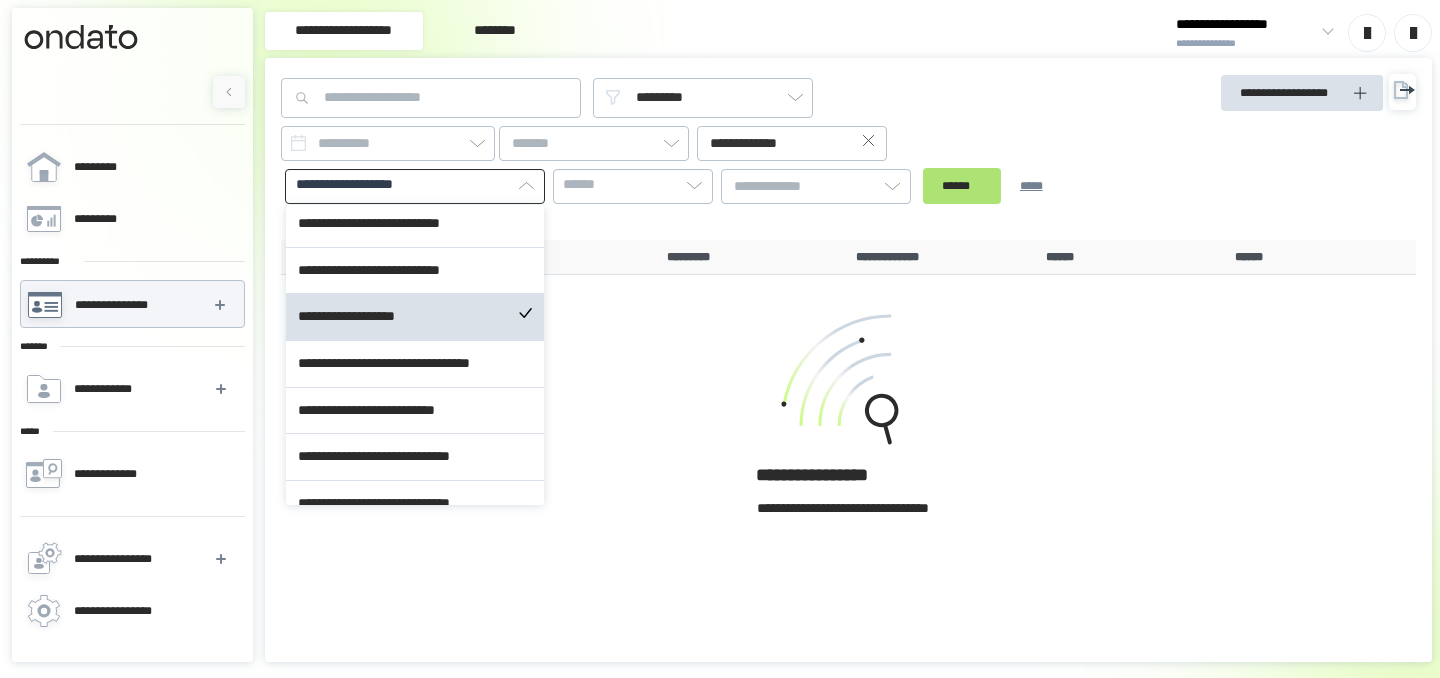 click on "******   *****" at bounding box center (996, 186) 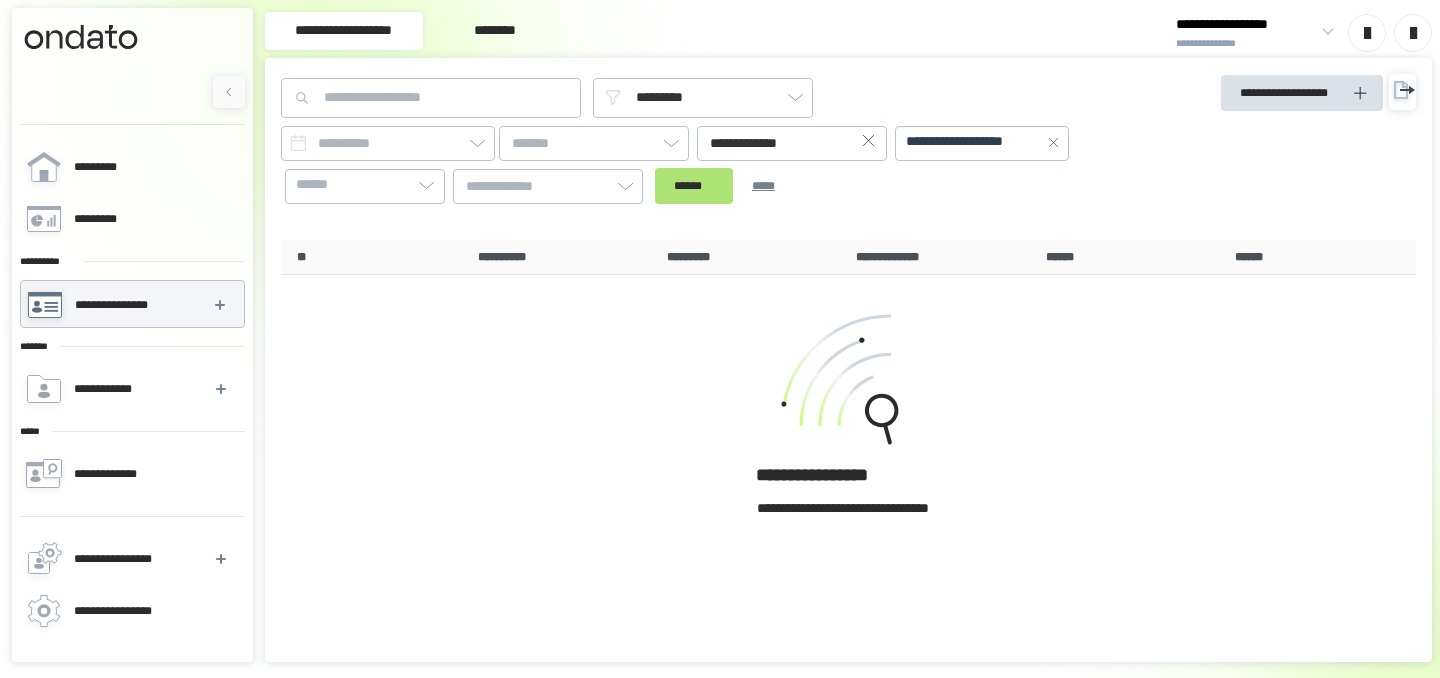 click on "******" at bounding box center (694, 186) 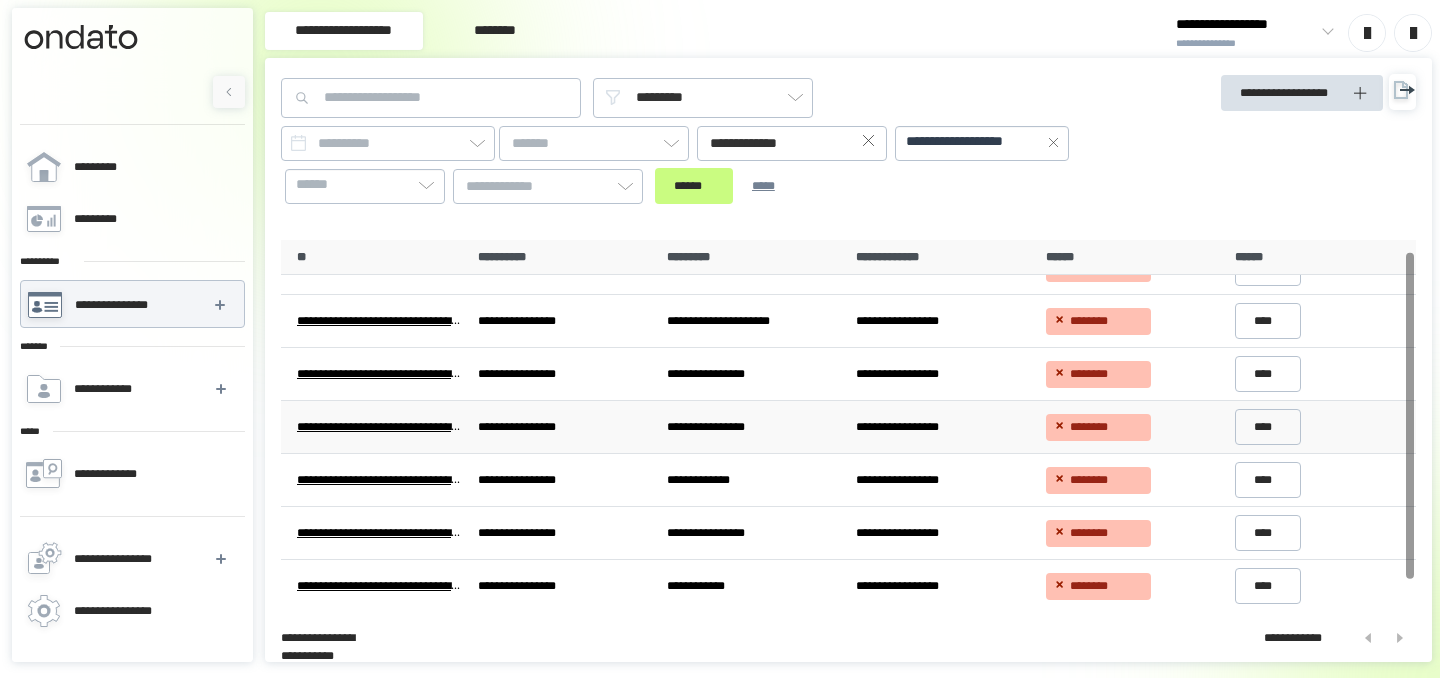 scroll, scrollTop: 39, scrollLeft: 0, axis: vertical 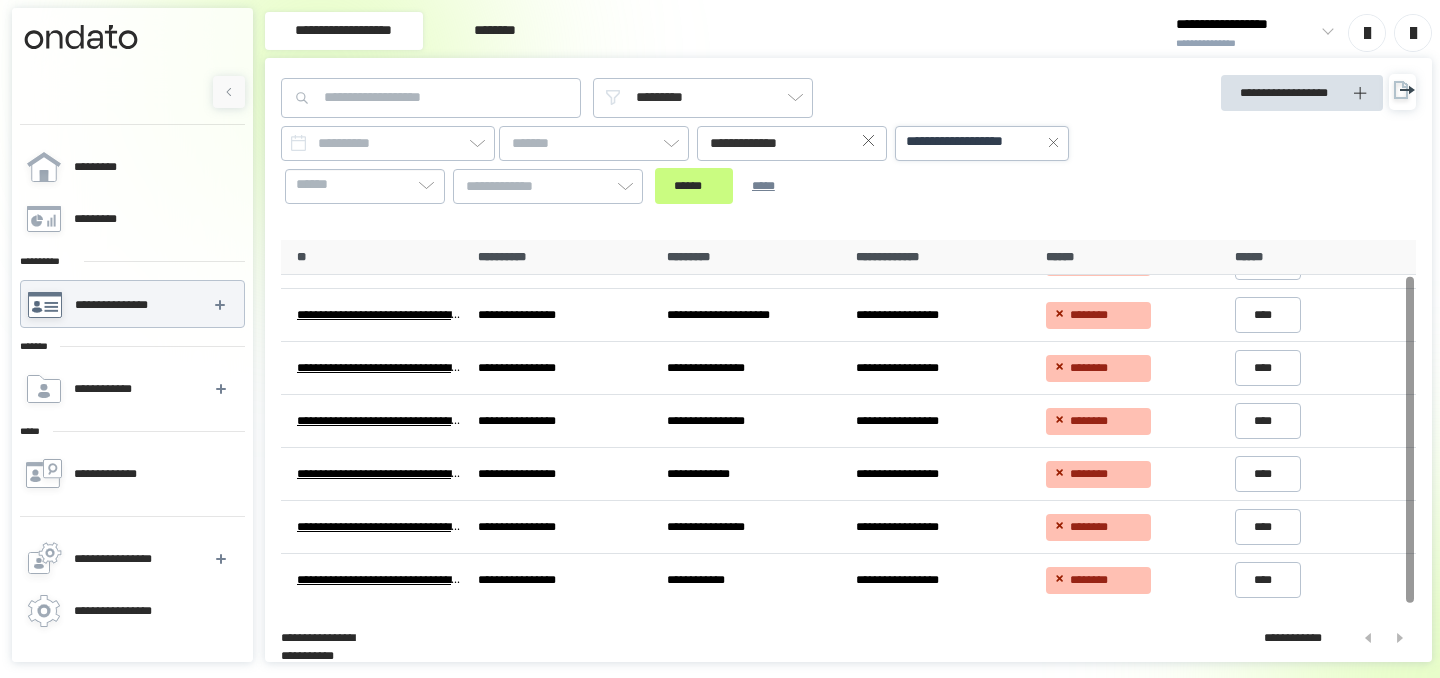 click on "**********" at bounding box center [982, 142] 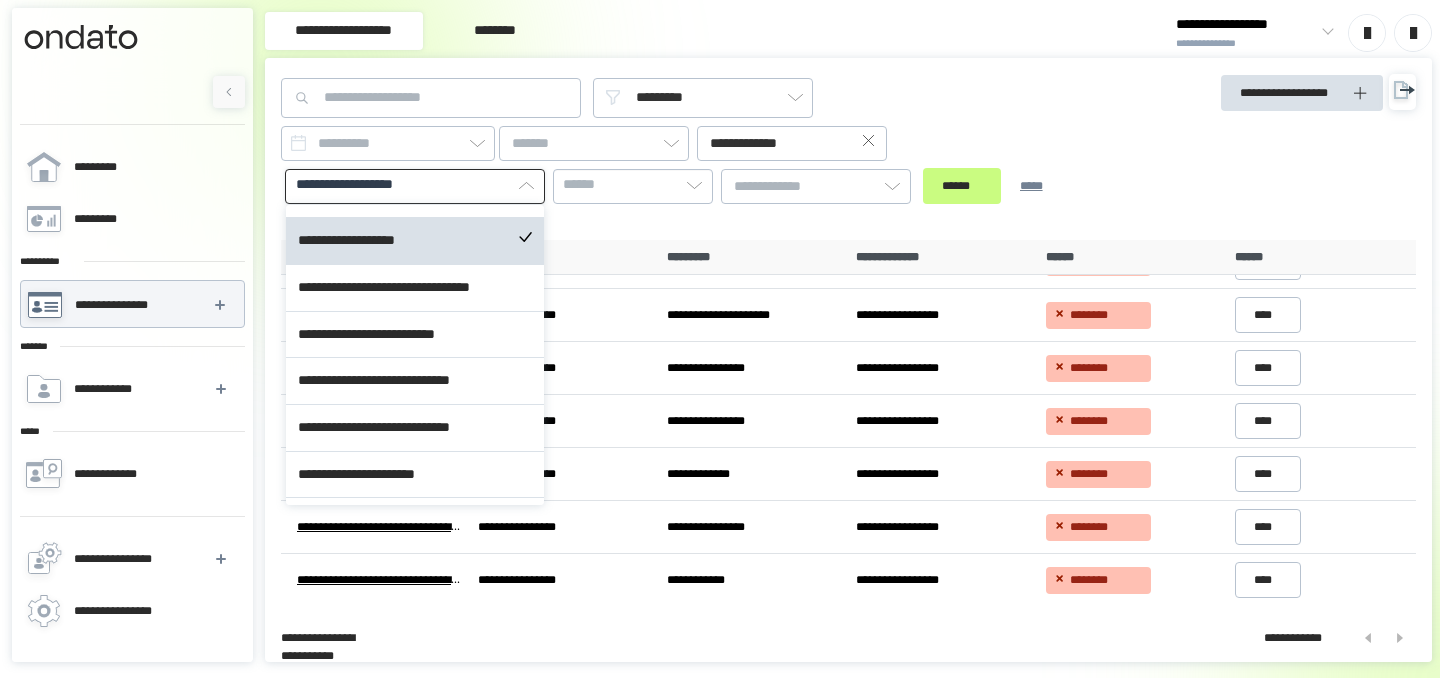 scroll, scrollTop: 705, scrollLeft: 0, axis: vertical 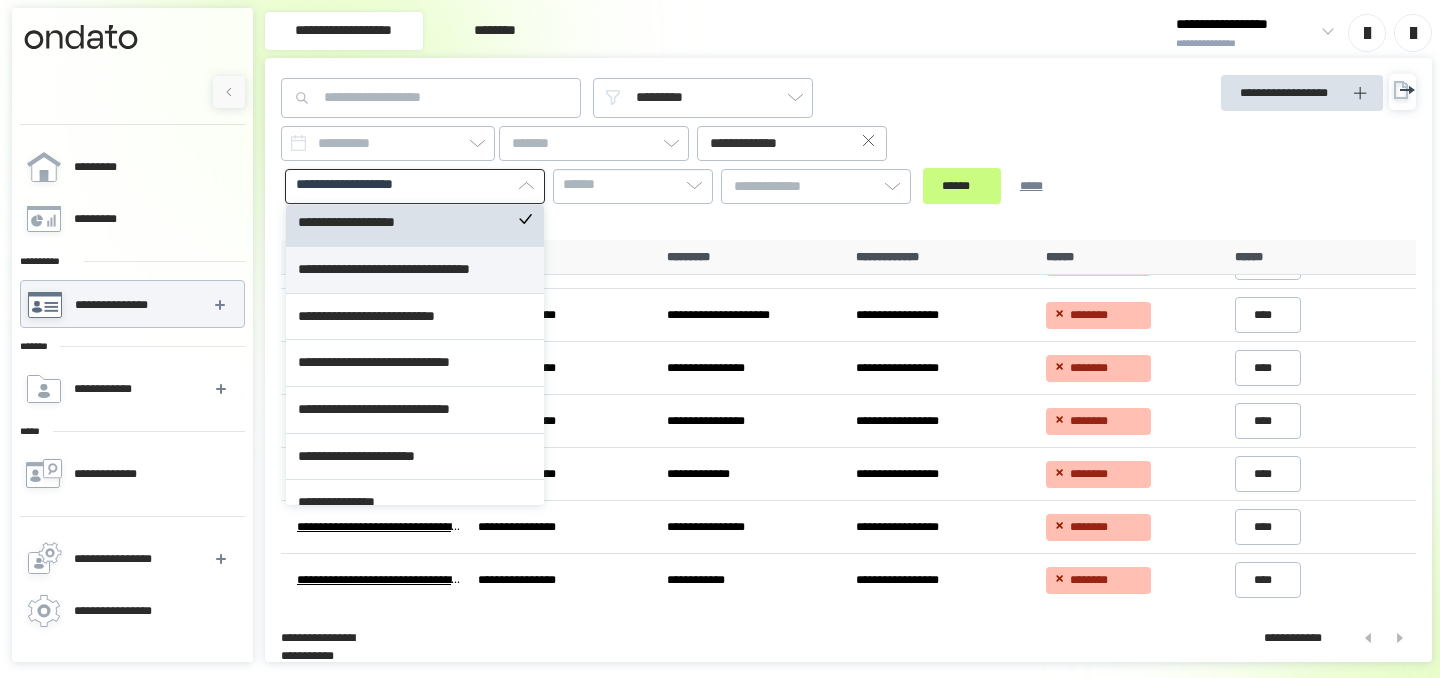 click on "**********" at bounding box center [415, 270] 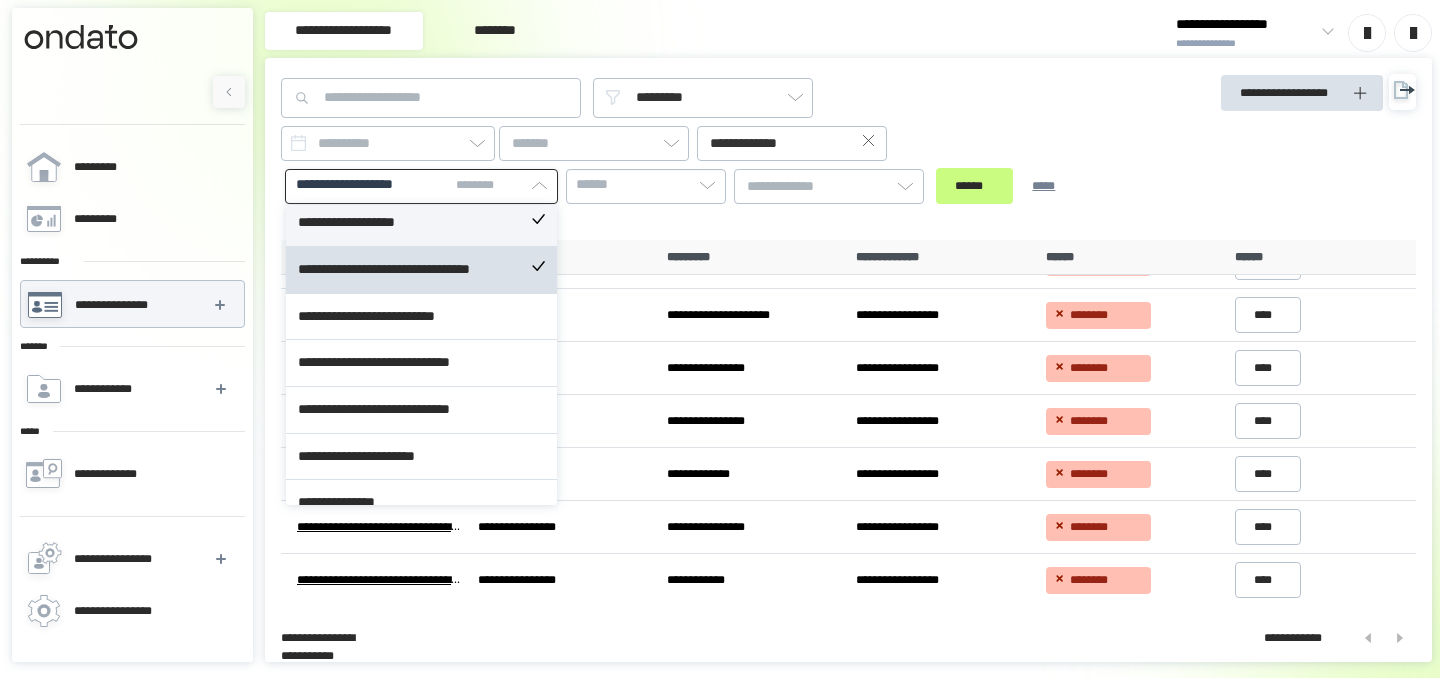 click on "**********" at bounding box center (421, 223) 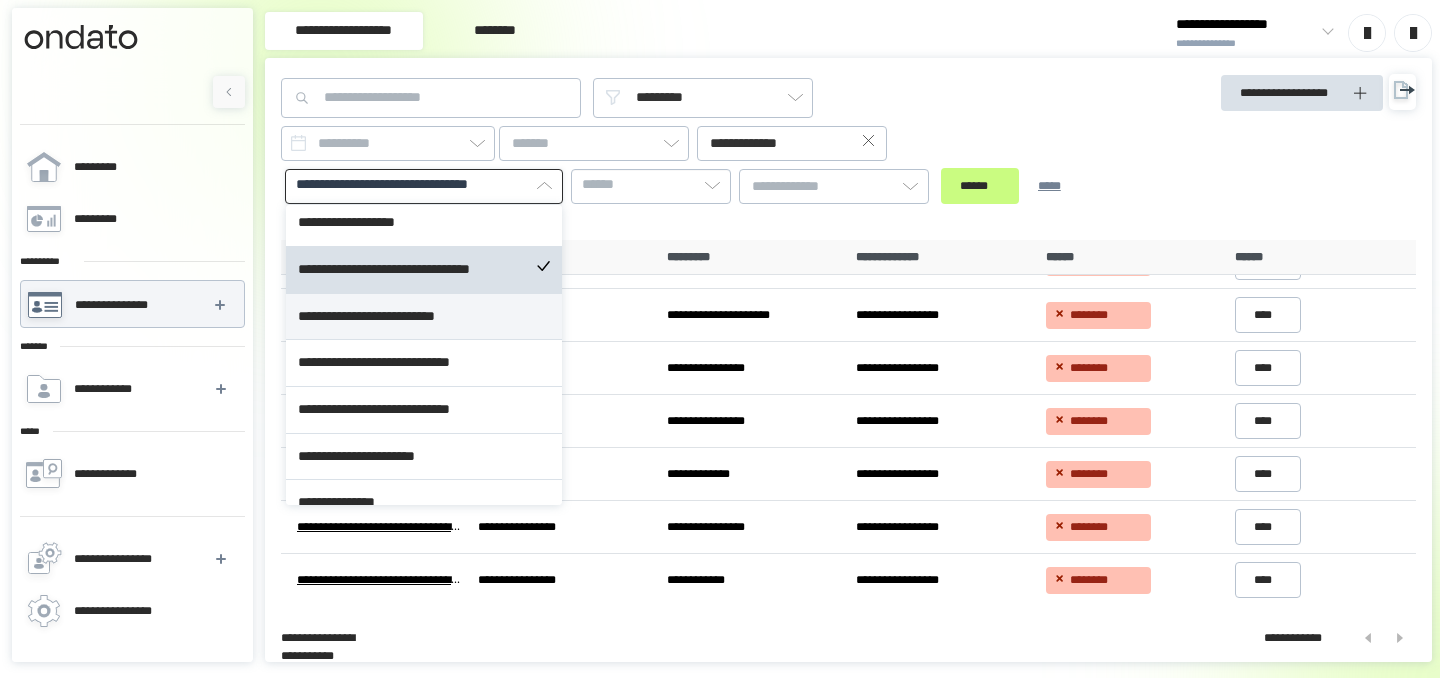 click on "**********" at bounding box center (424, 317) 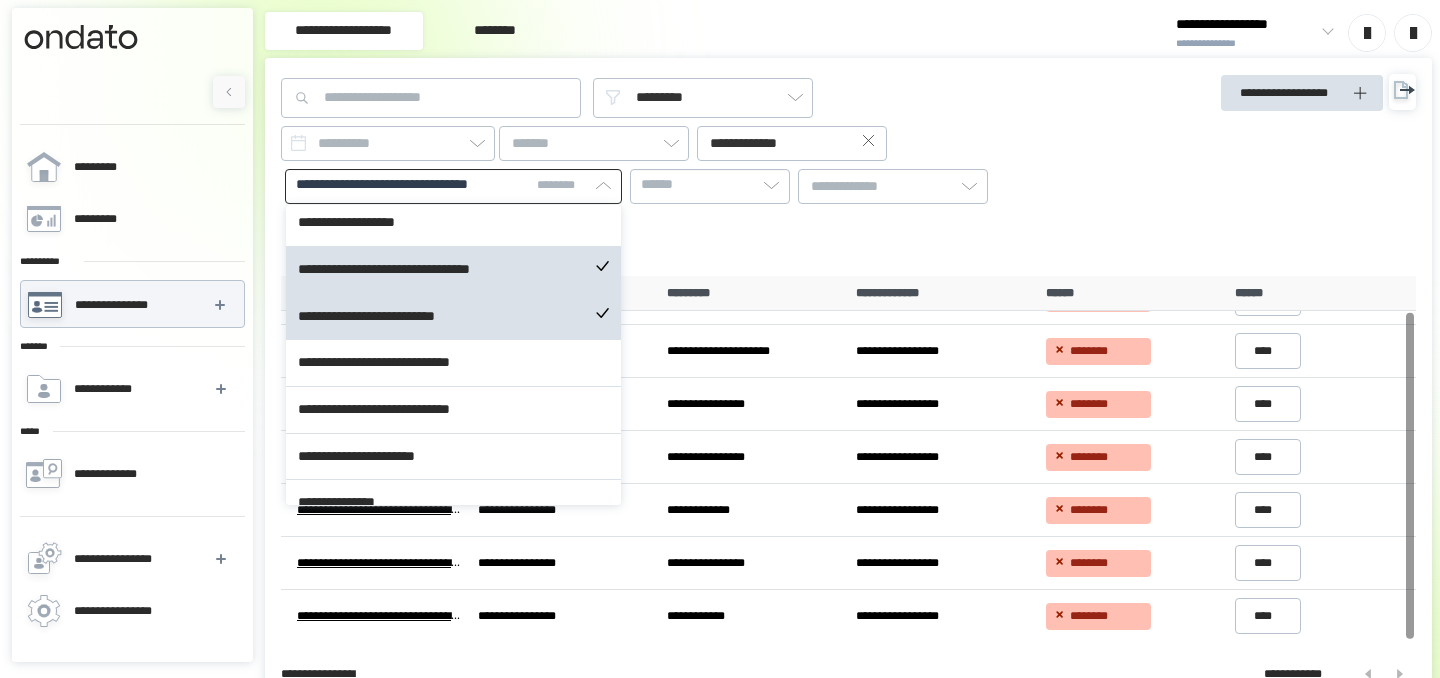 click on "[FIRST] [LAST] [BRAND] [PRODUCT] [VERSION] [STREET] [CITY] [STATE] [ZIP] [COUNTRY] [PHONE] [EMAIL] [SSN] [CC] [DOB] [AGE]" at bounding box center (705, 183) 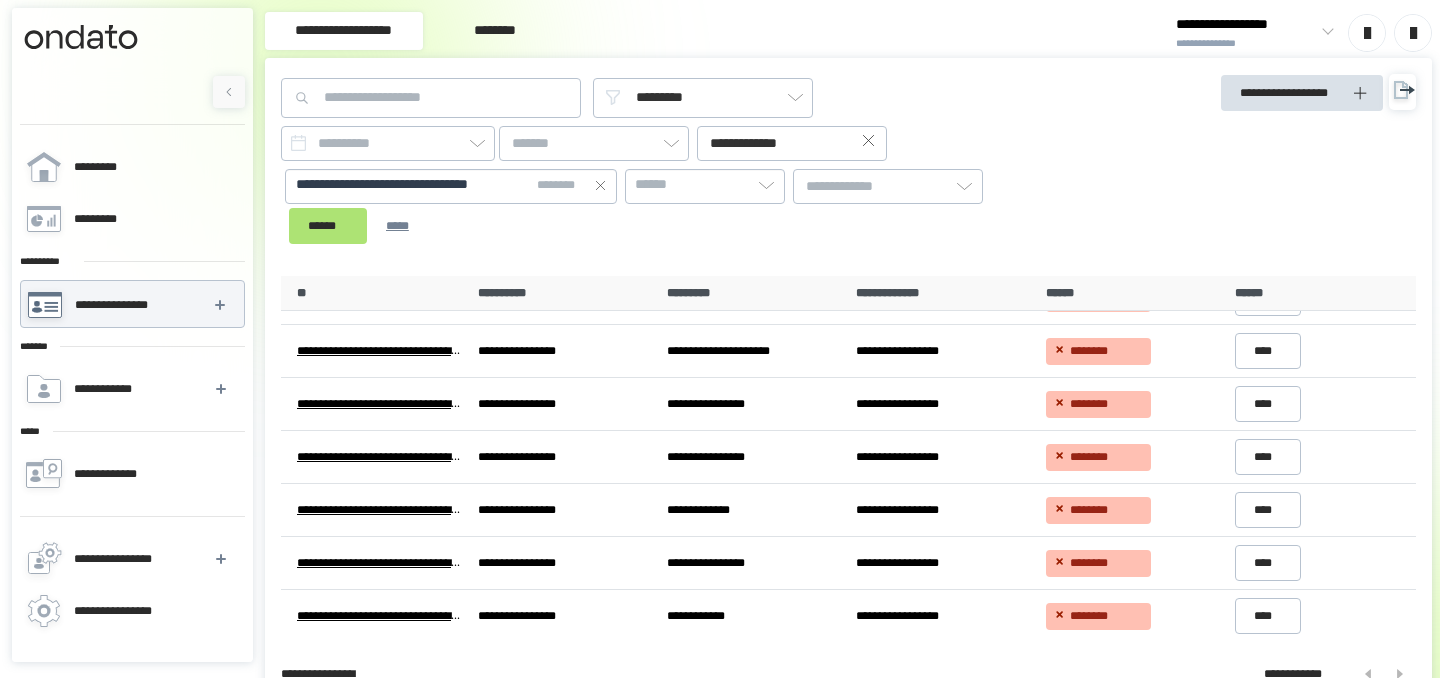 click on "******" at bounding box center (328, 226) 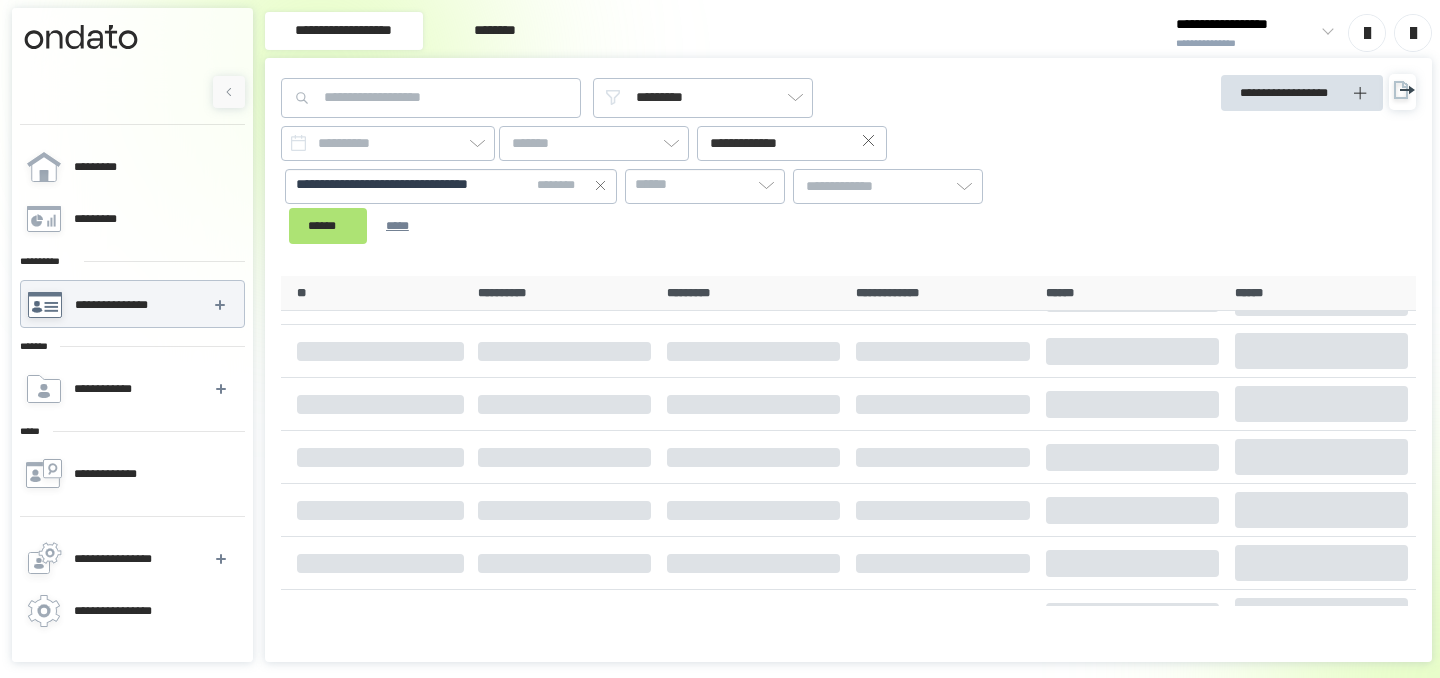 scroll, scrollTop: 0, scrollLeft: 0, axis: both 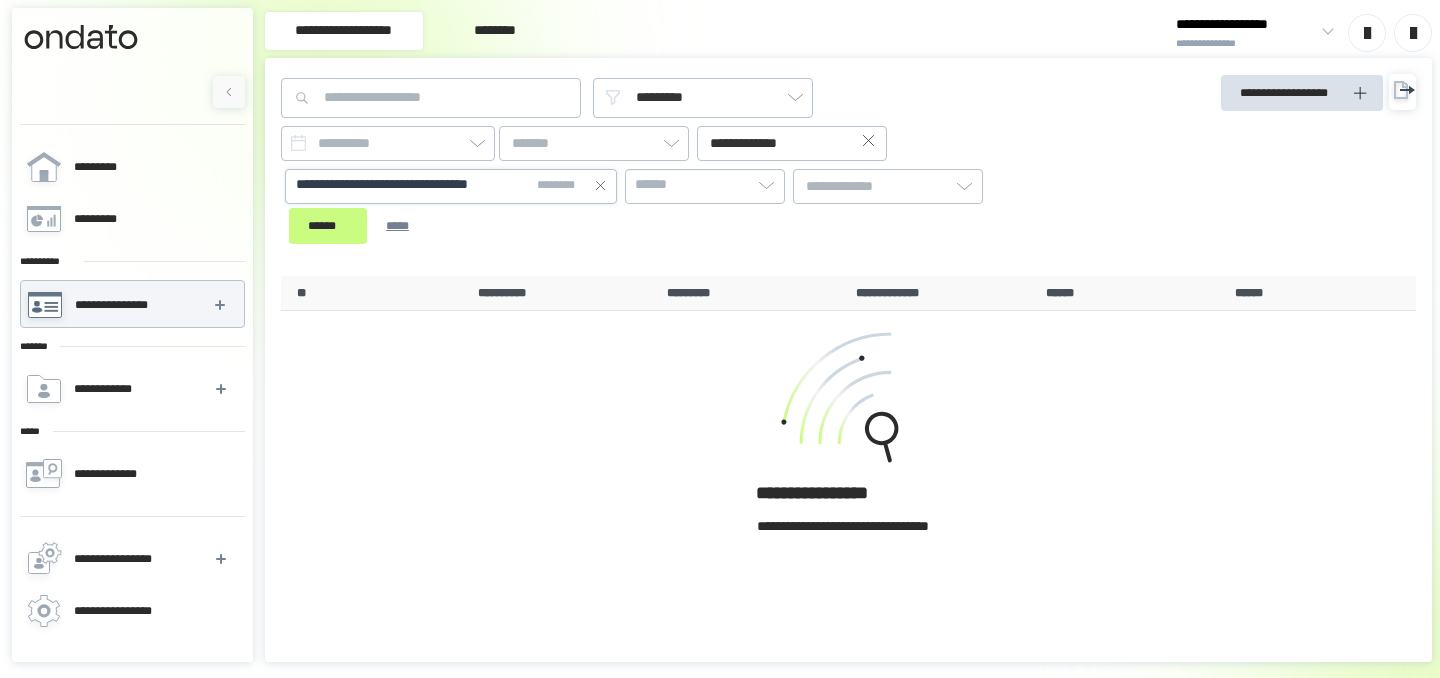 click on "**********" at bounding box center [413, 185] 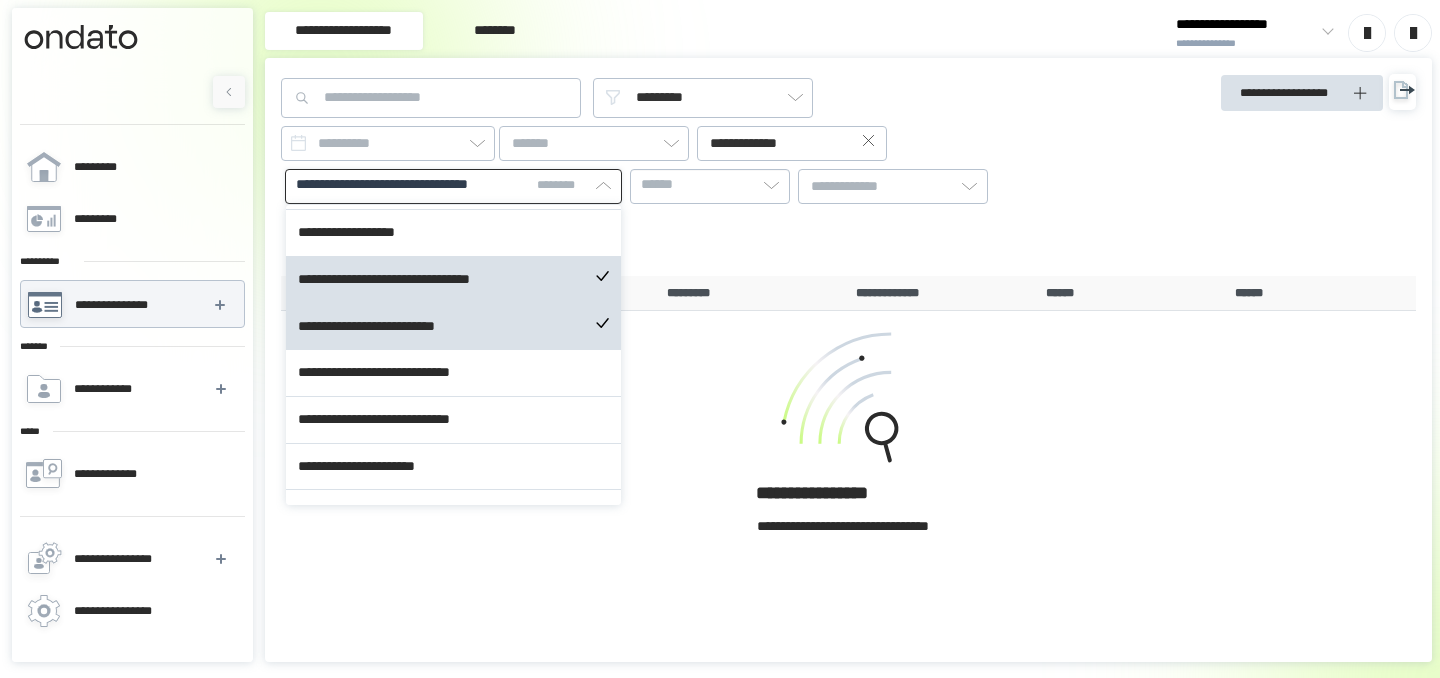 scroll, scrollTop: 698, scrollLeft: 0, axis: vertical 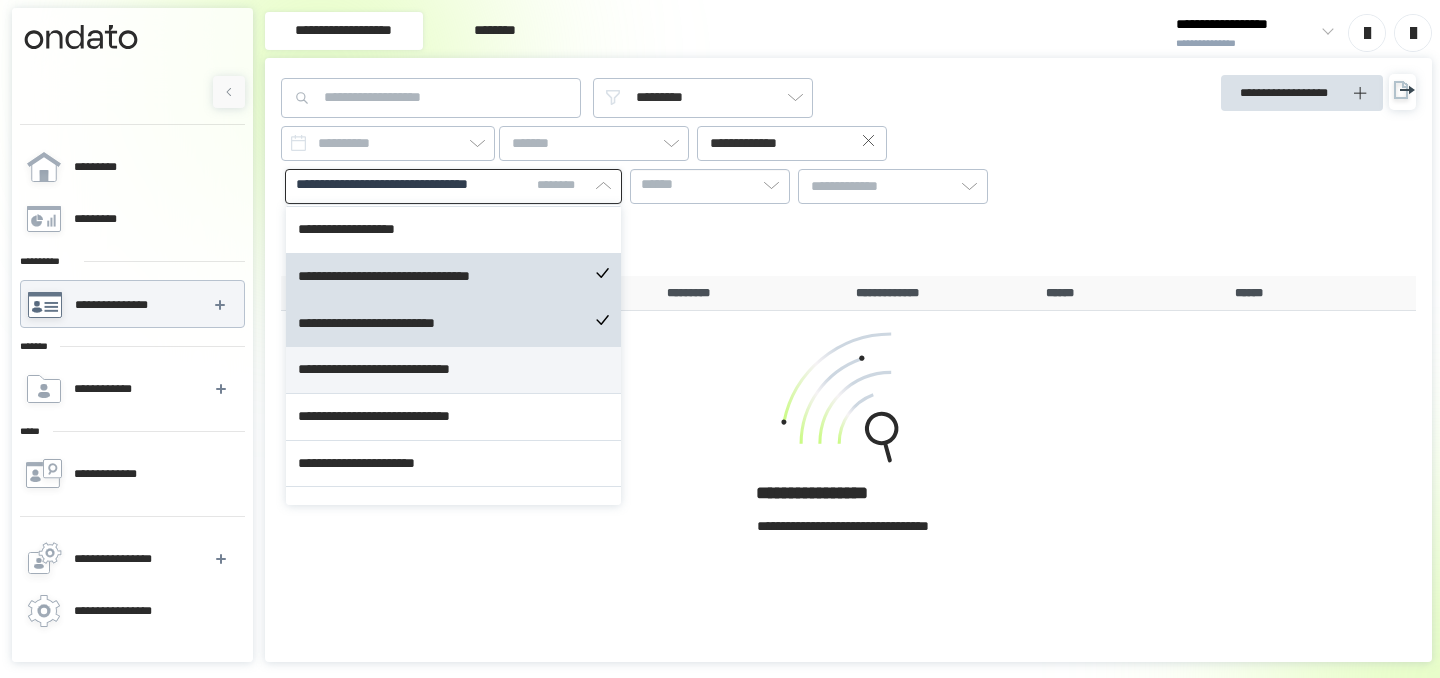 click on "**********" at bounding box center (453, 370) 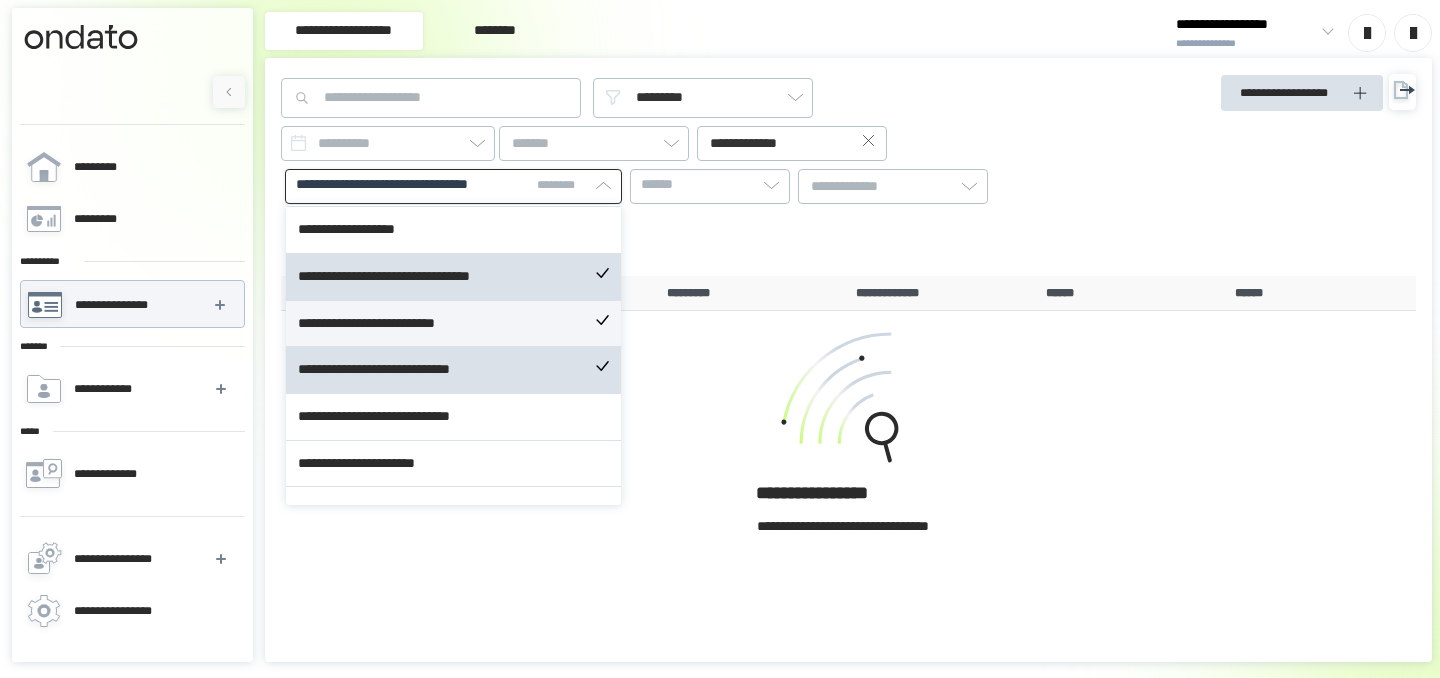 click on "**********" at bounding box center [453, 324] 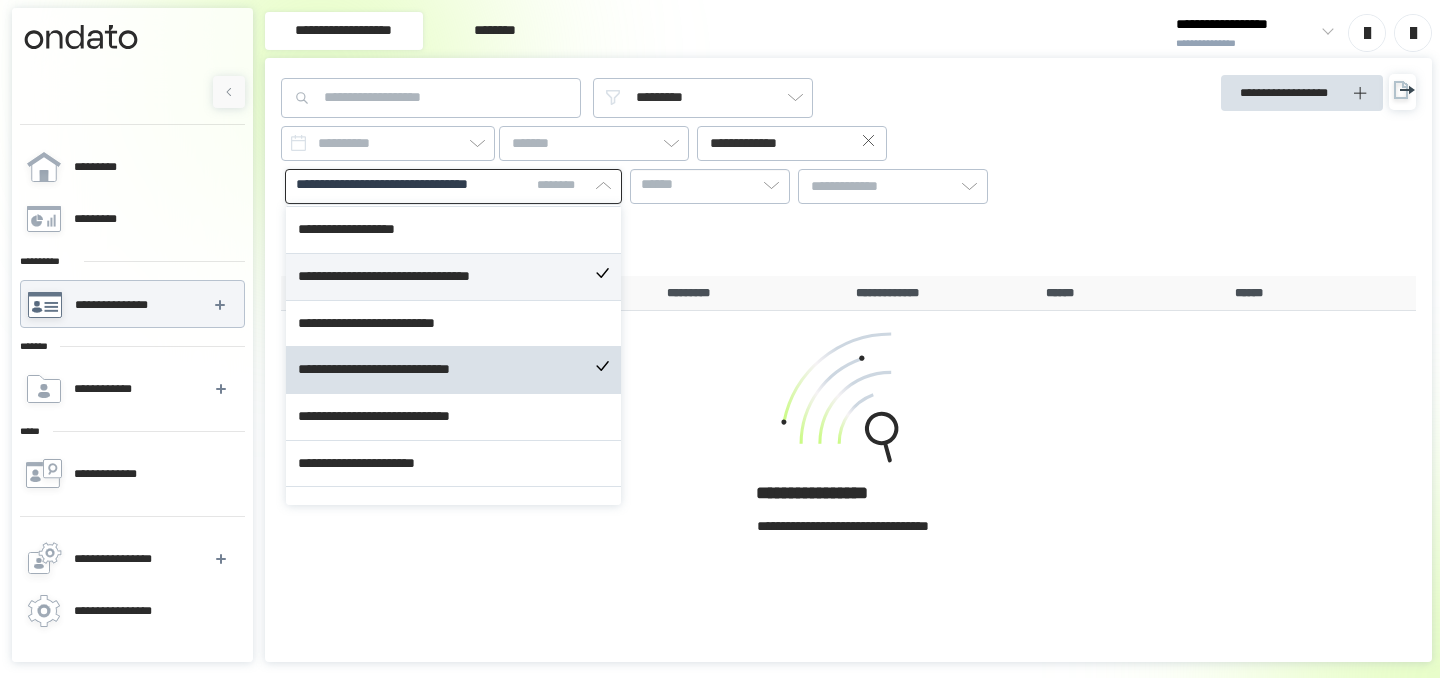 click on "**********" at bounding box center (453, 277) 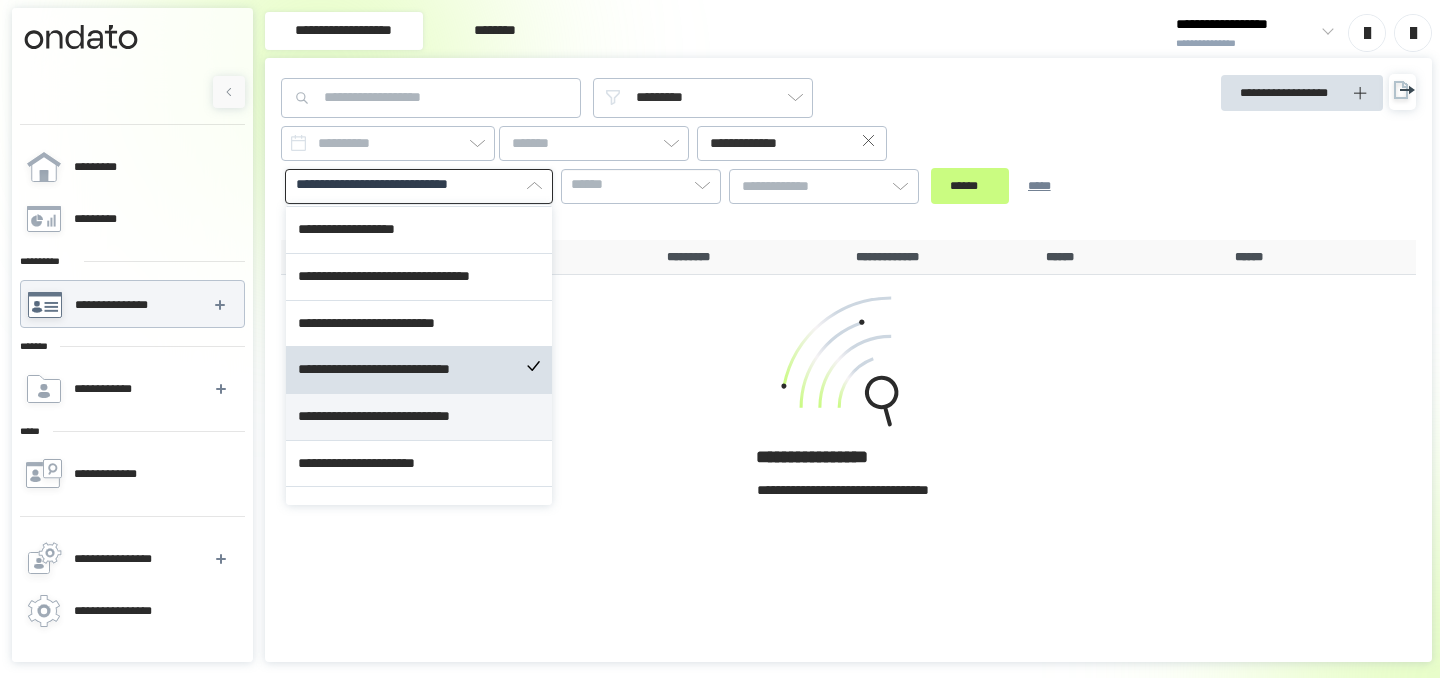 click on "**********" at bounding box center [419, 417] 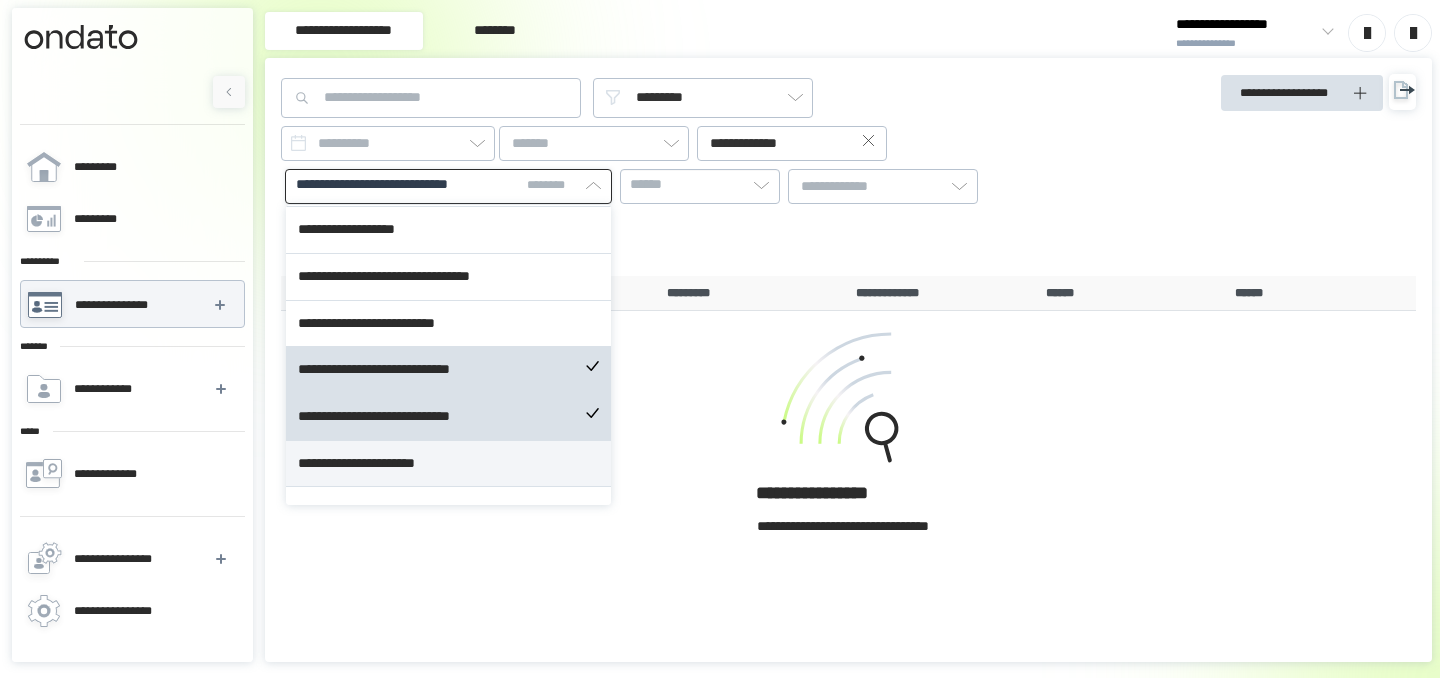 click on "**********" at bounding box center (448, 464) 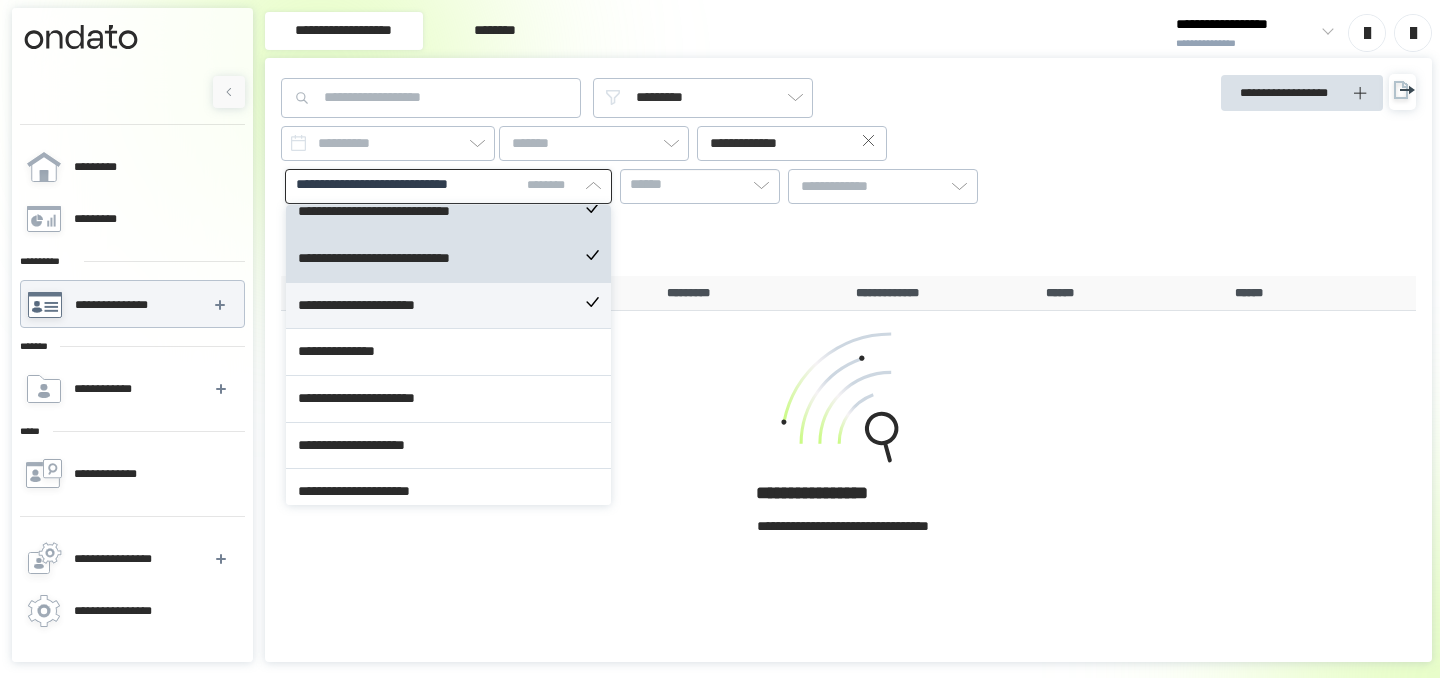 scroll, scrollTop: 866, scrollLeft: 0, axis: vertical 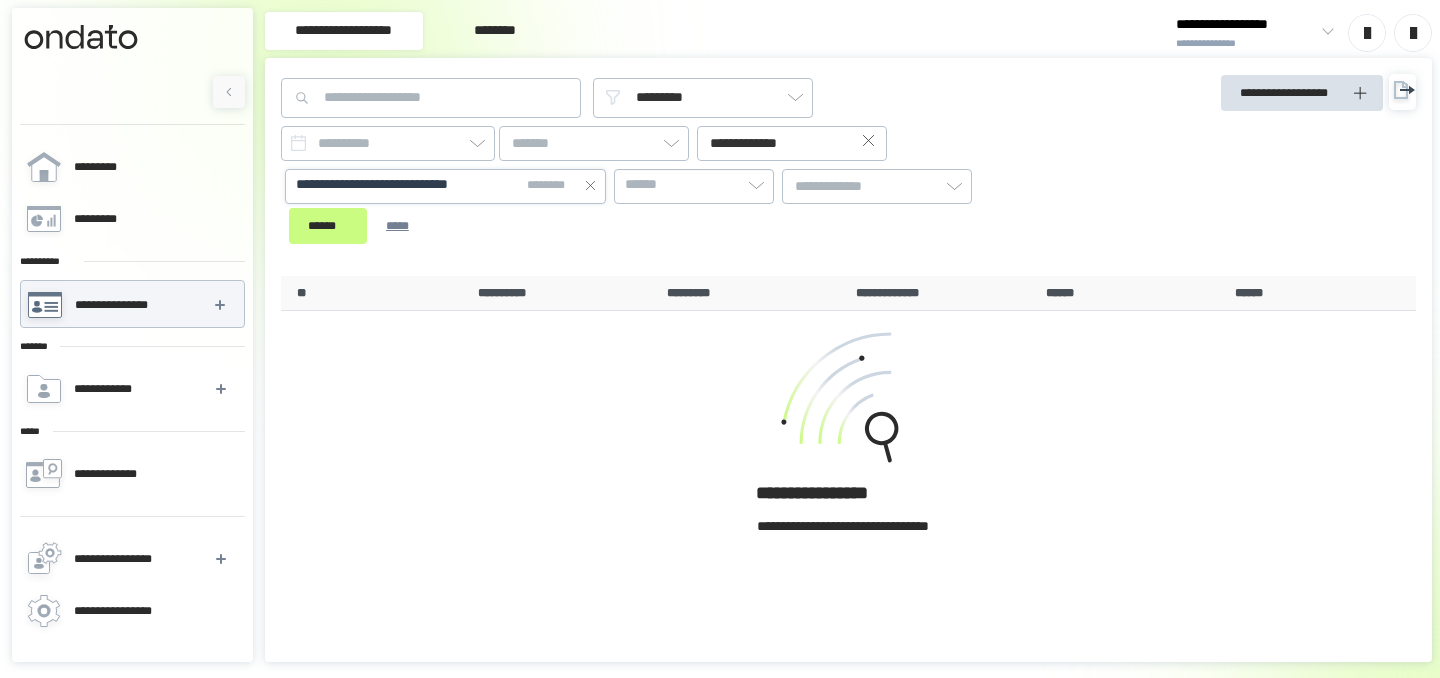 click on "[FIRST] [LAST] [BRAND] [PRODUCT] [VERSION] [CITY] [STATE] [ZIP]" at bounding box center [705, 183] 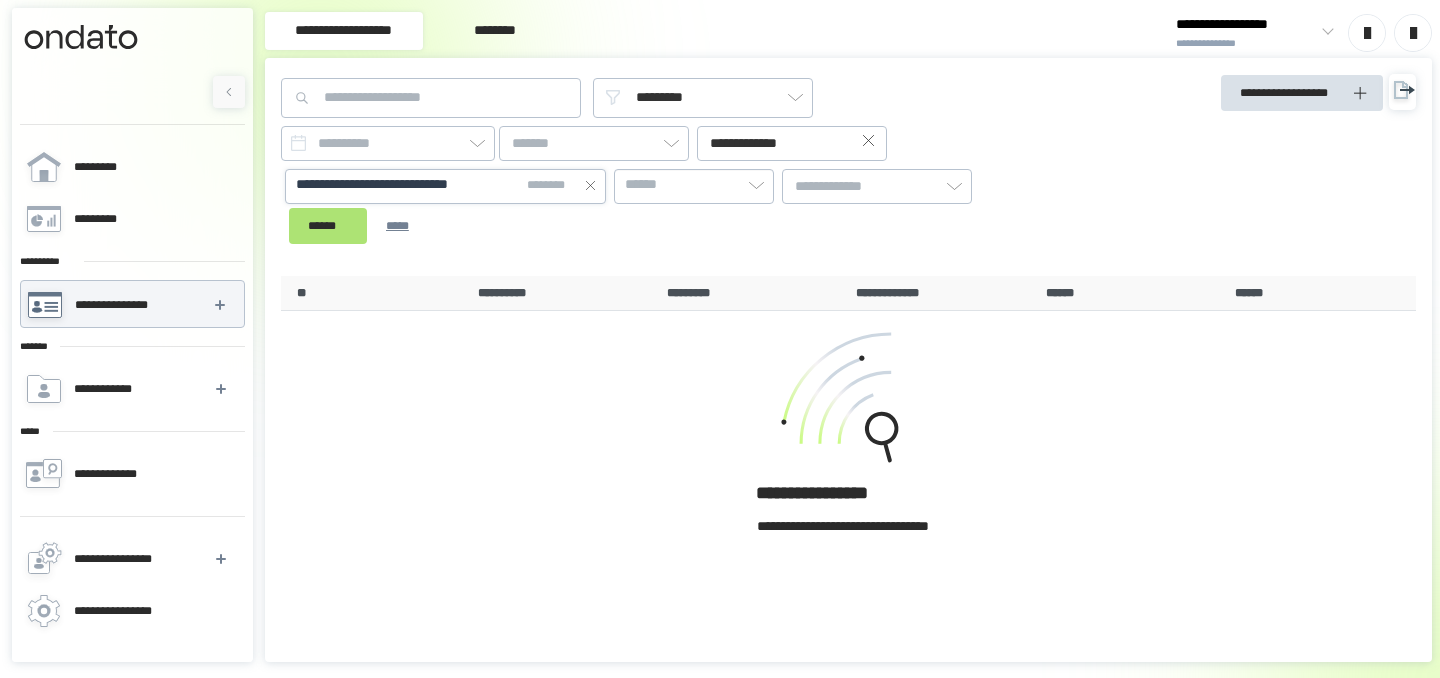 click on "******" at bounding box center [328, 226] 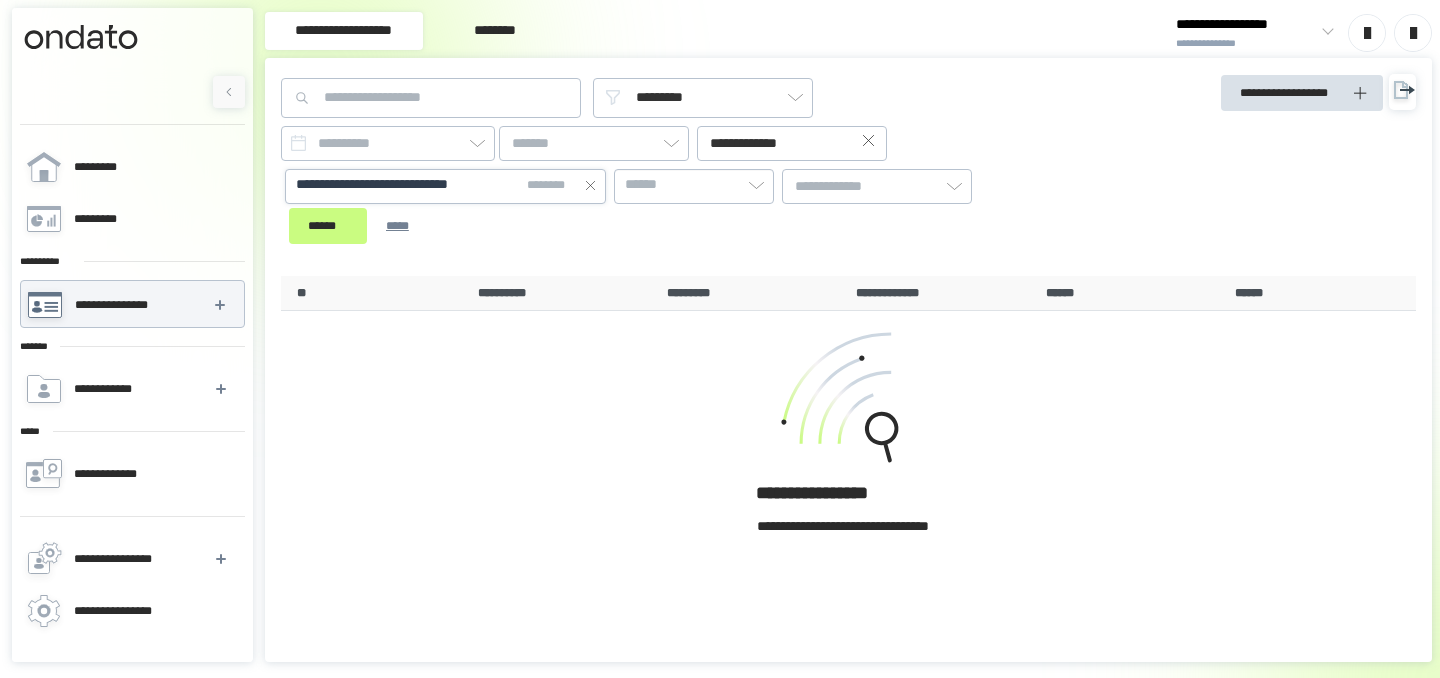 click on "**********" at bounding box center (408, 185) 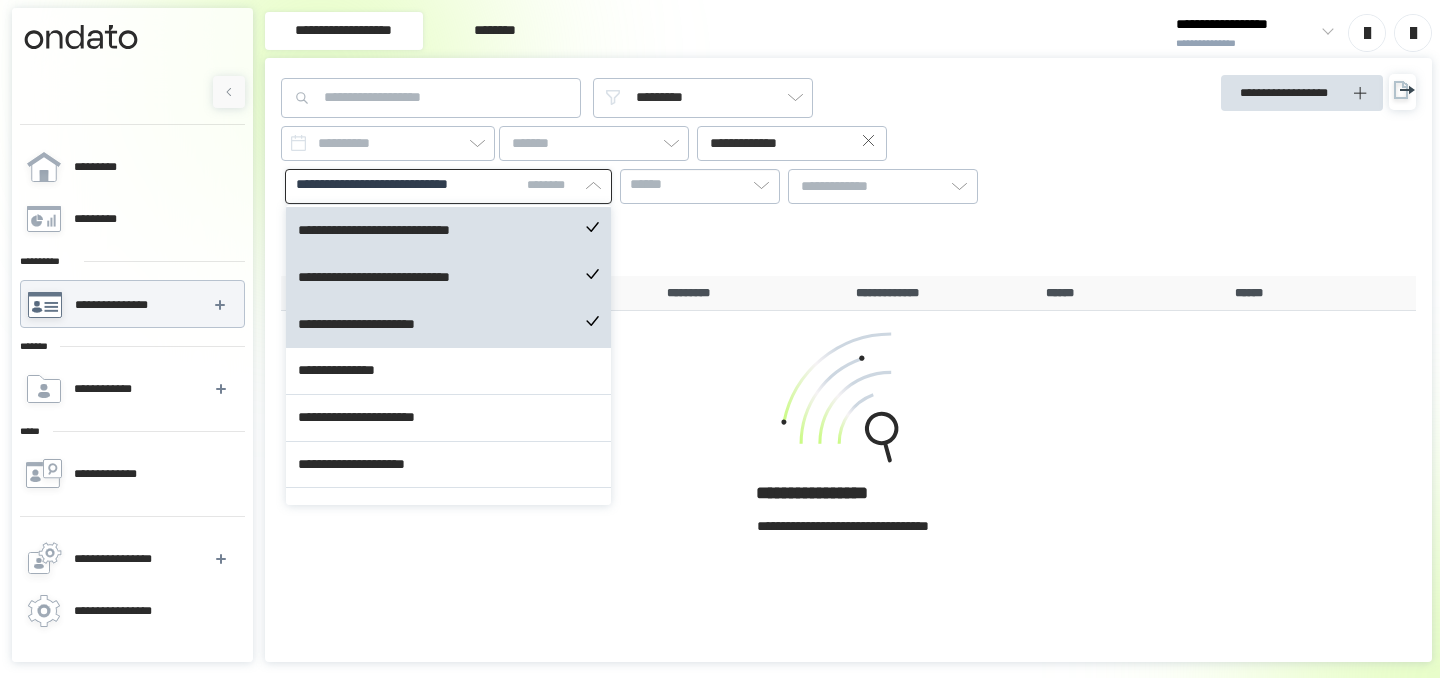 scroll, scrollTop: 842, scrollLeft: 0, axis: vertical 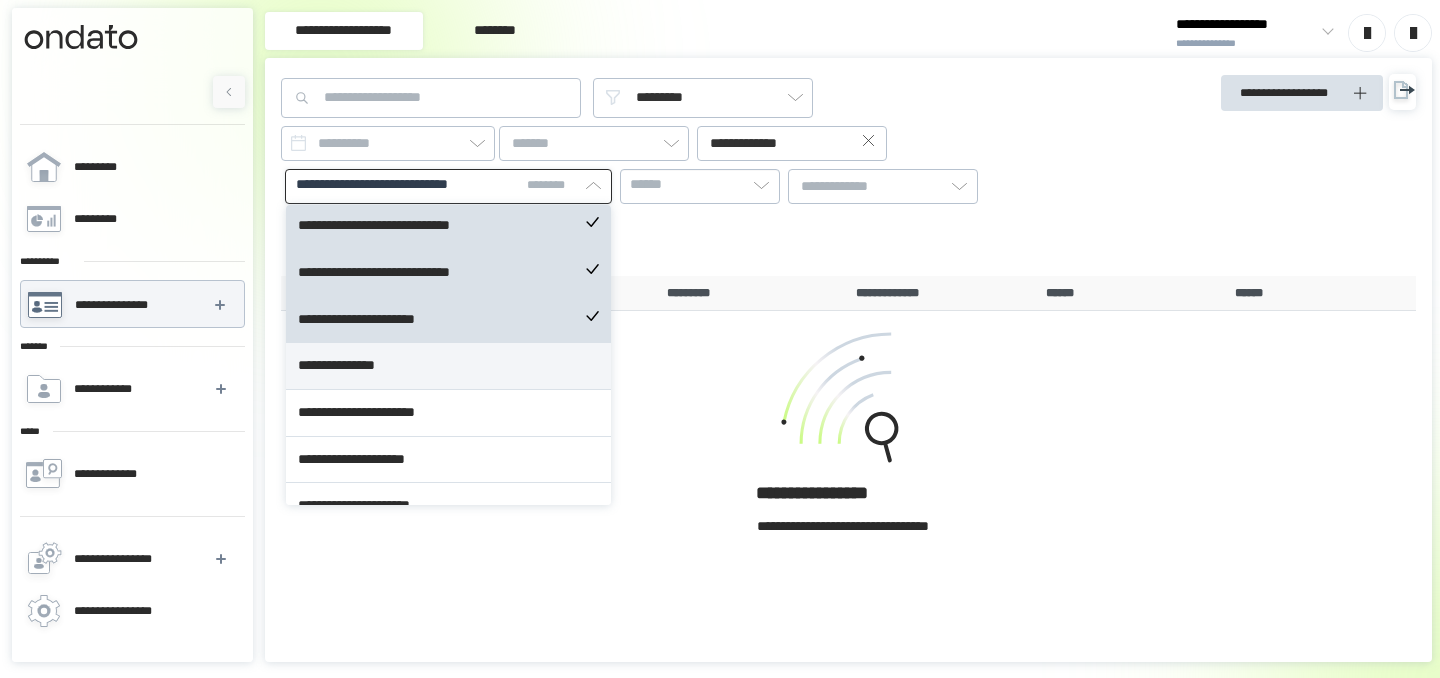 click on "**********" at bounding box center [448, 366] 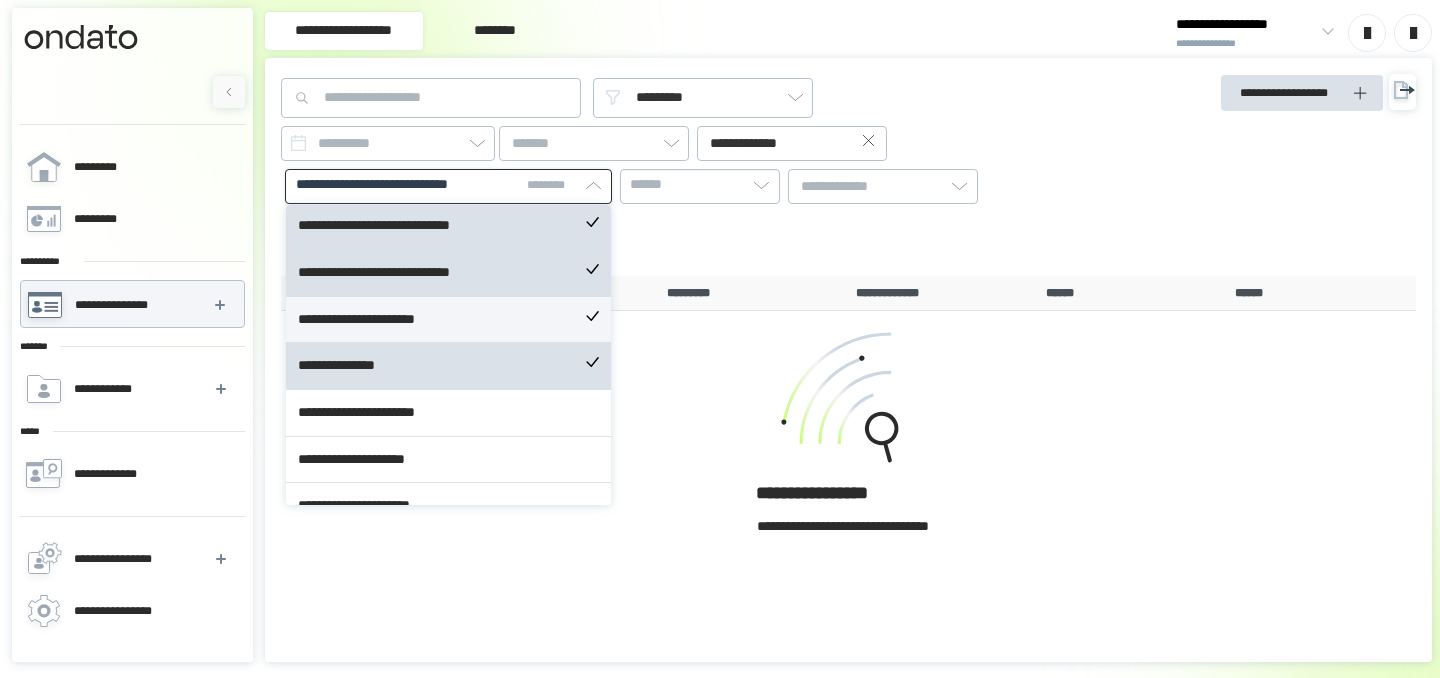 click on "**********" at bounding box center (448, 320) 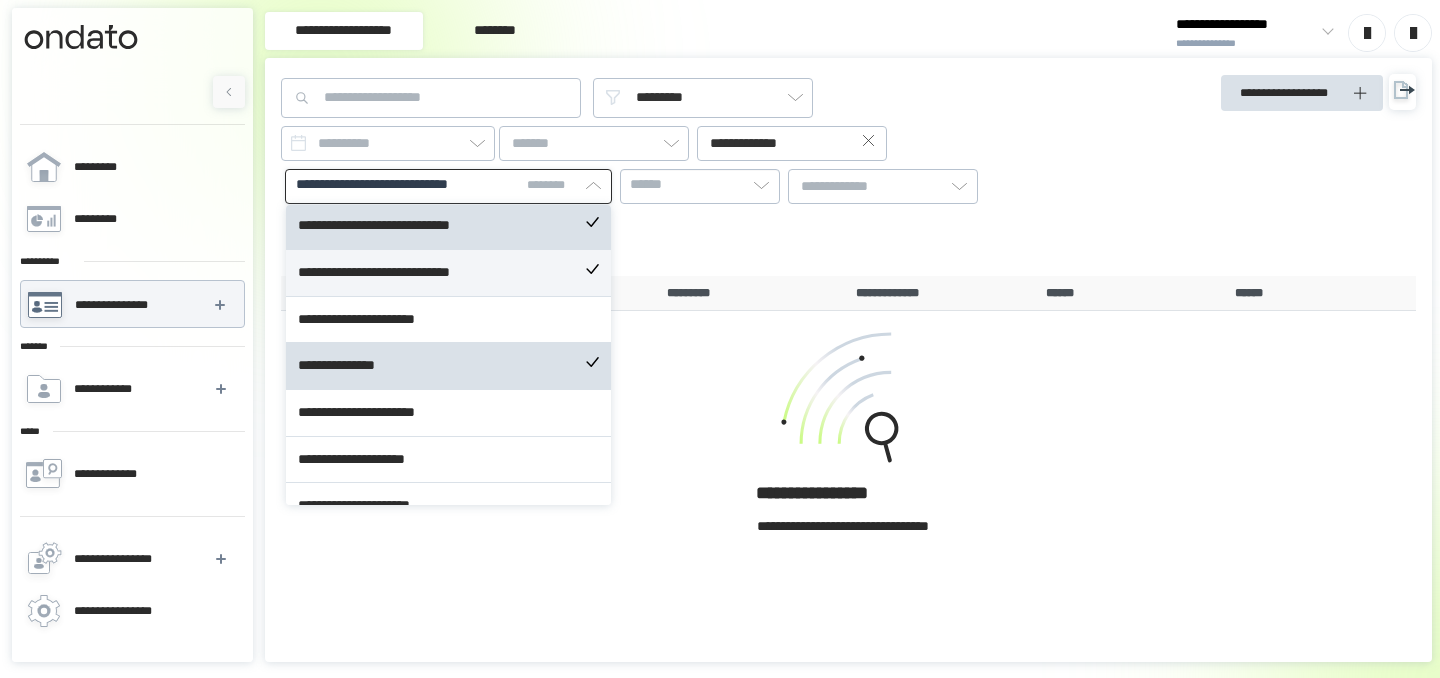 click on "**********" at bounding box center [448, 273] 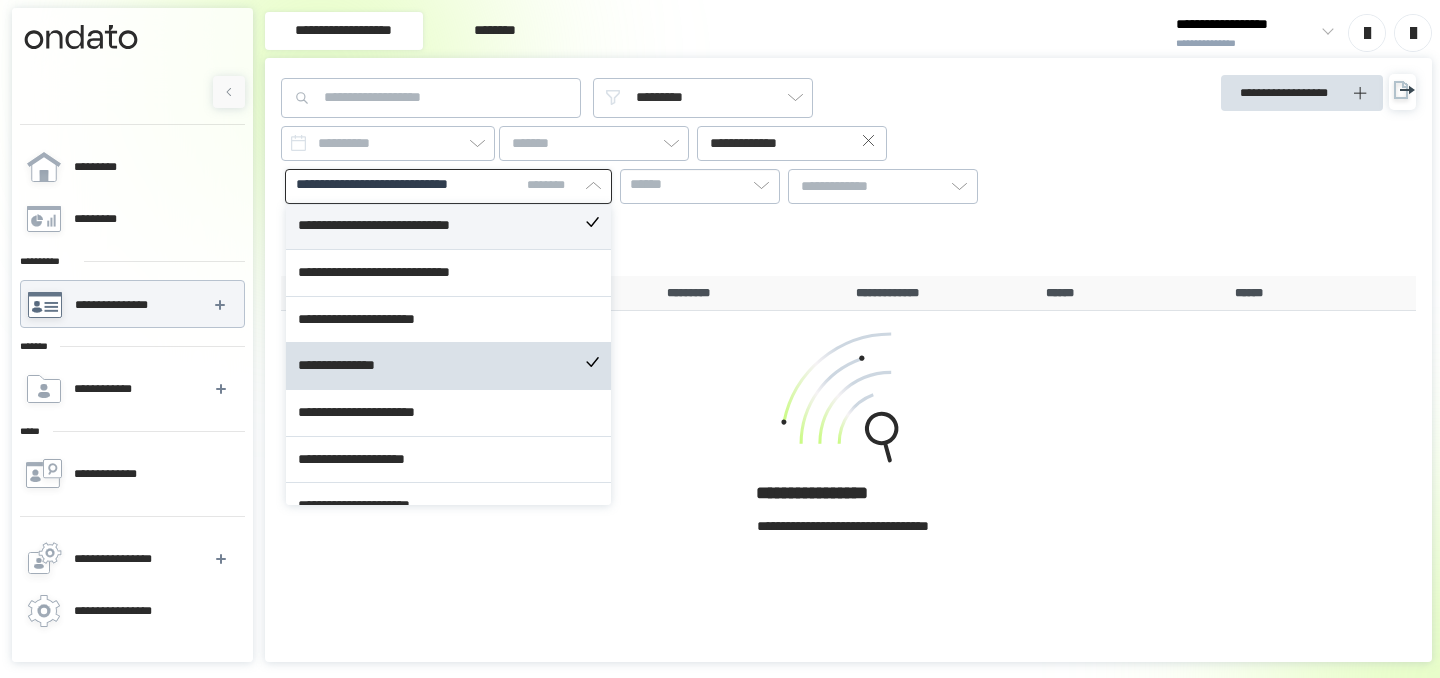 click on "**********" at bounding box center [448, 226] 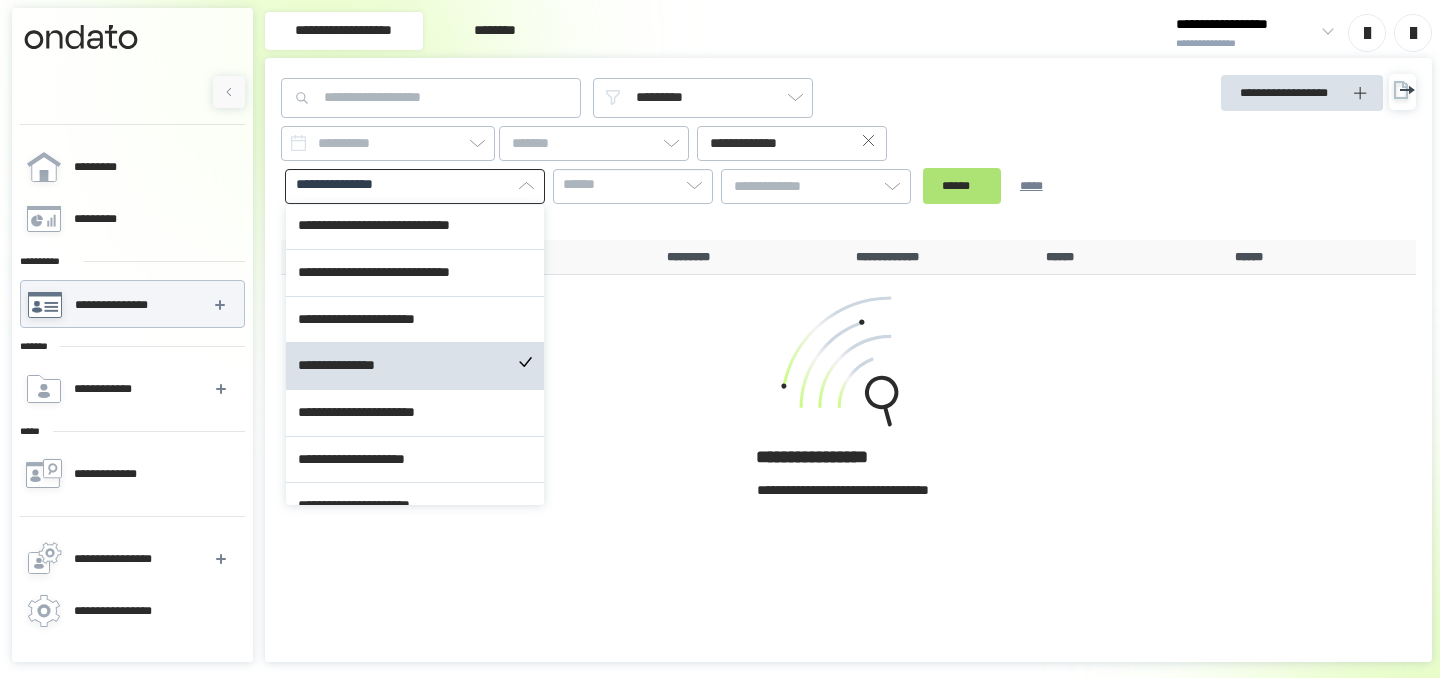 click on "[FIRST] [LAST] [STREET] [CITY] [STATE] [ZIP] [COUNTRY] [PHONE] [EMAIL] [SSN] [CC] [DOB] [AGE]" at bounding box center [705, 165] 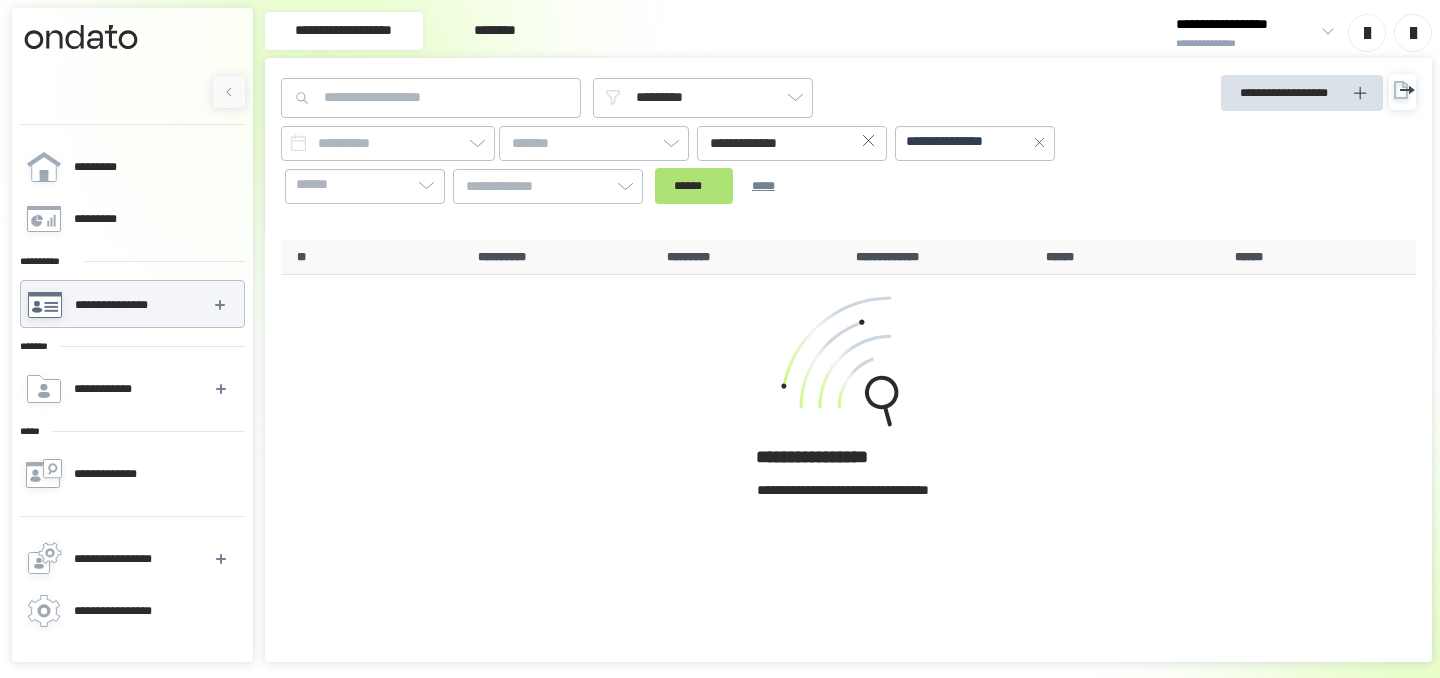 click on "******" at bounding box center [694, 186] 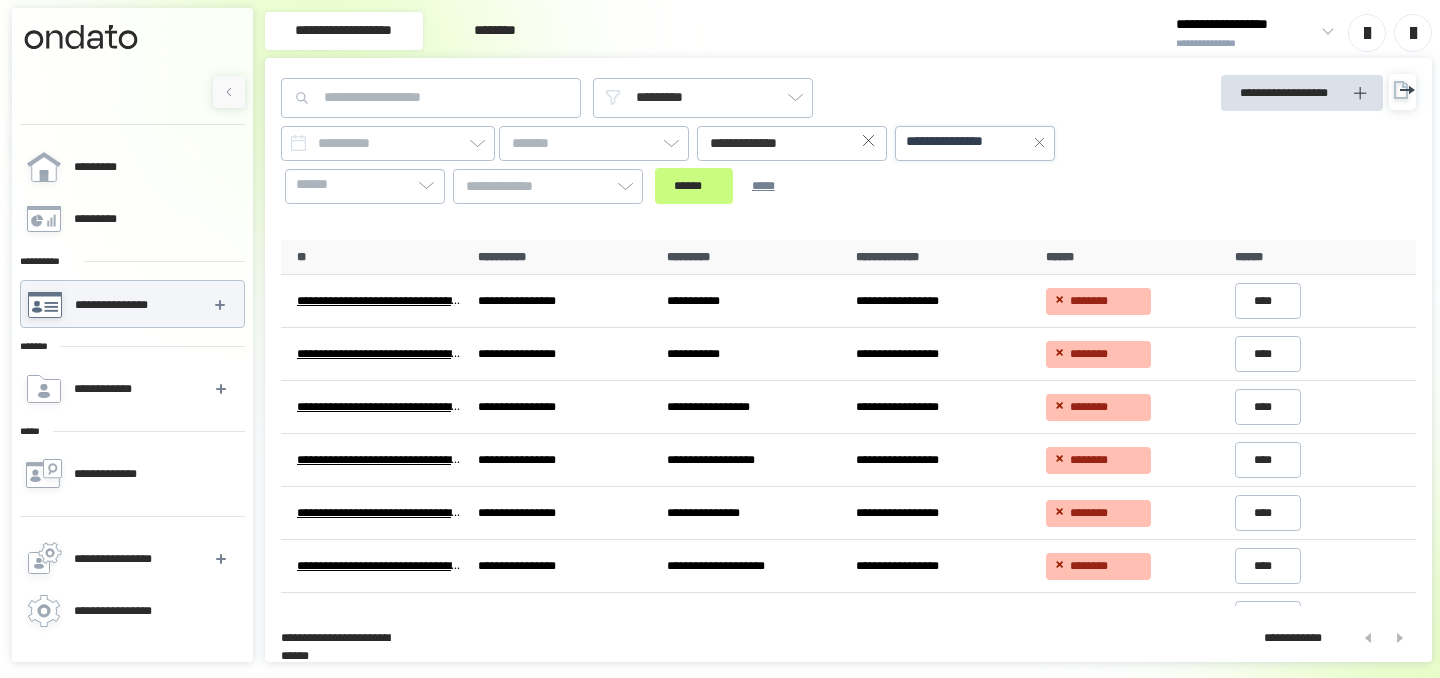 click on "**********" at bounding box center (963, 142) 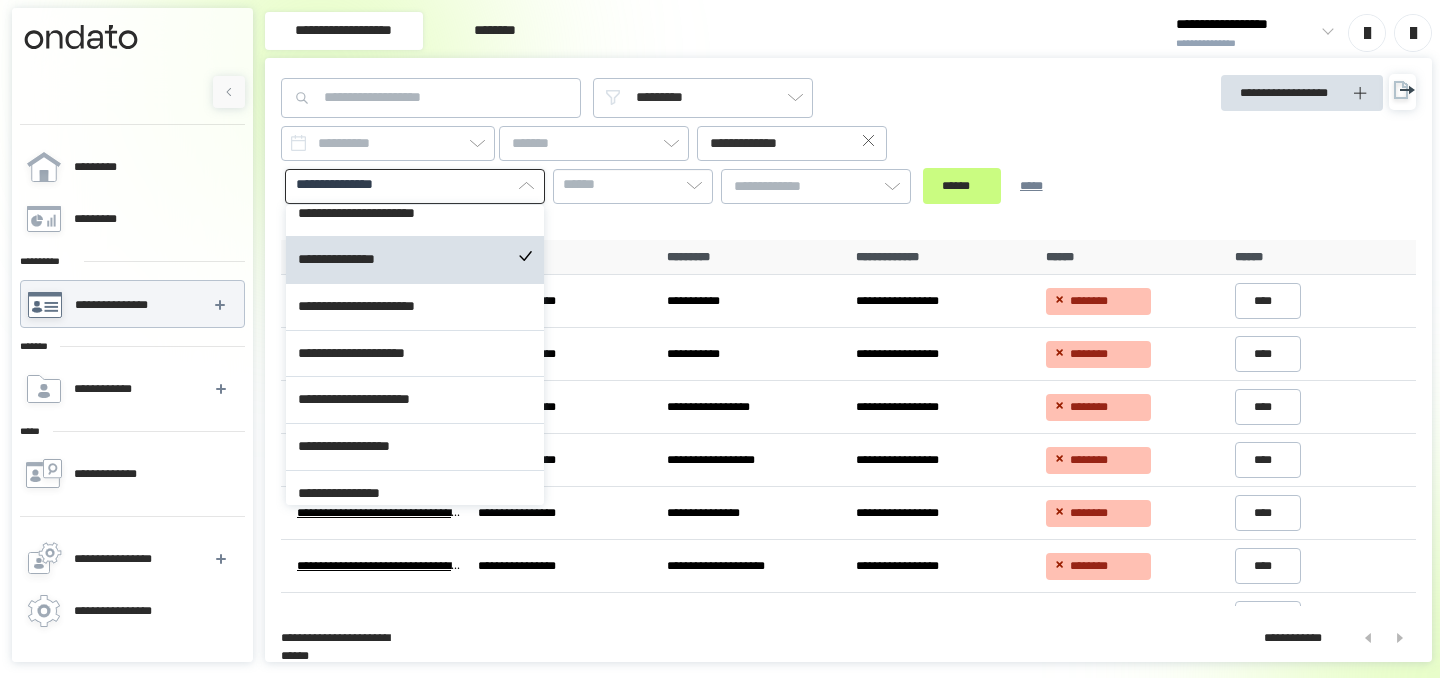 scroll, scrollTop: 951, scrollLeft: 0, axis: vertical 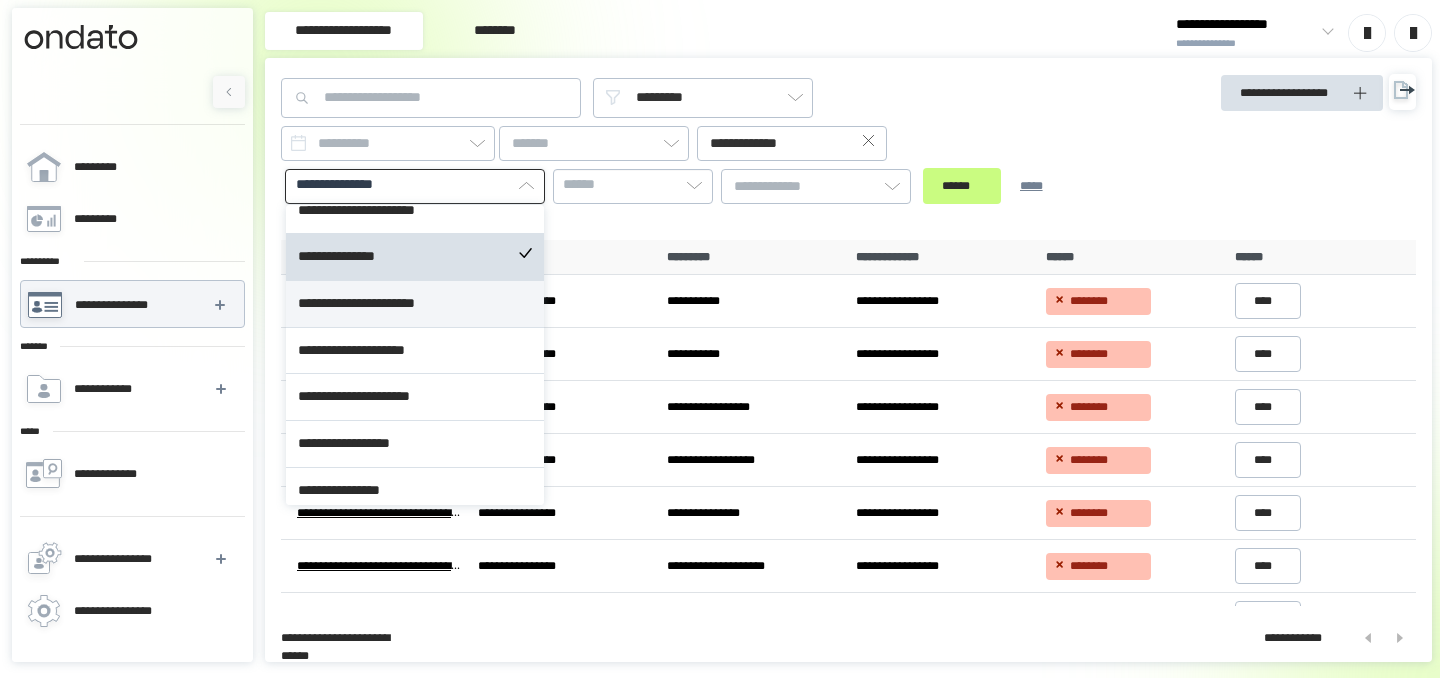 click on "**********" at bounding box center [415, 304] 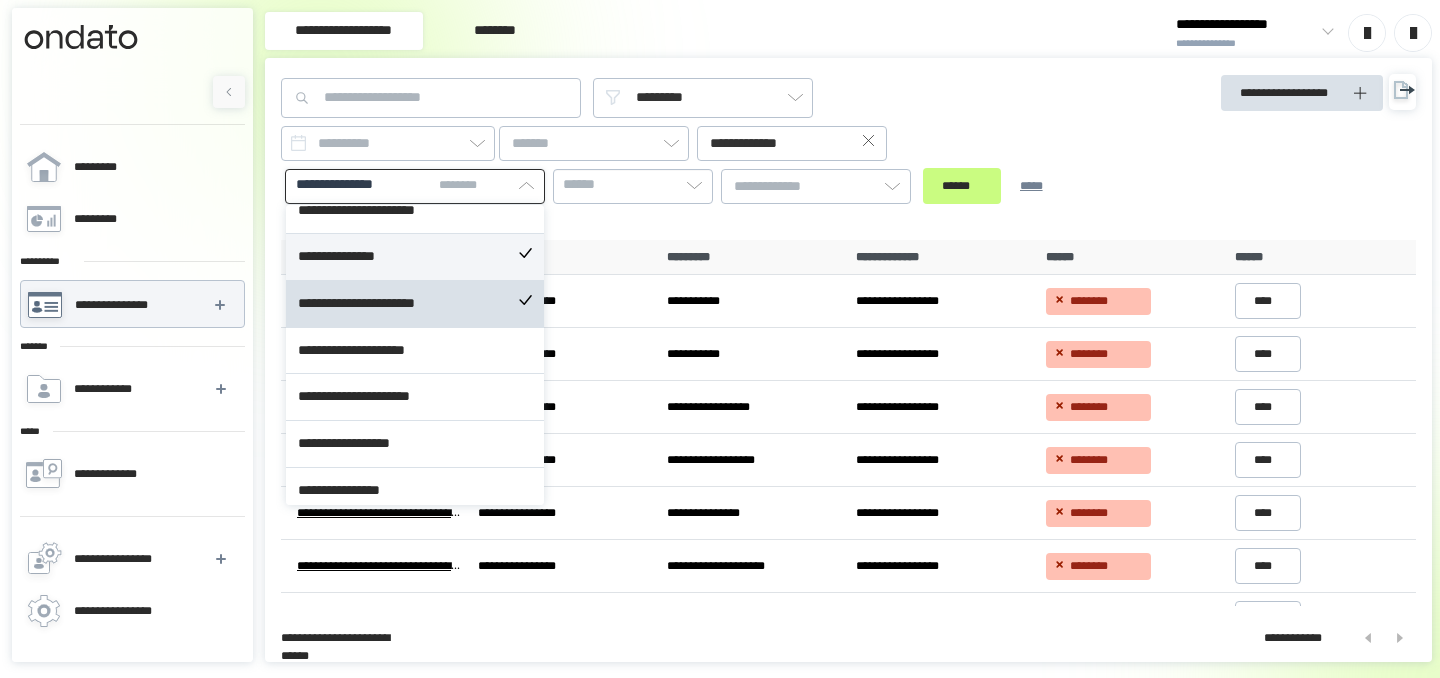 click on "**********" at bounding box center (415, 257) 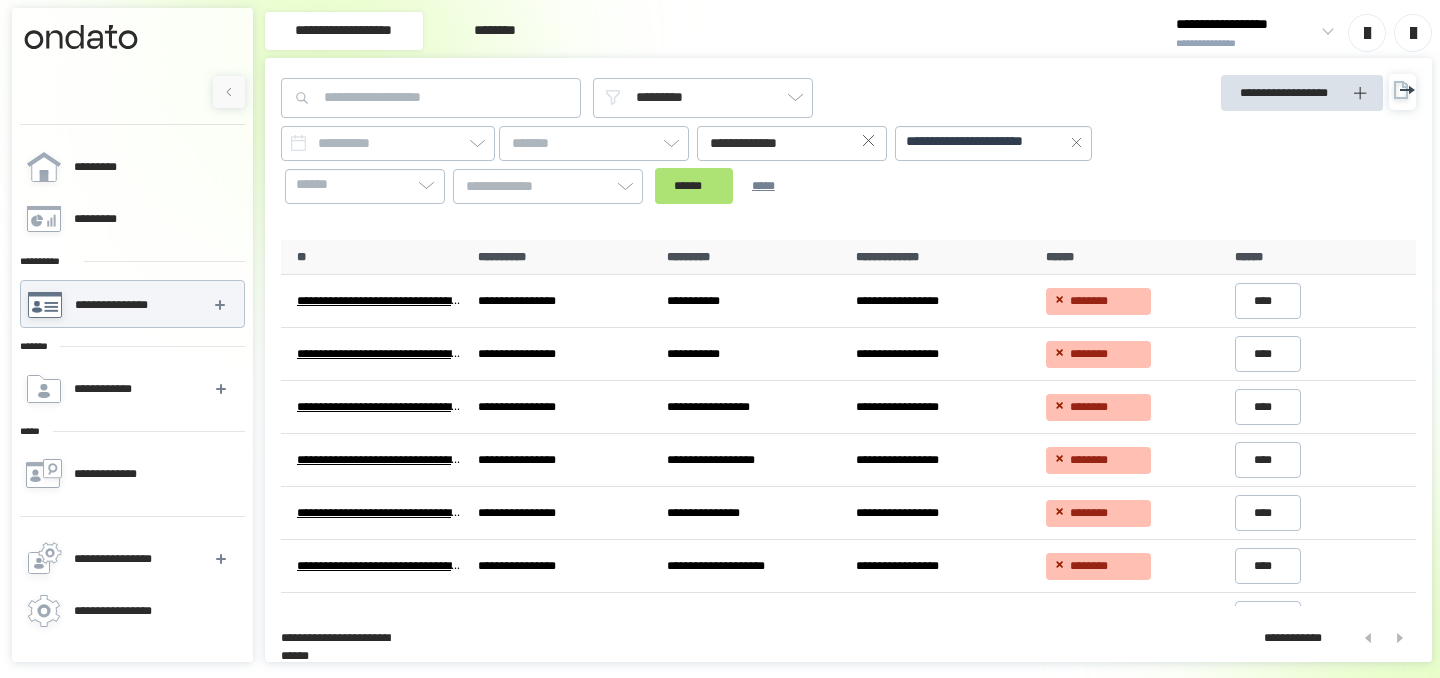 click on "******   *****" at bounding box center [728, 186] 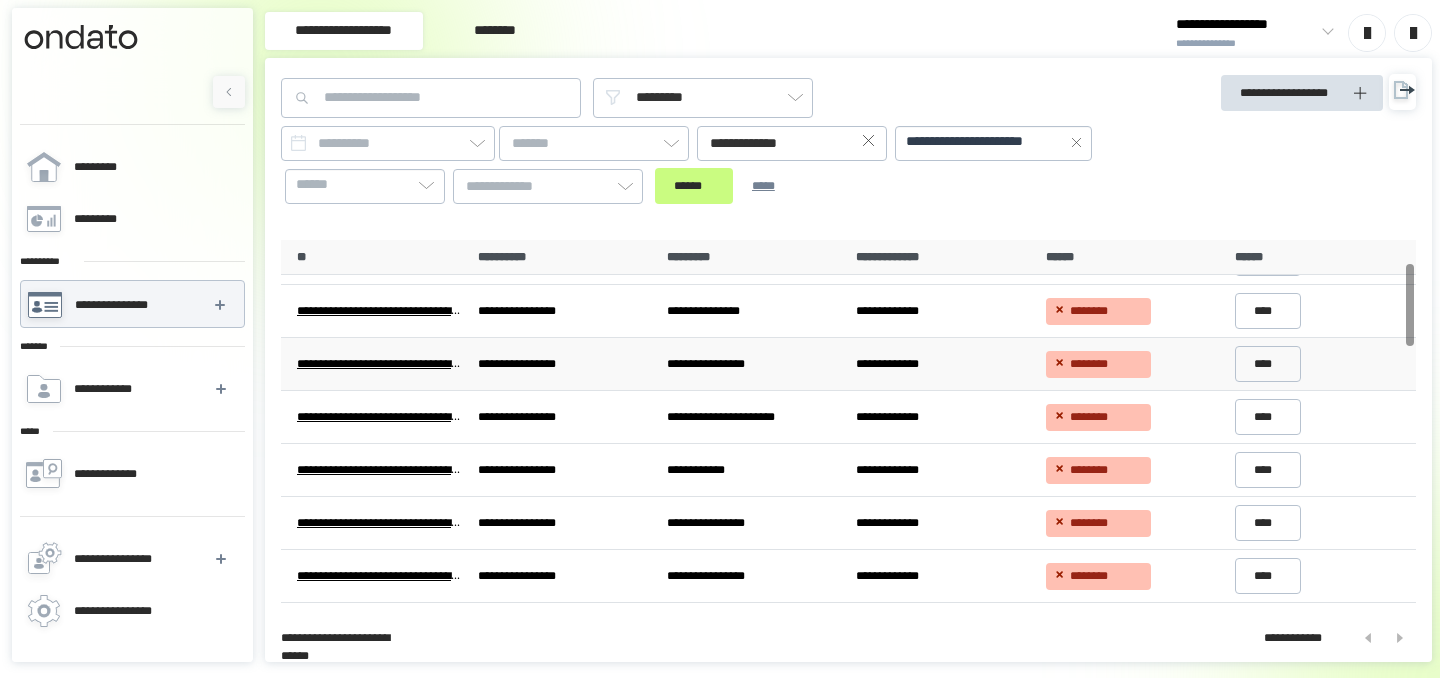 scroll, scrollTop: 112, scrollLeft: 0, axis: vertical 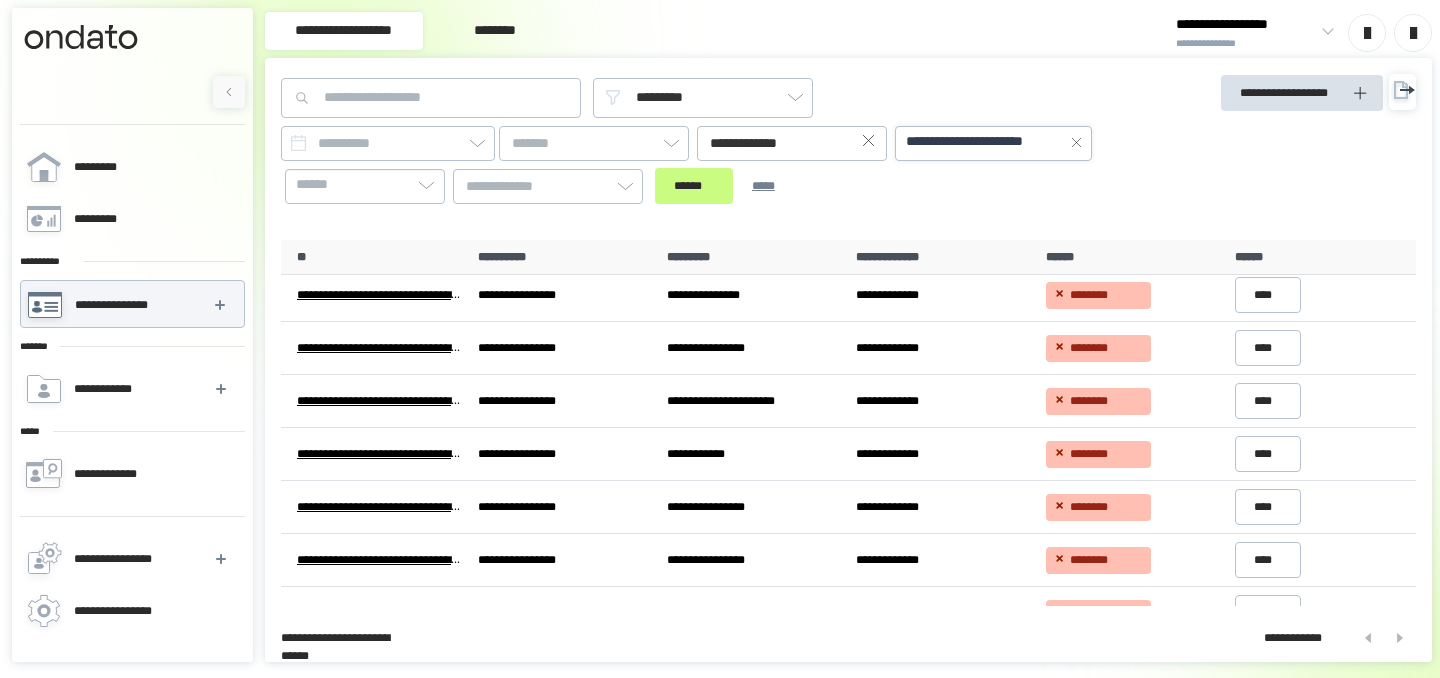 click on "**********" at bounding box center [985, 142] 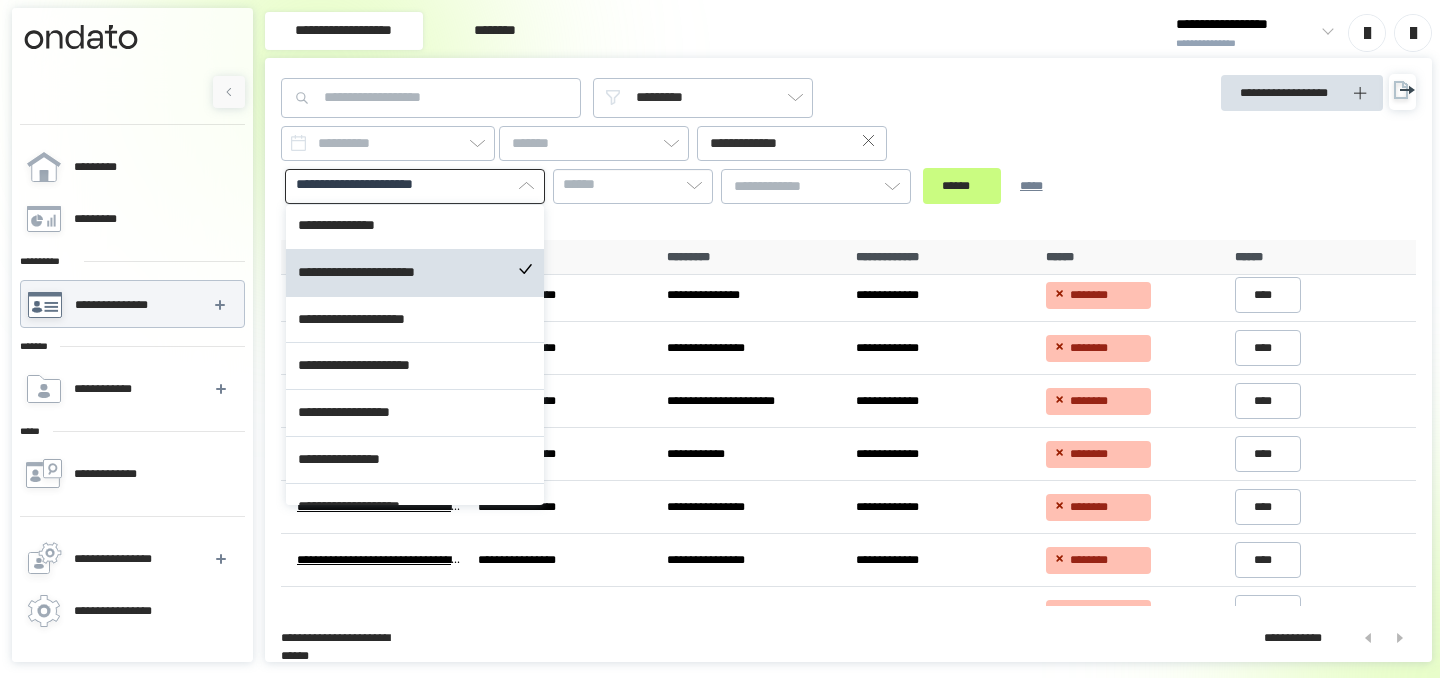 scroll, scrollTop: 996, scrollLeft: 0, axis: vertical 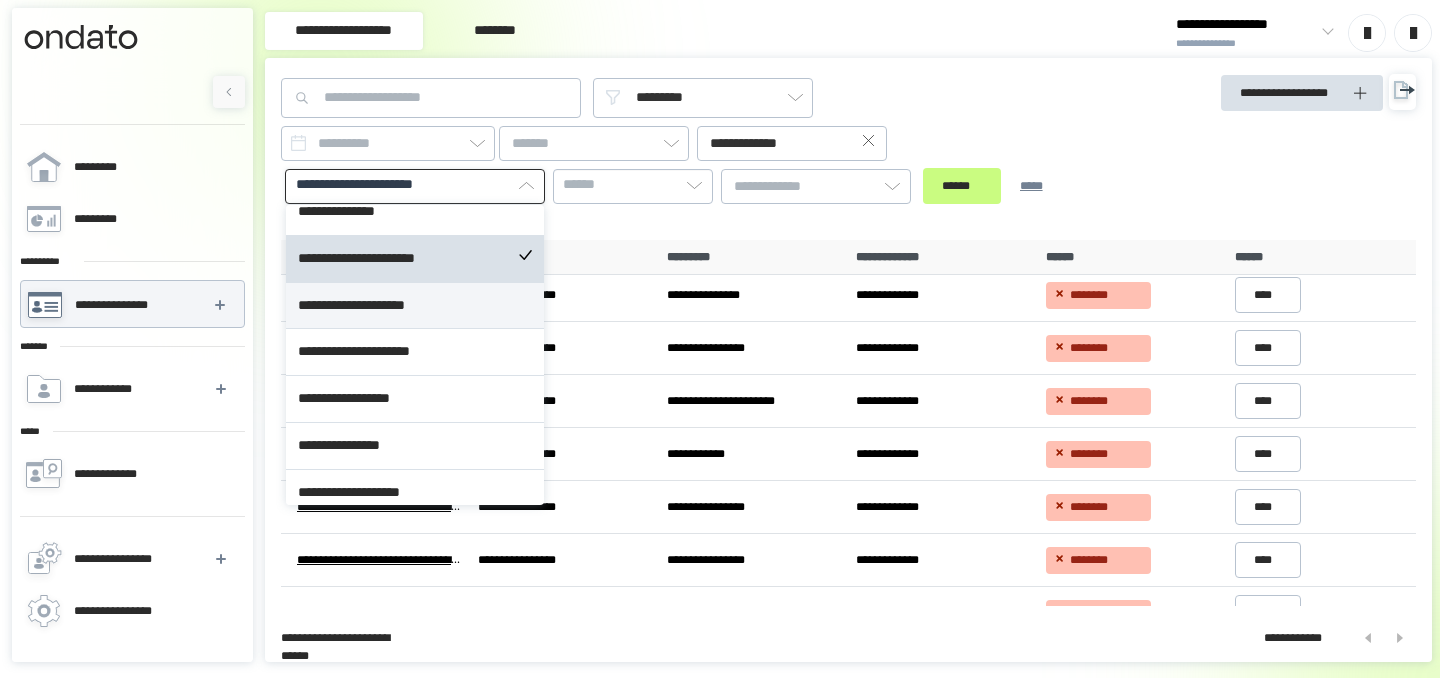 click on "**********" at bounding box center [415, 306] 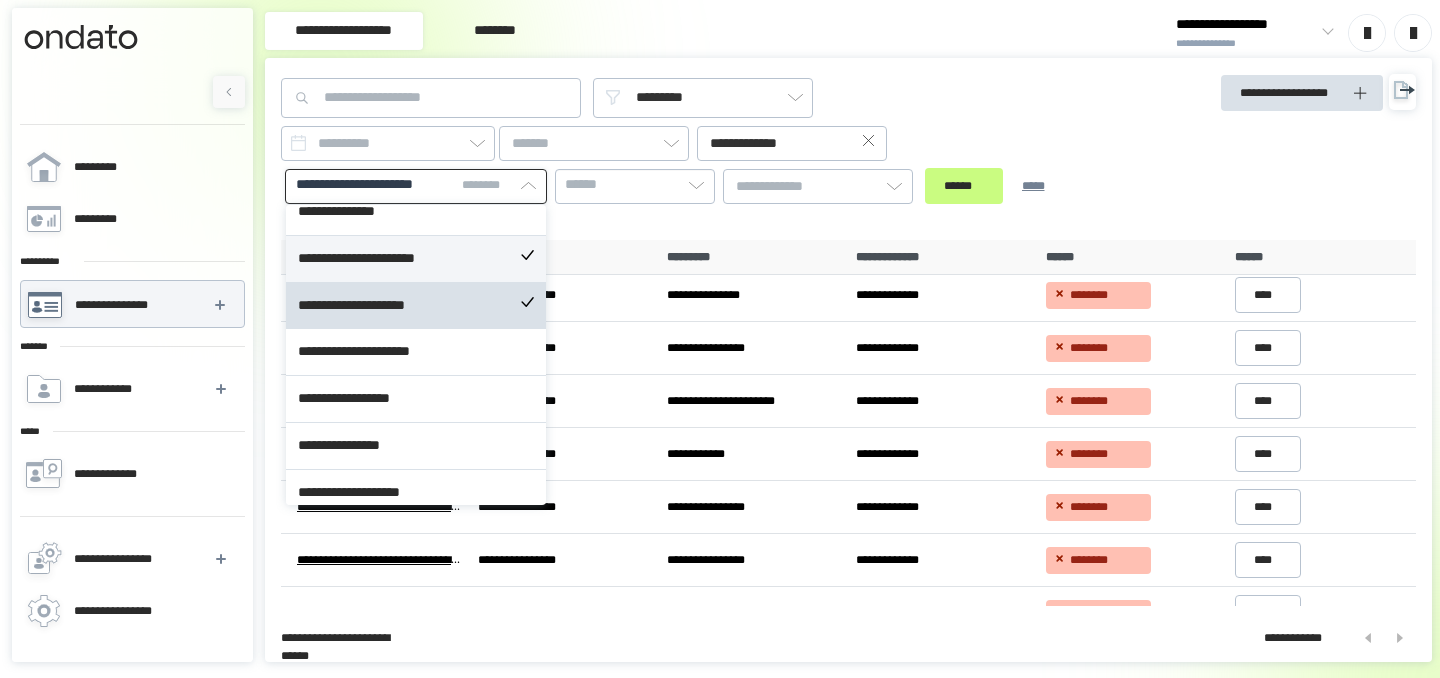 click on "**********" at bounding box center [416, 259] 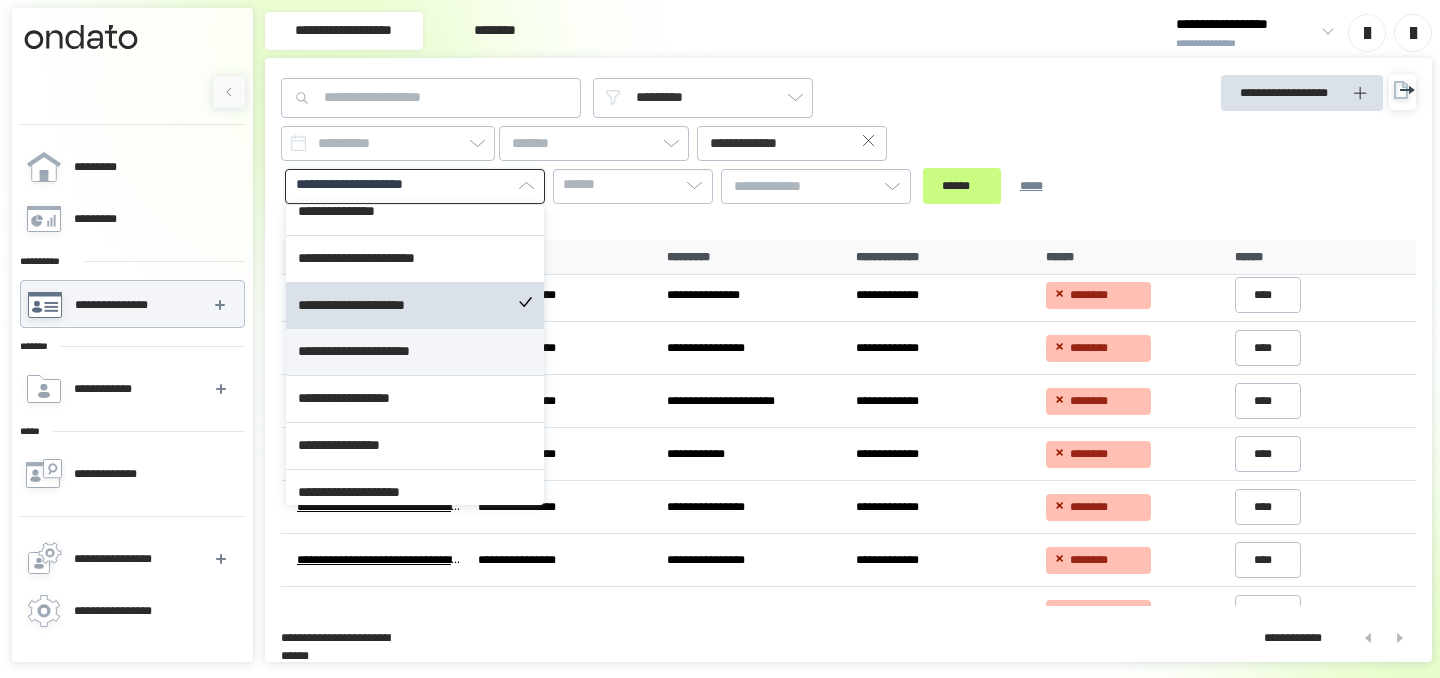 click on "**********" at bounding box center (415, 352) 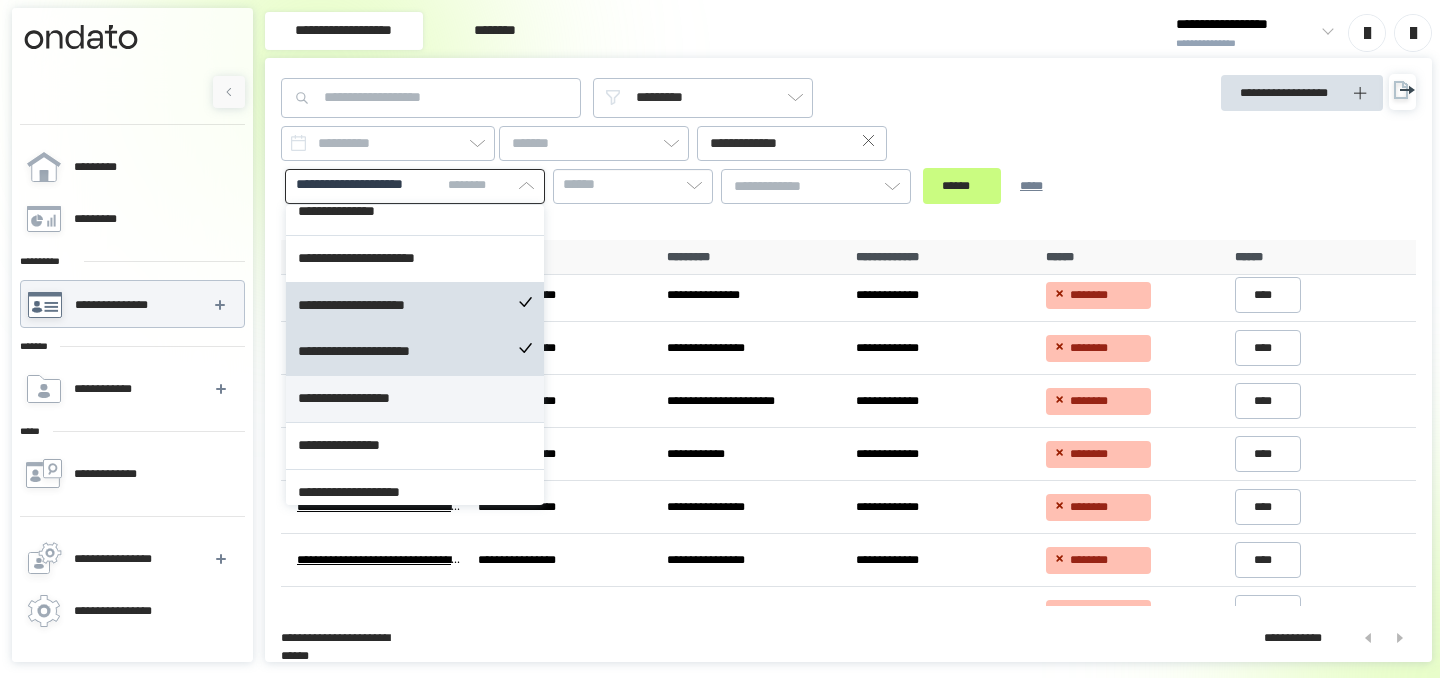 click on "**********" at bounding box center (415, 399) 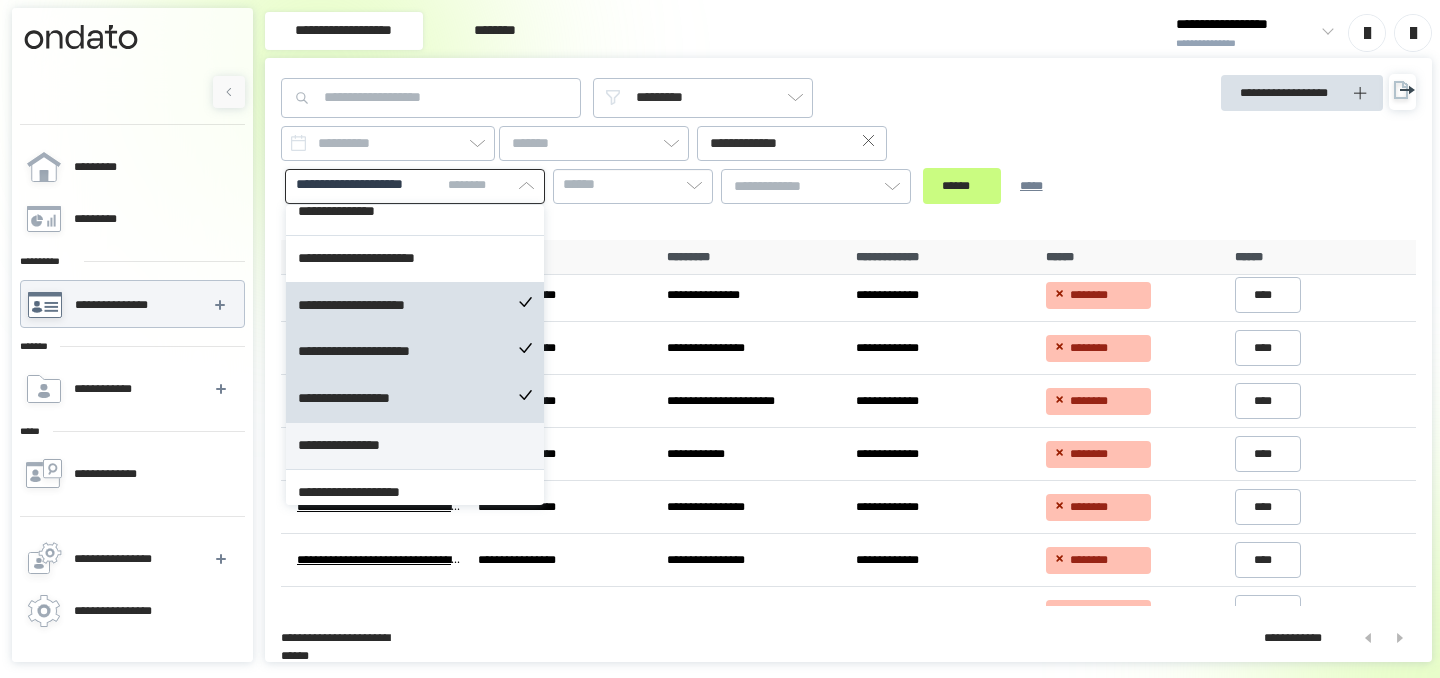 click on "**********" at bounding box center [415, 446] 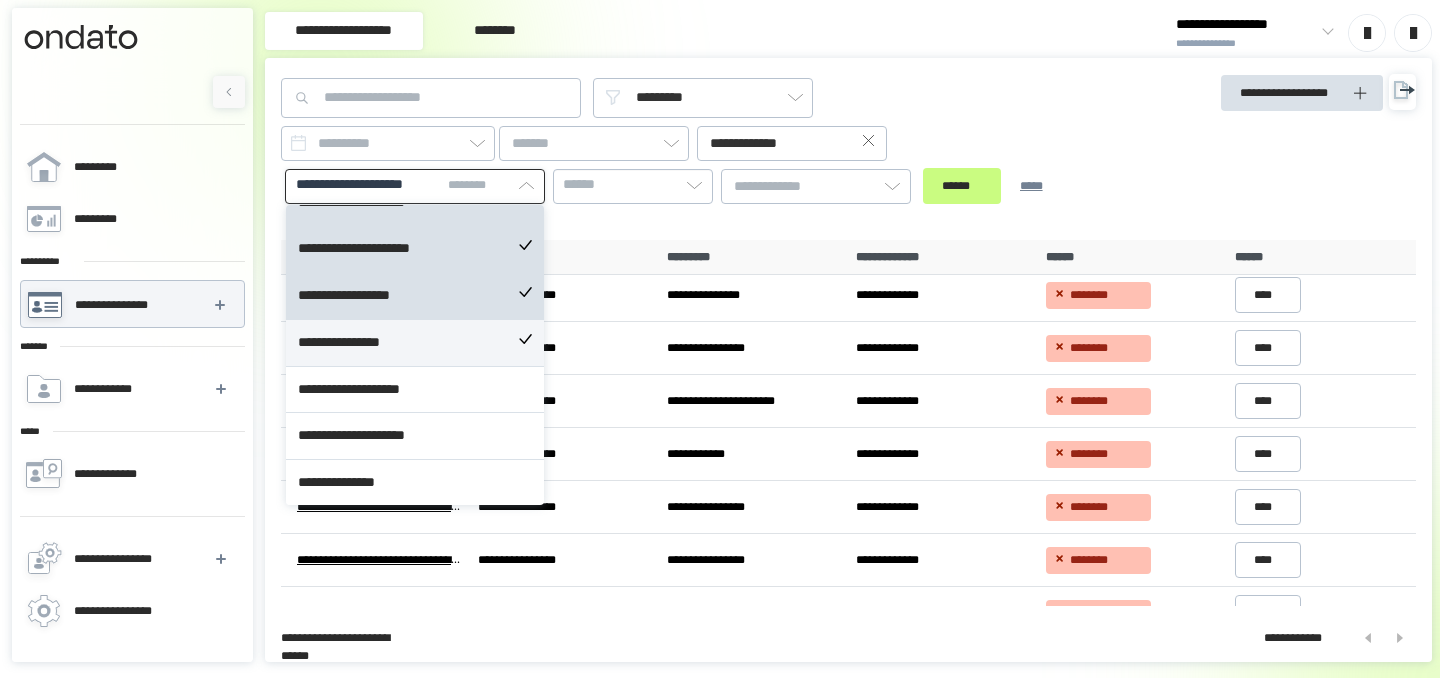 scroll, scrollTop: 1102, scrollLeft: 0, axis: vertical 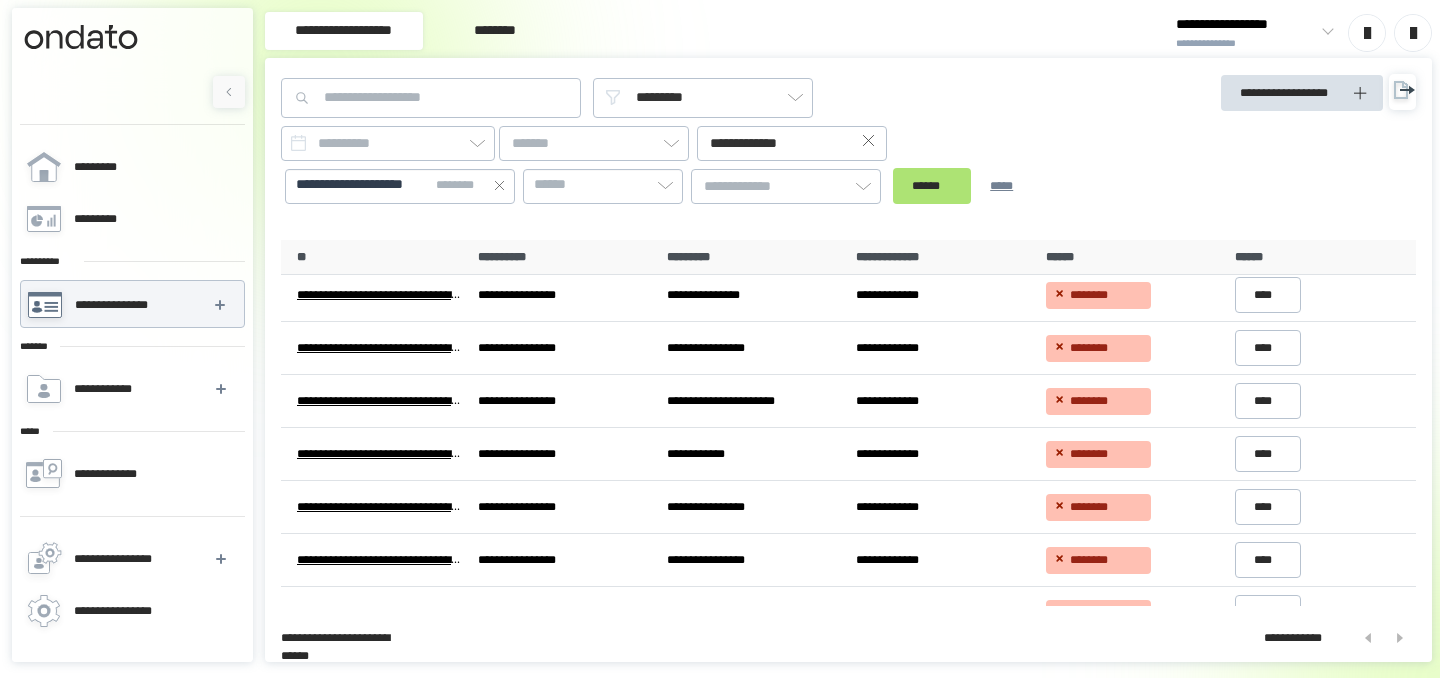 click on "******" at bounding box center (932, 186) 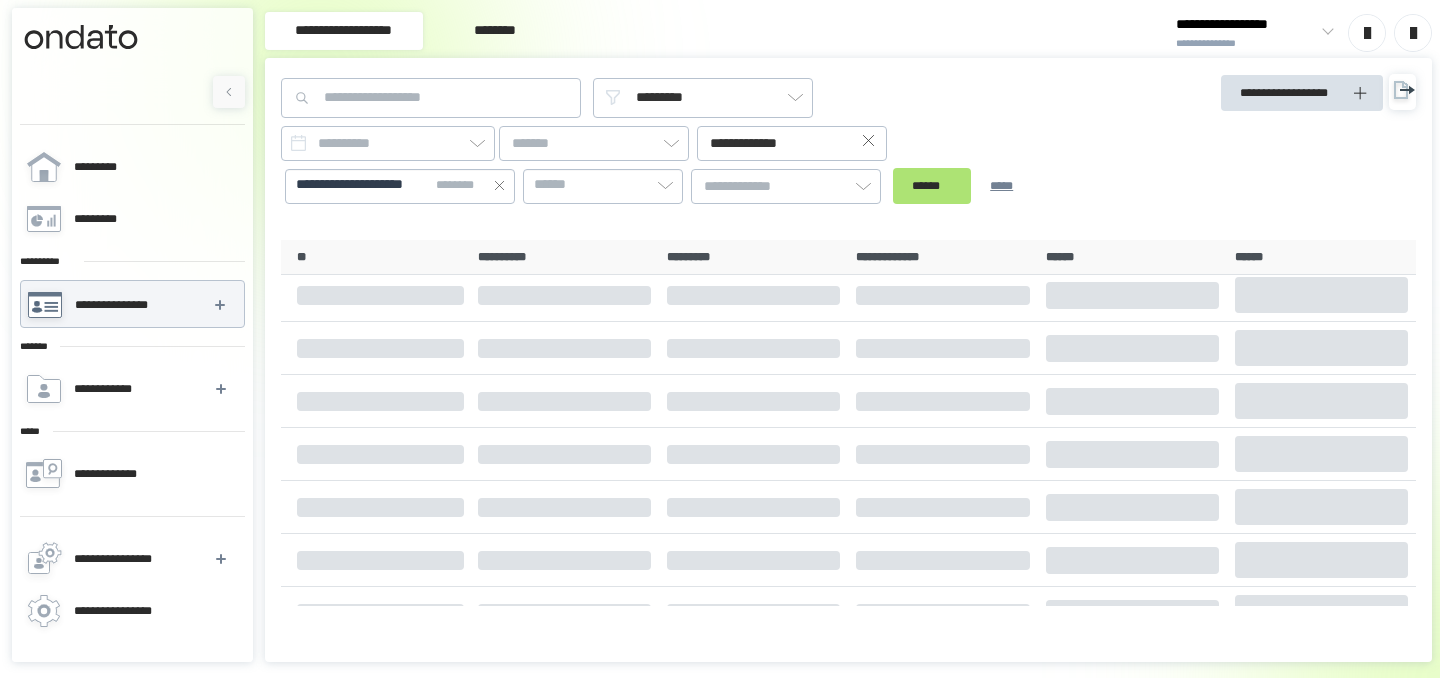 scroll, scrollTop: 0, scrollLeft: 0, axis: both 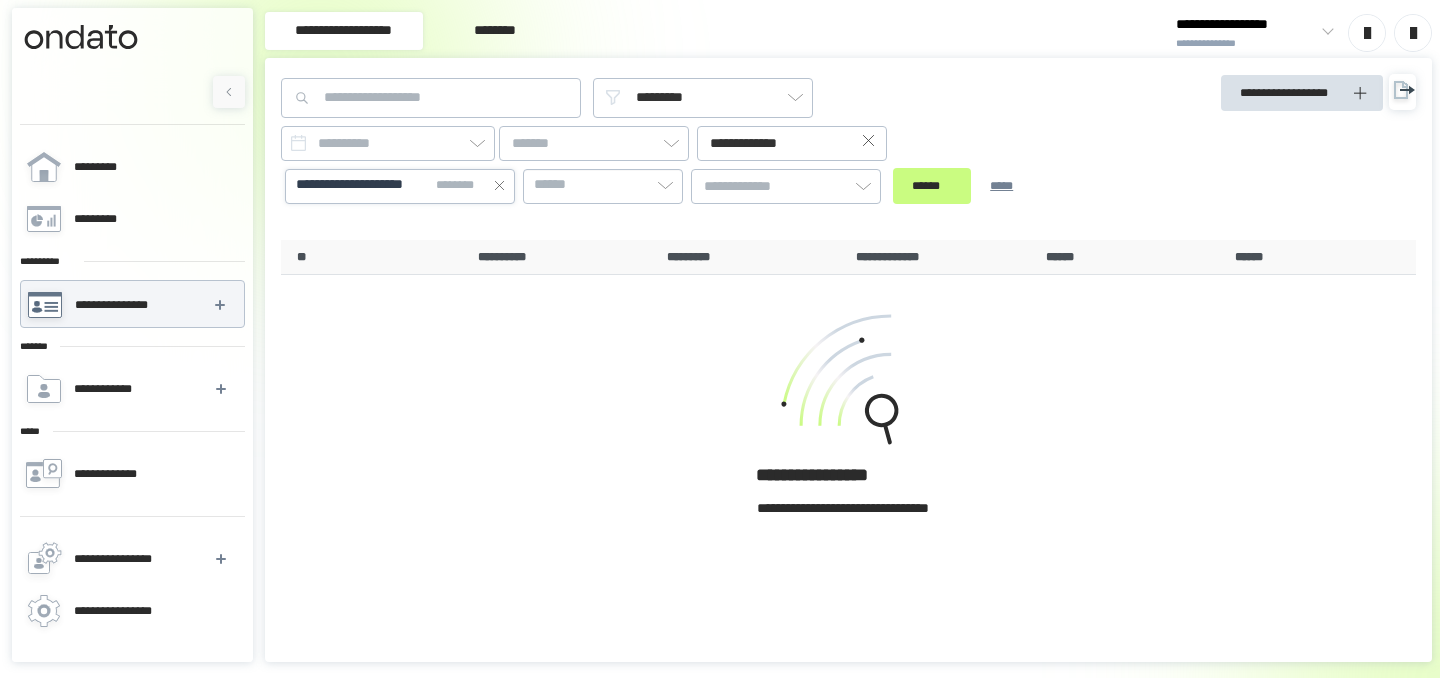 click on "* *   ****" at bounding box center [461, 185] 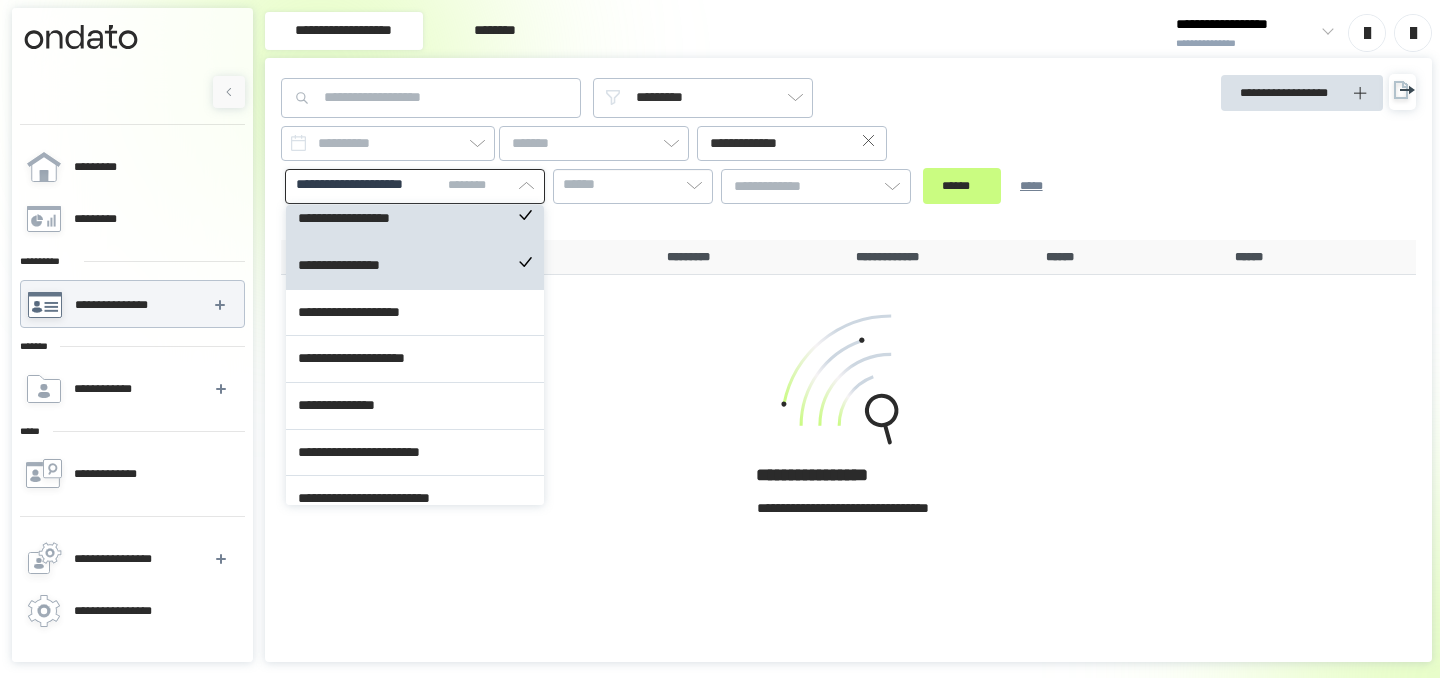 scroll, scrollTop: 1172, scrollLeft: 0, axis: vertical 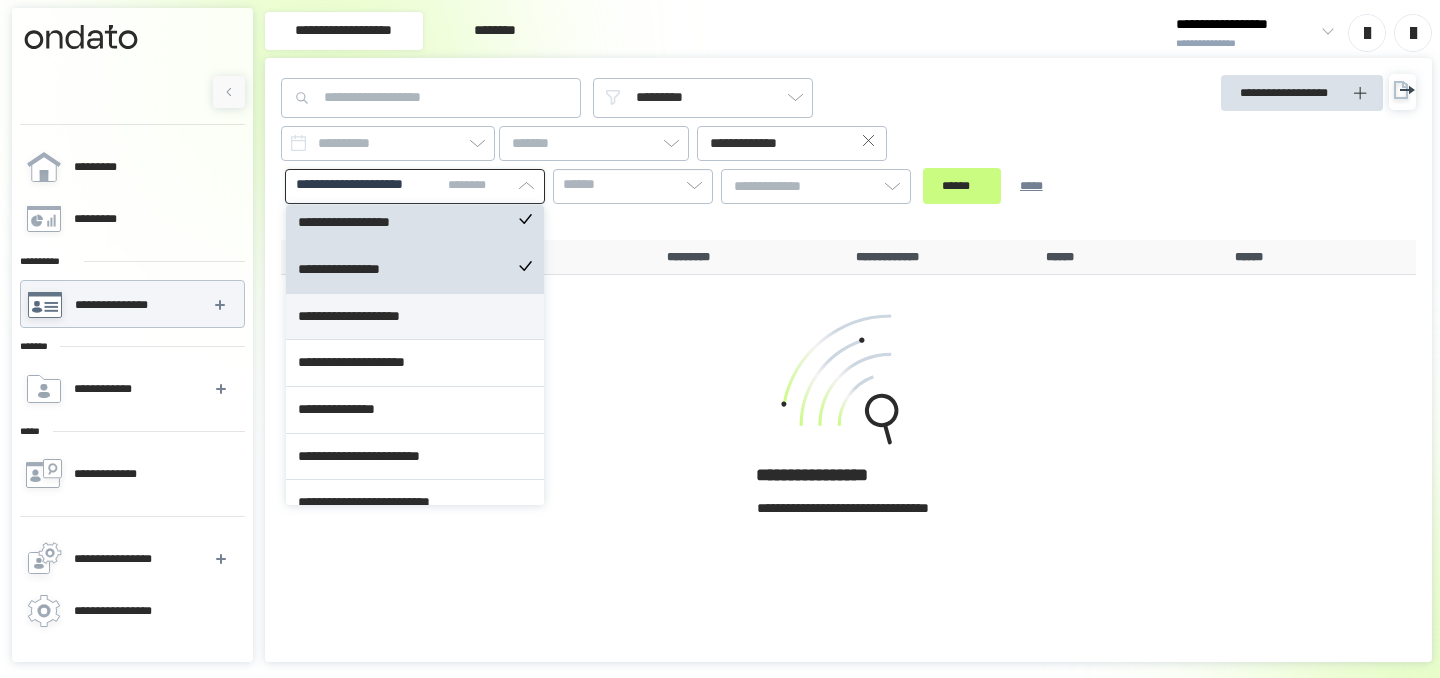 click on "**********" at bounding box center [415, 317] 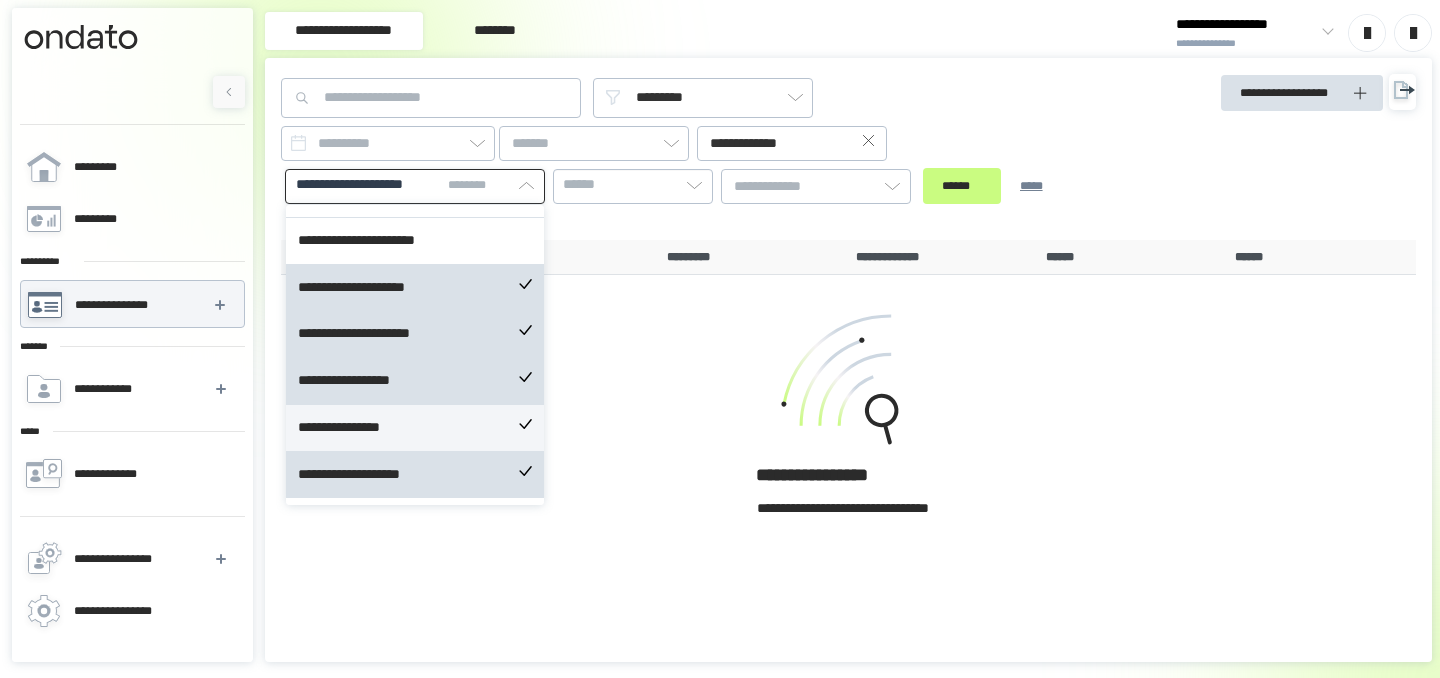 scroll, scrollTop: 1013, scrollLeft: 0, axis: vertical 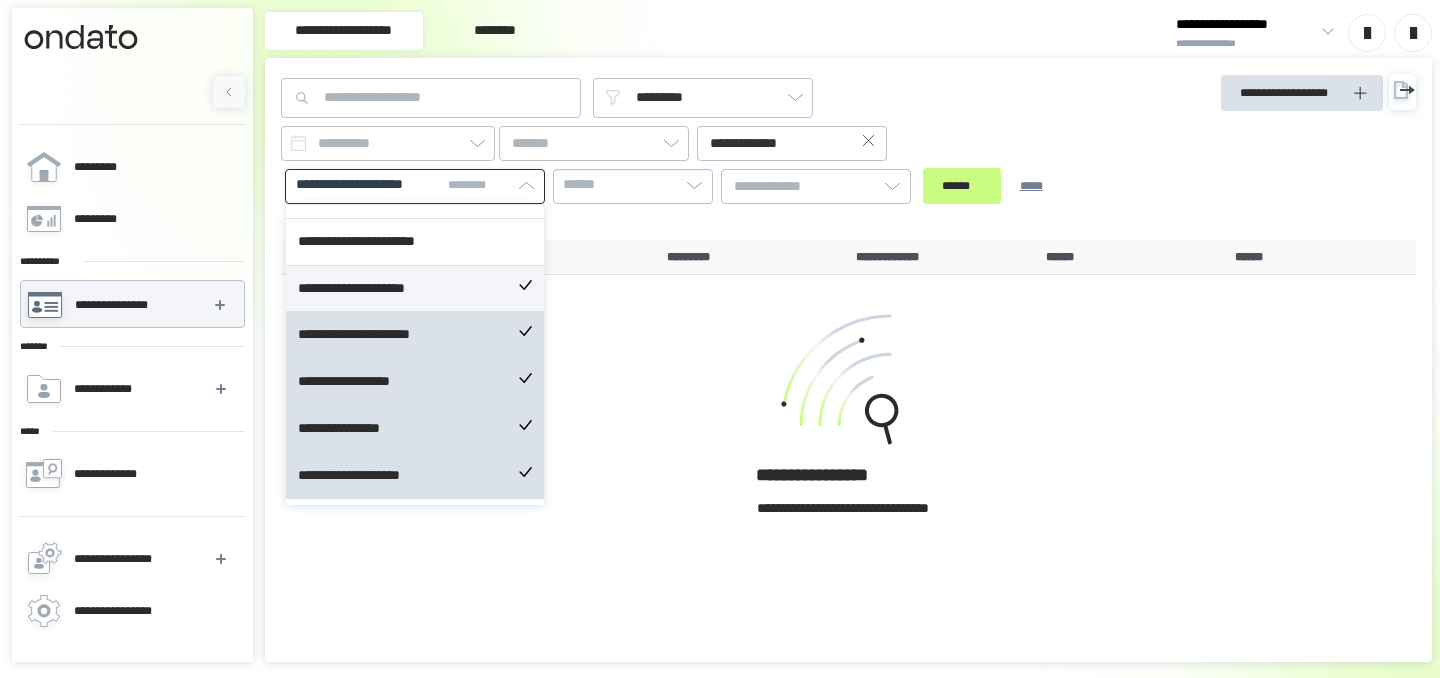 click on "**********" at bounding box center (415, 289) 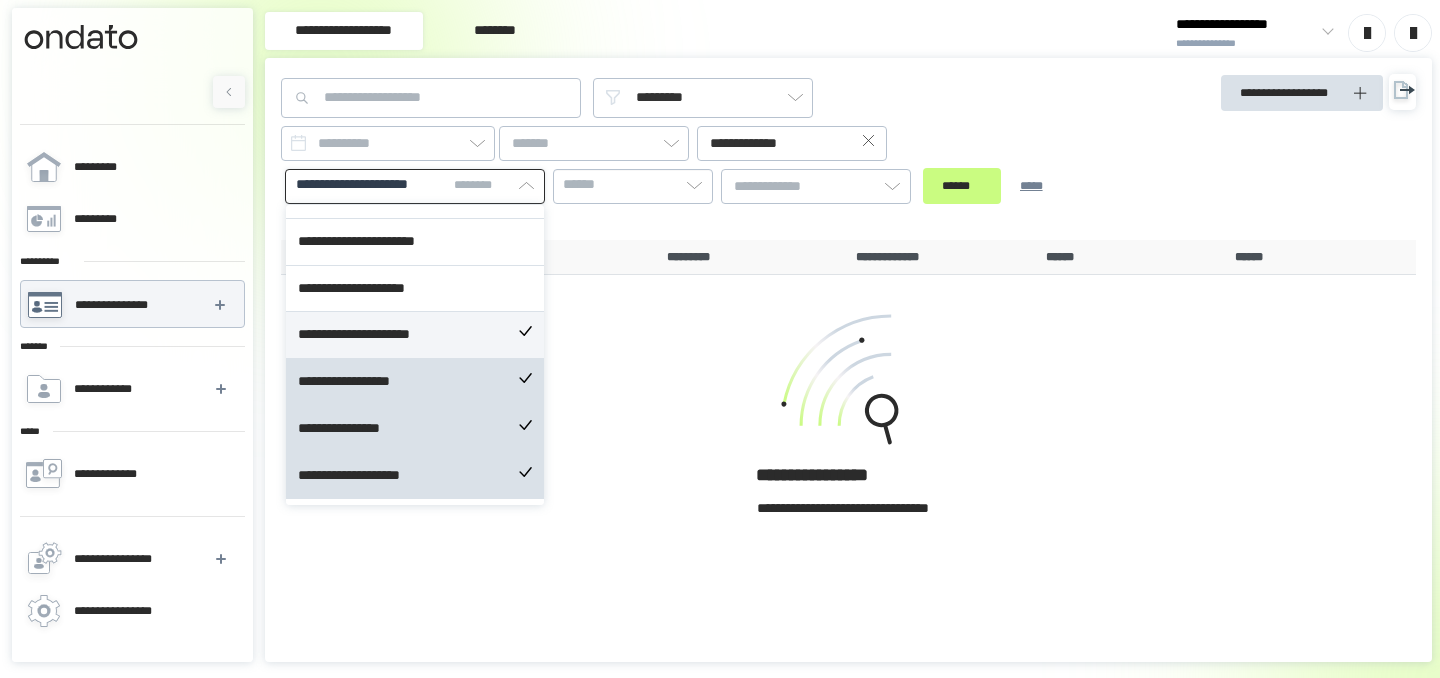 click on "**********" at bounding box center (415, 335) 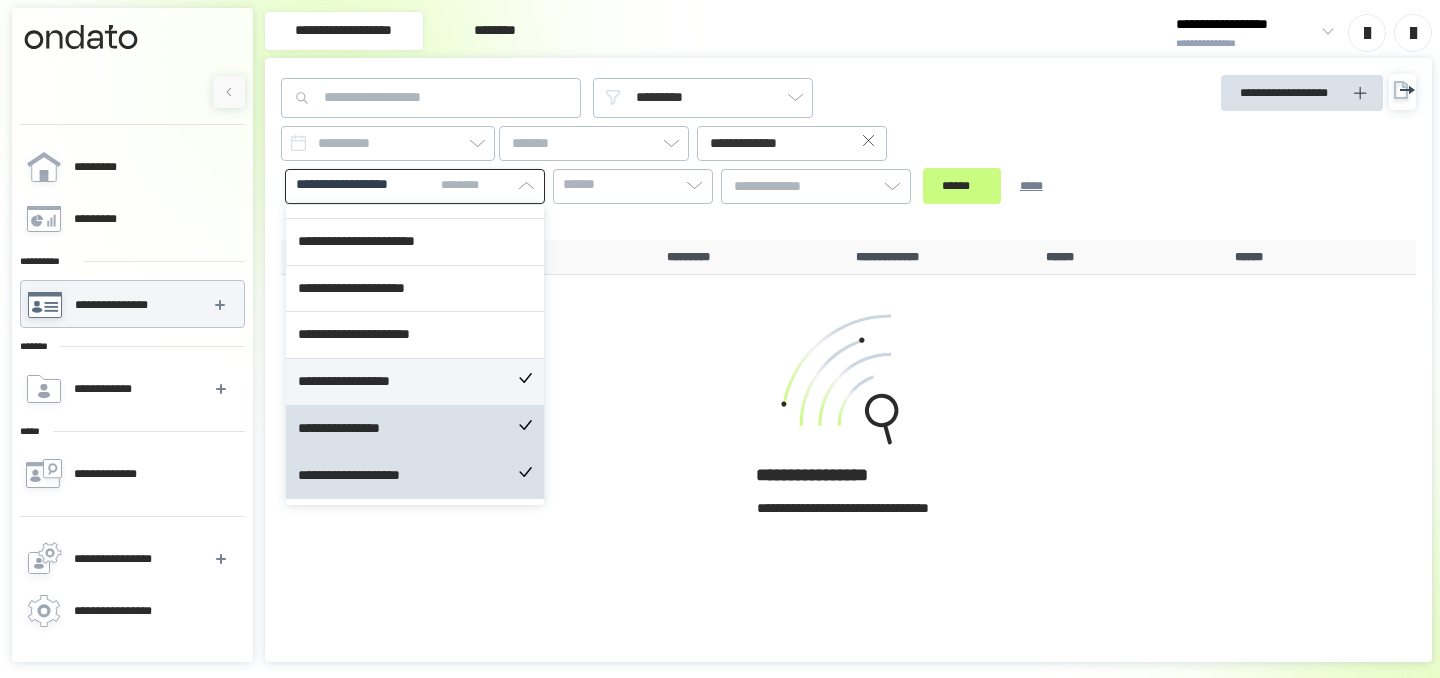 click on "**********" at bounding box center [415, 382] 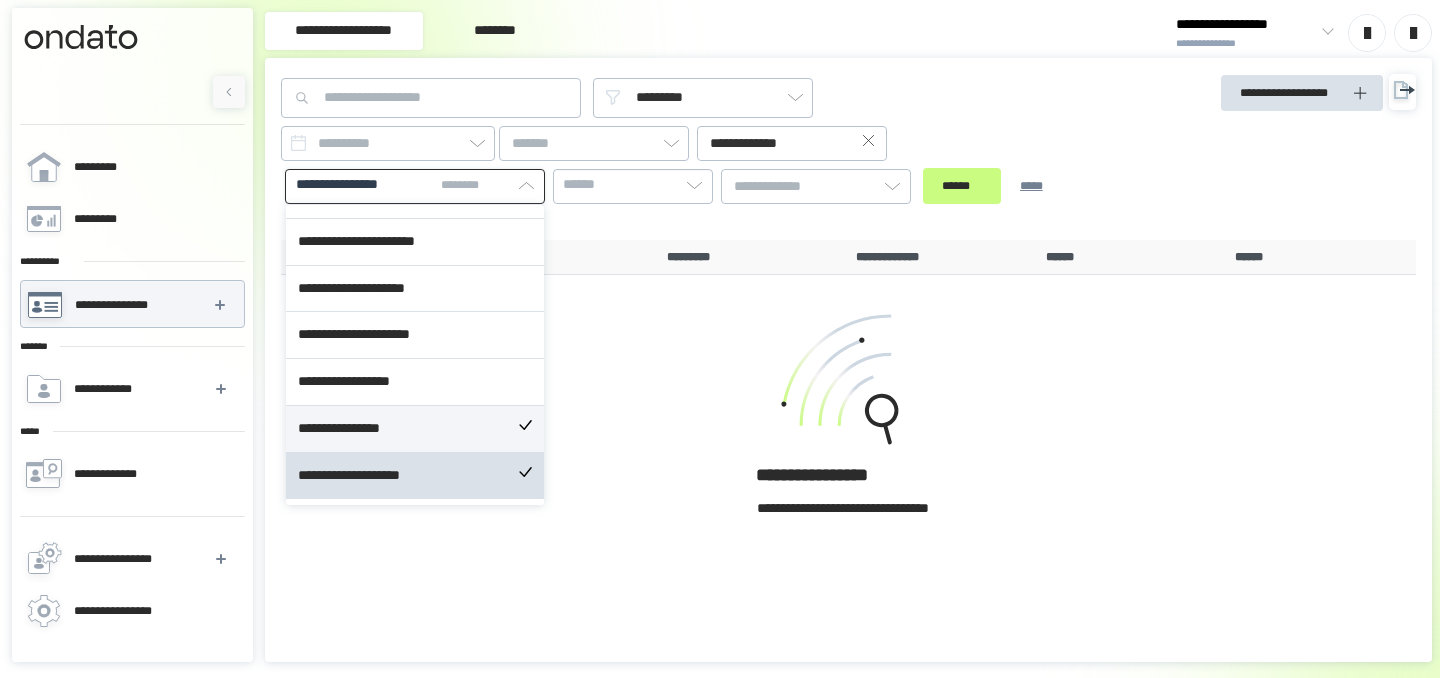 click on "**********" at bounding box center (415, 429) 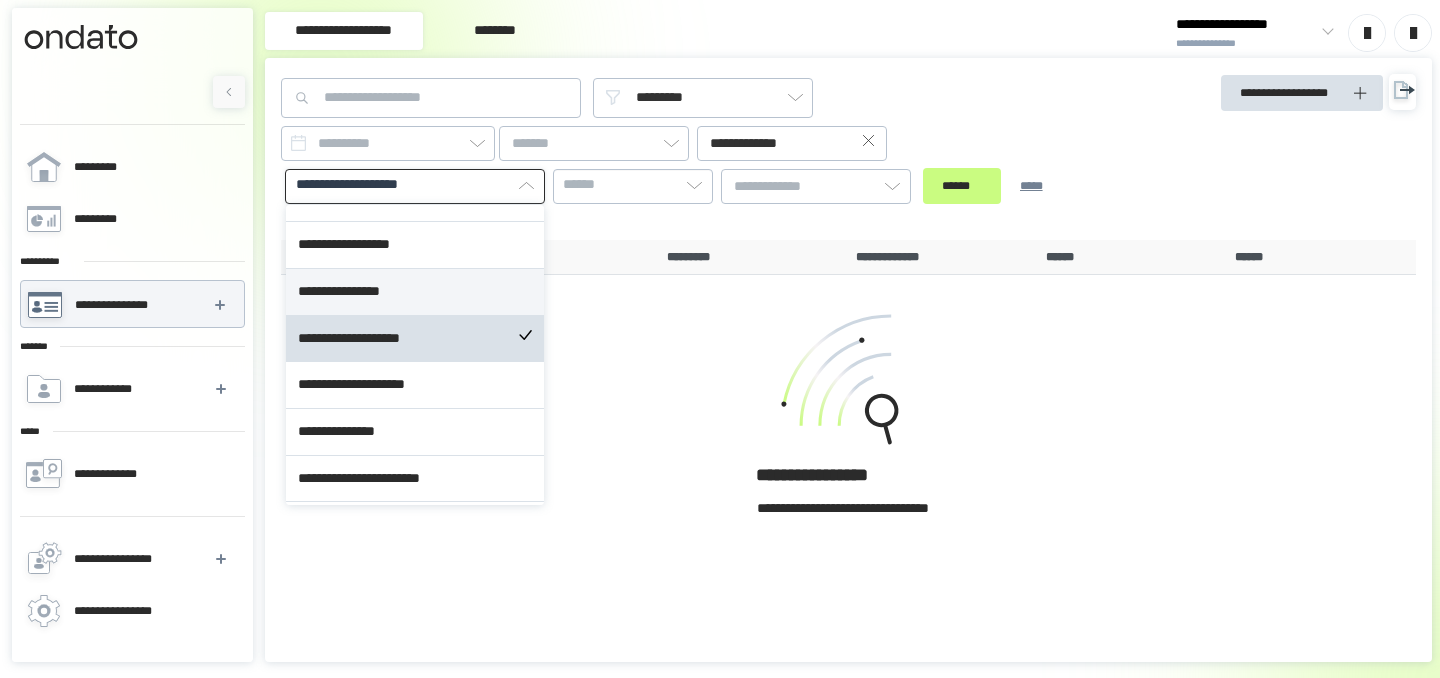 scroll, scrollTop: 1153, scrollLeft: 0, axis: vertical 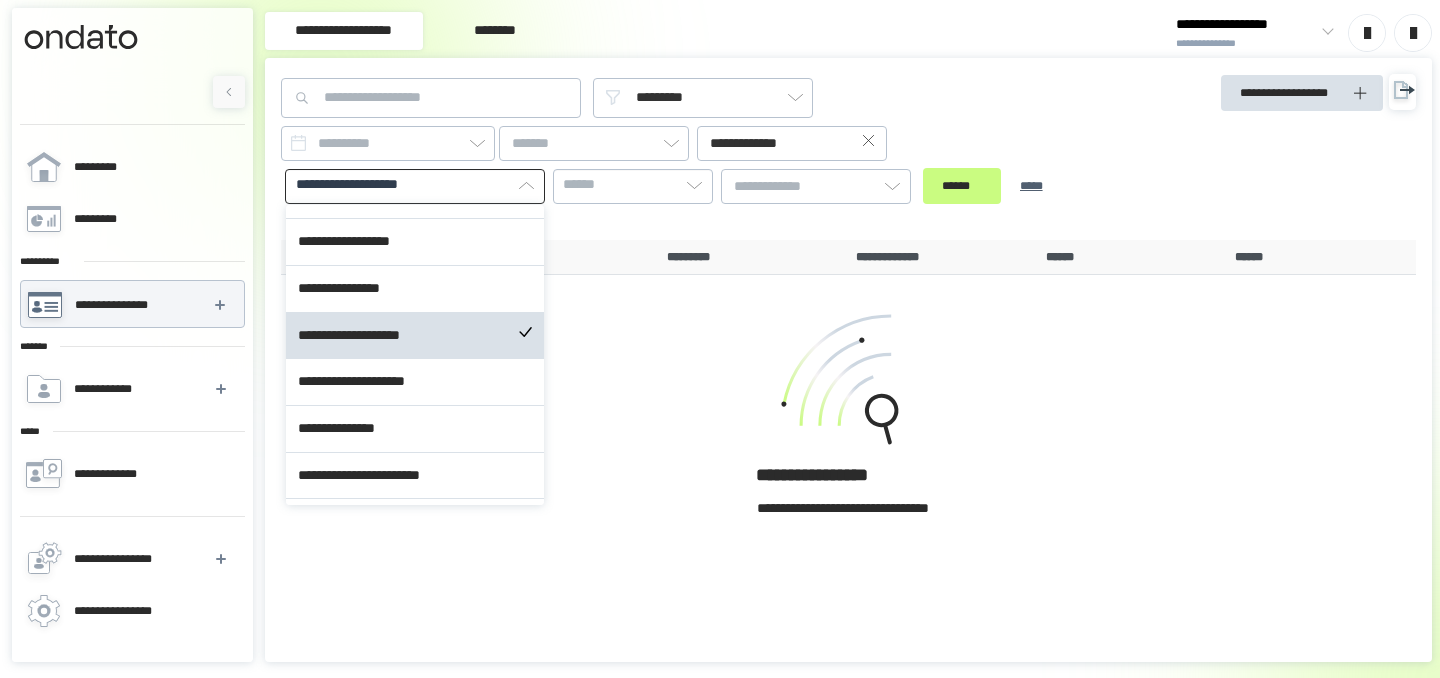 click on "******   *****" at bounding box center (996, 186) 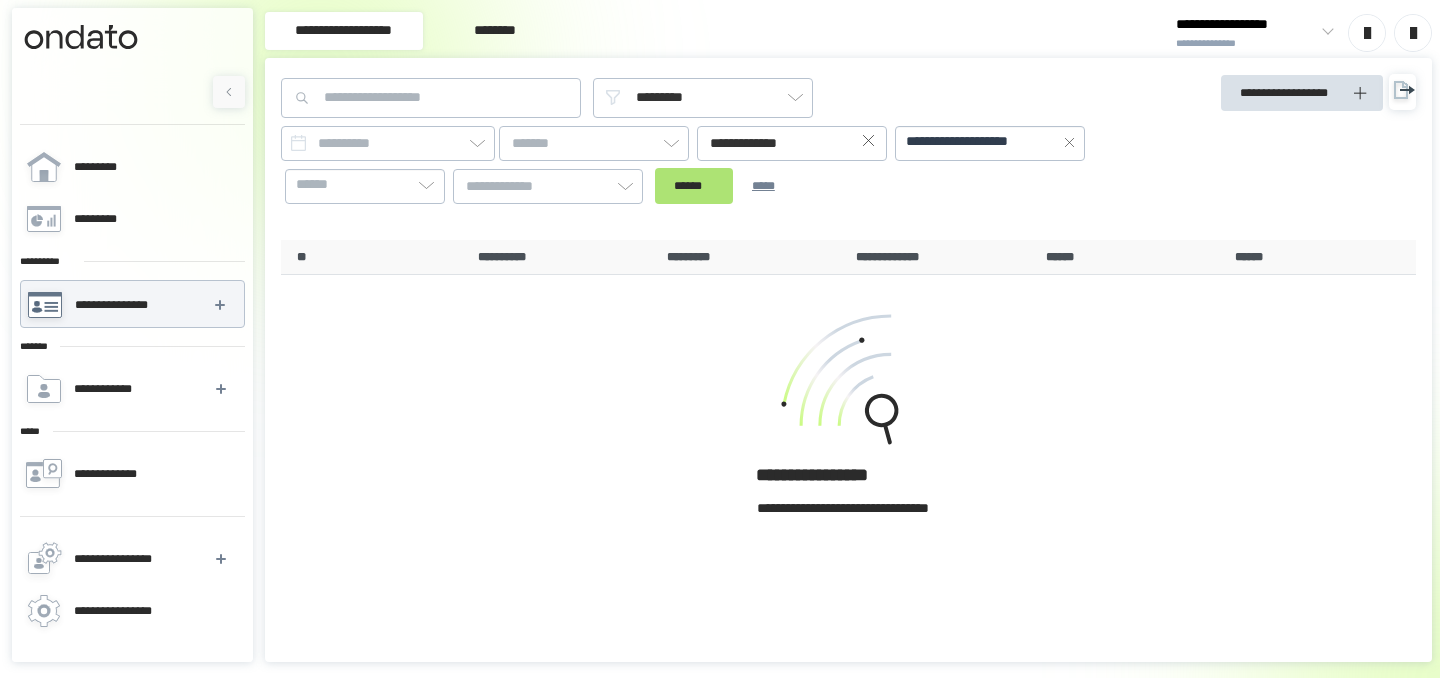 click on "******" at bounding box center (694, 186) 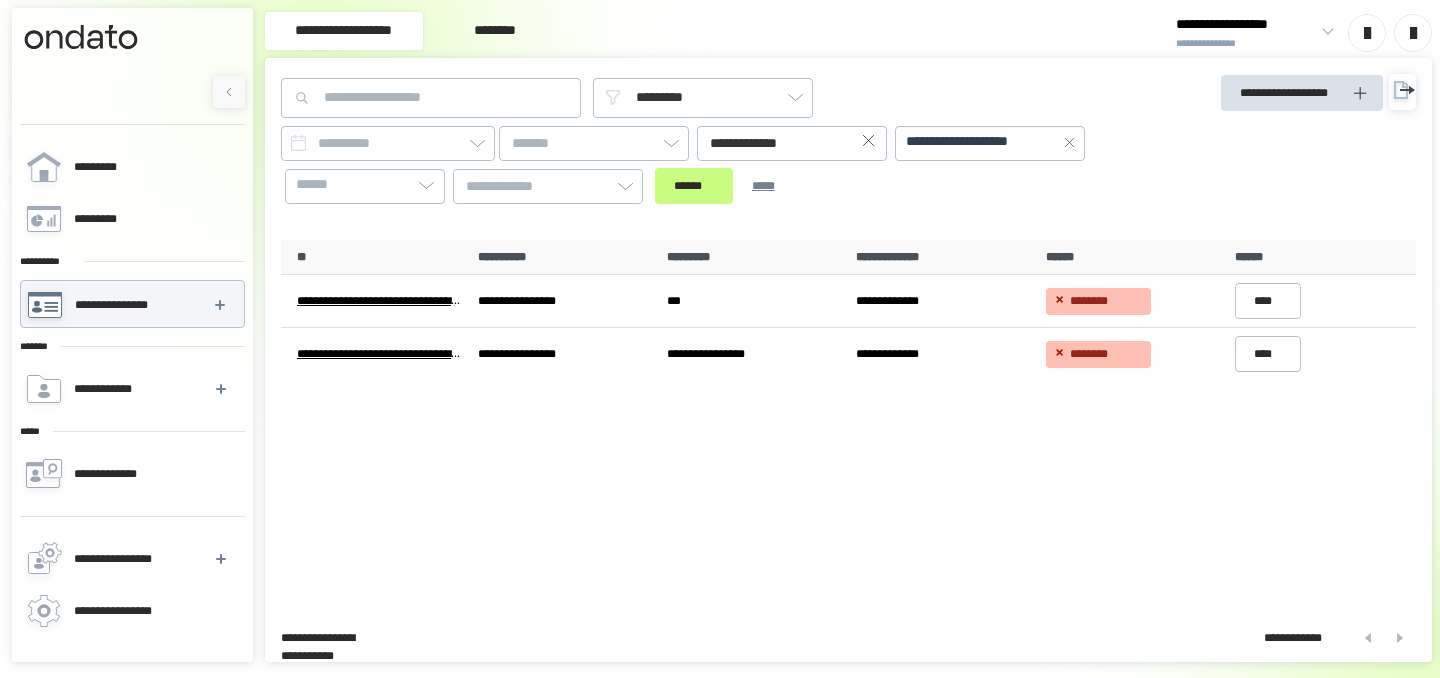 click on "[FIRST] [LAST] [DESTINATION] [ORIGIN] [DATE] [TIME] [FLIGHT_NUM]" at bounding box center [848, 360] 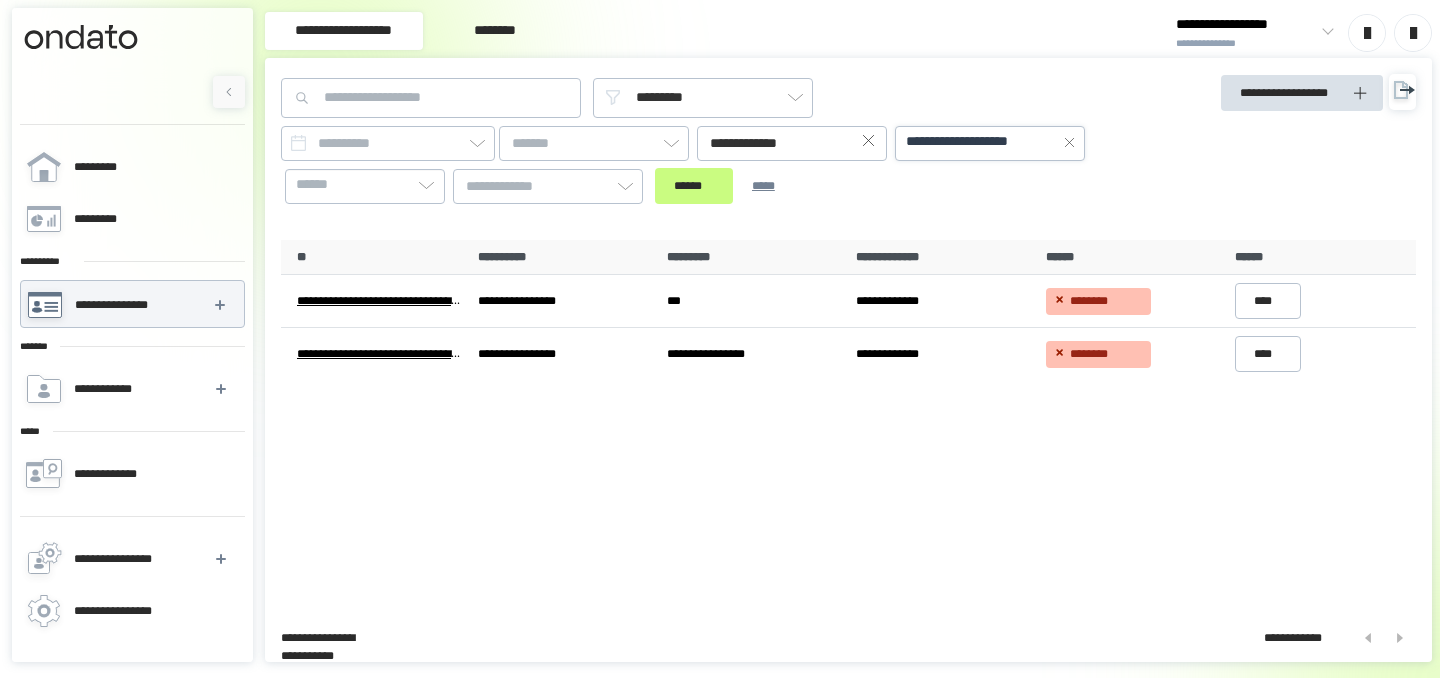 click on "**********" at bounding box center (981, 142) 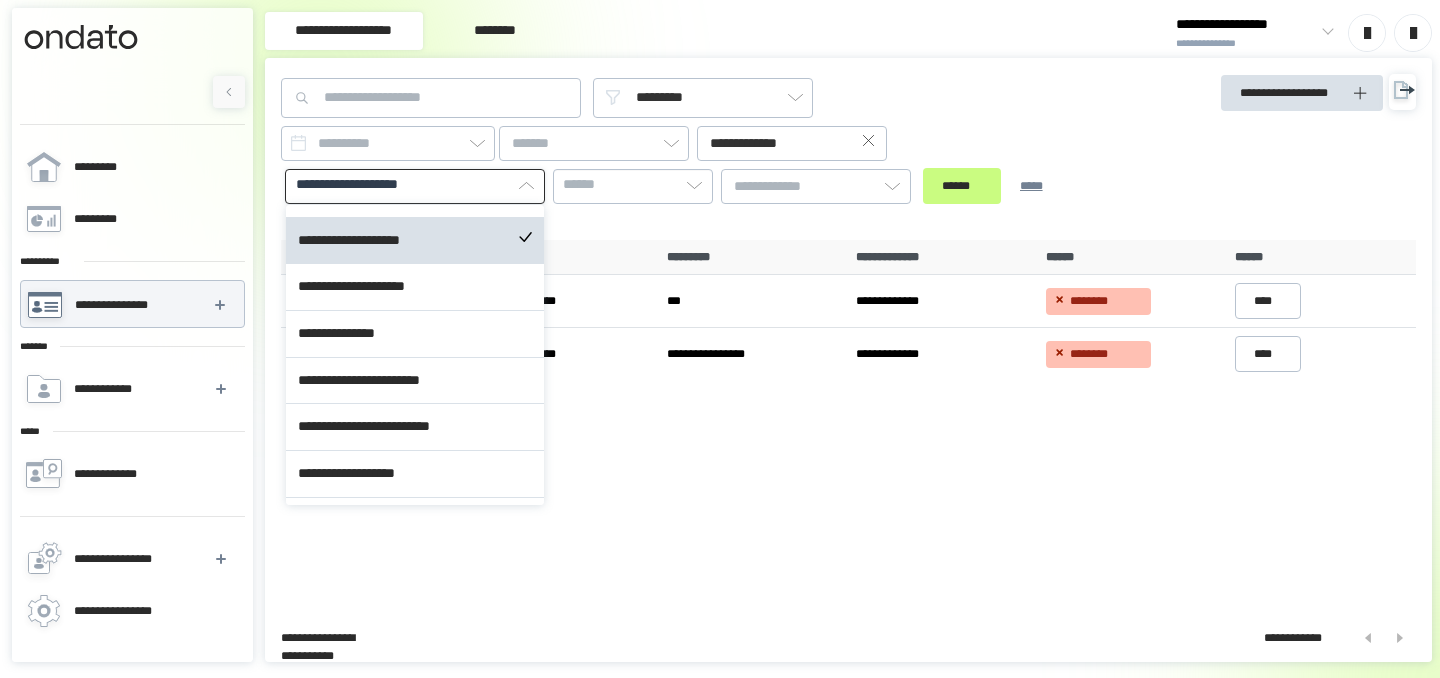 scroll, scrollTop: 1255, scrollLeft: 0, axis: vertical 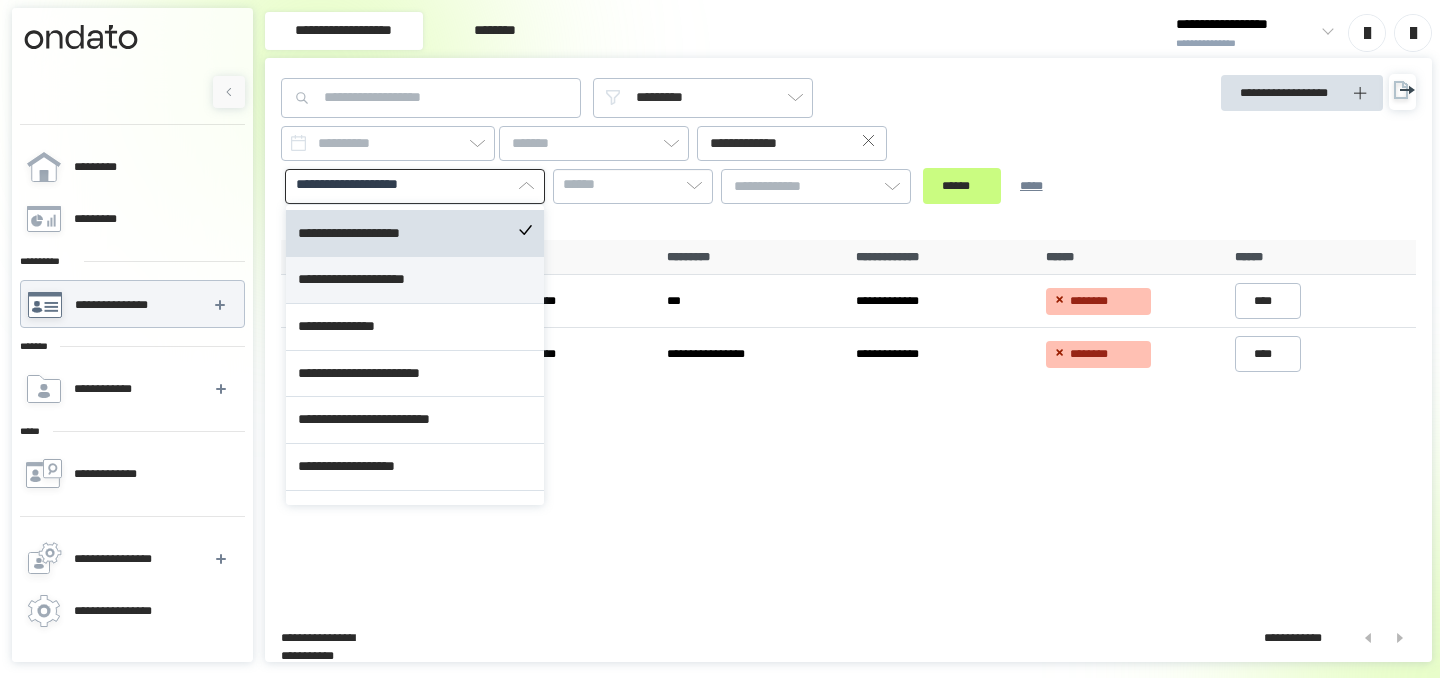 click on "**********" at bounding box center [415, 280] 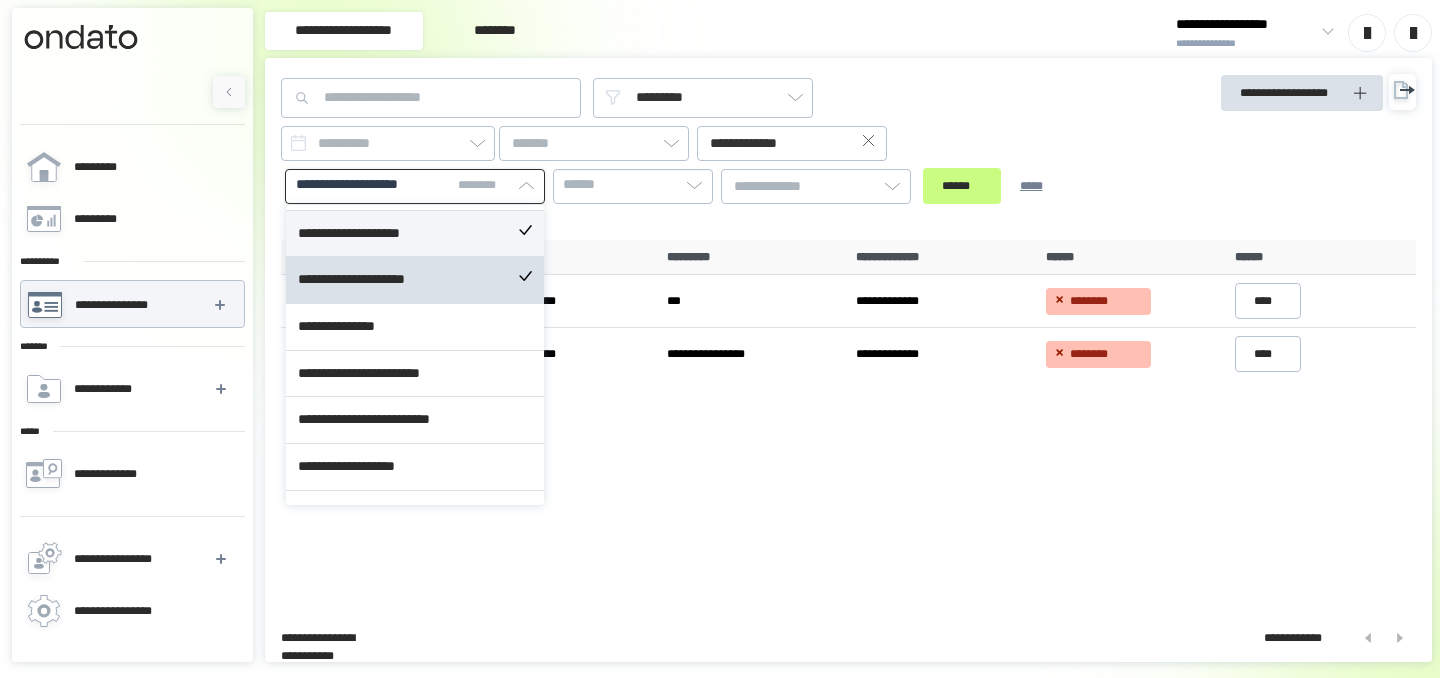 click on "**********" at bounding box center (415, 234) 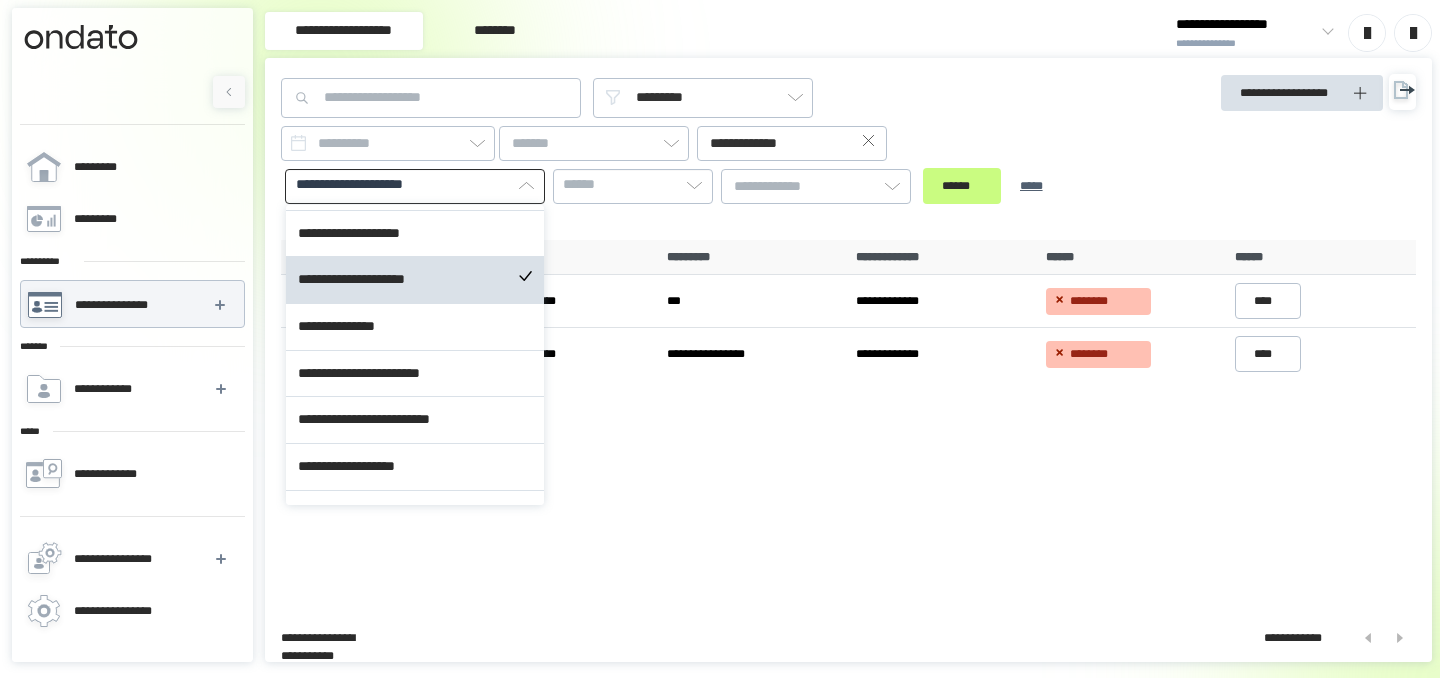 click on "******   *****" at bounding box center (996, 186) 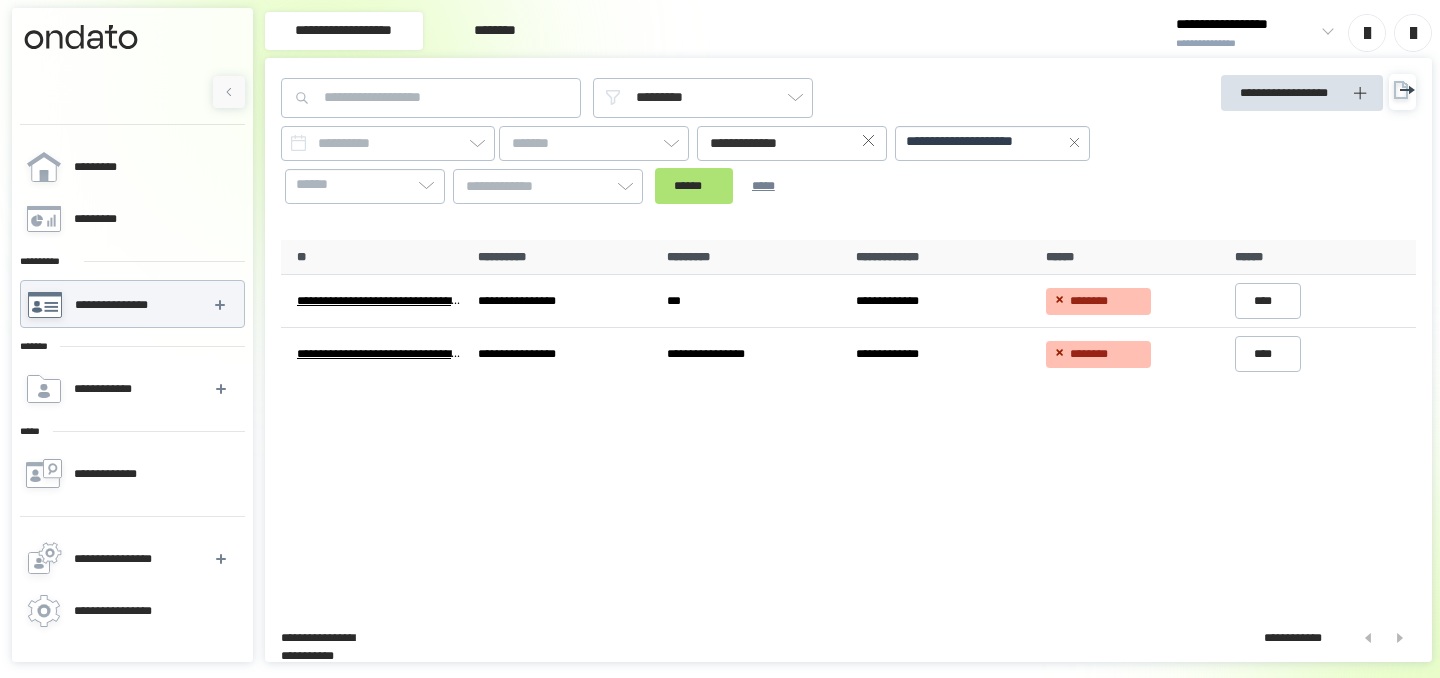 click on "******" at bounding box center [694, 186] 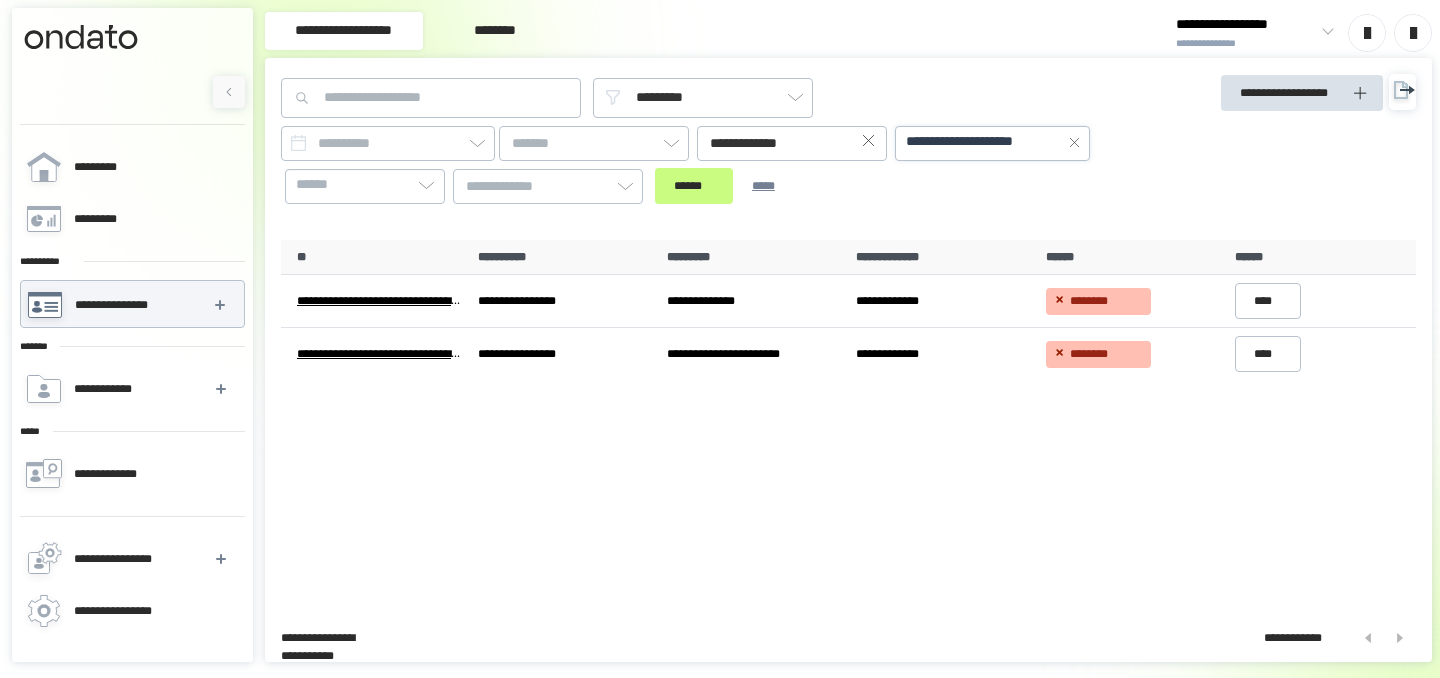 click on "**********" at bounding box center [984, 142] 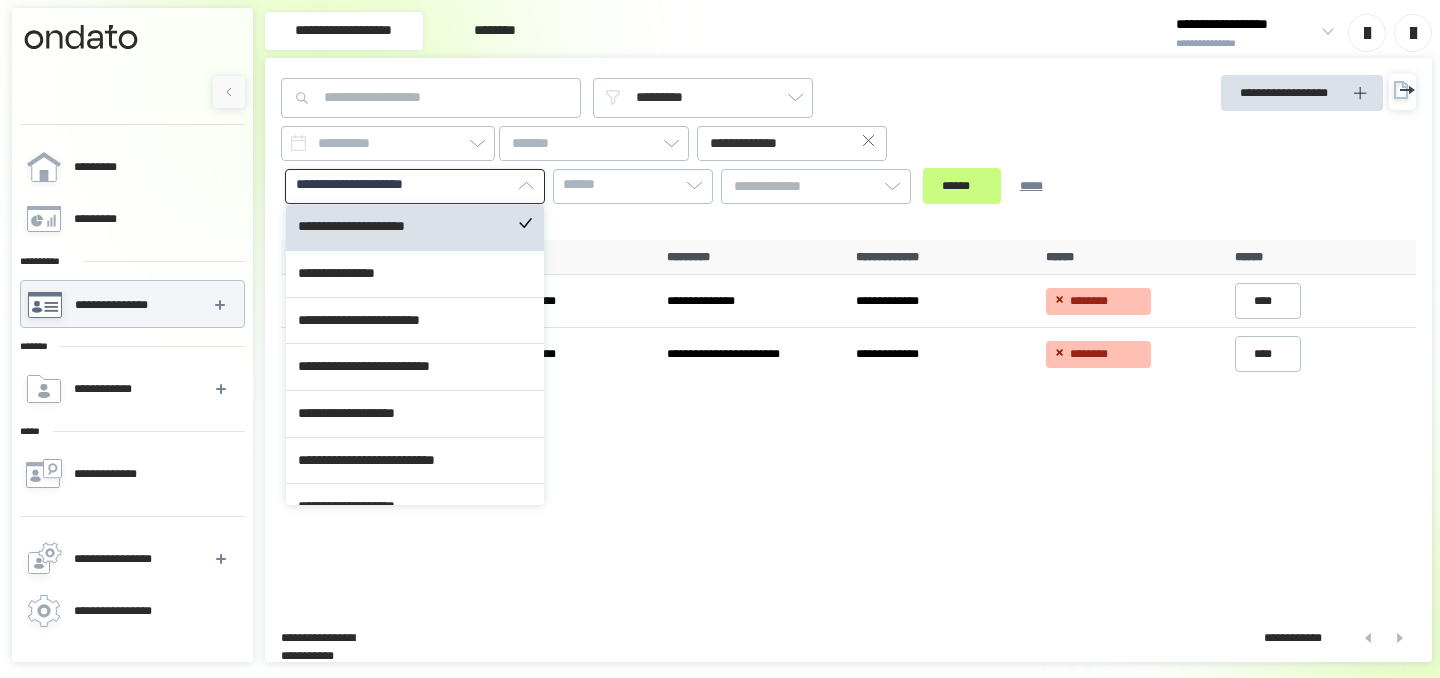 scroll, scrollTop: 1321, scrollLeft: 0, axis: vertical 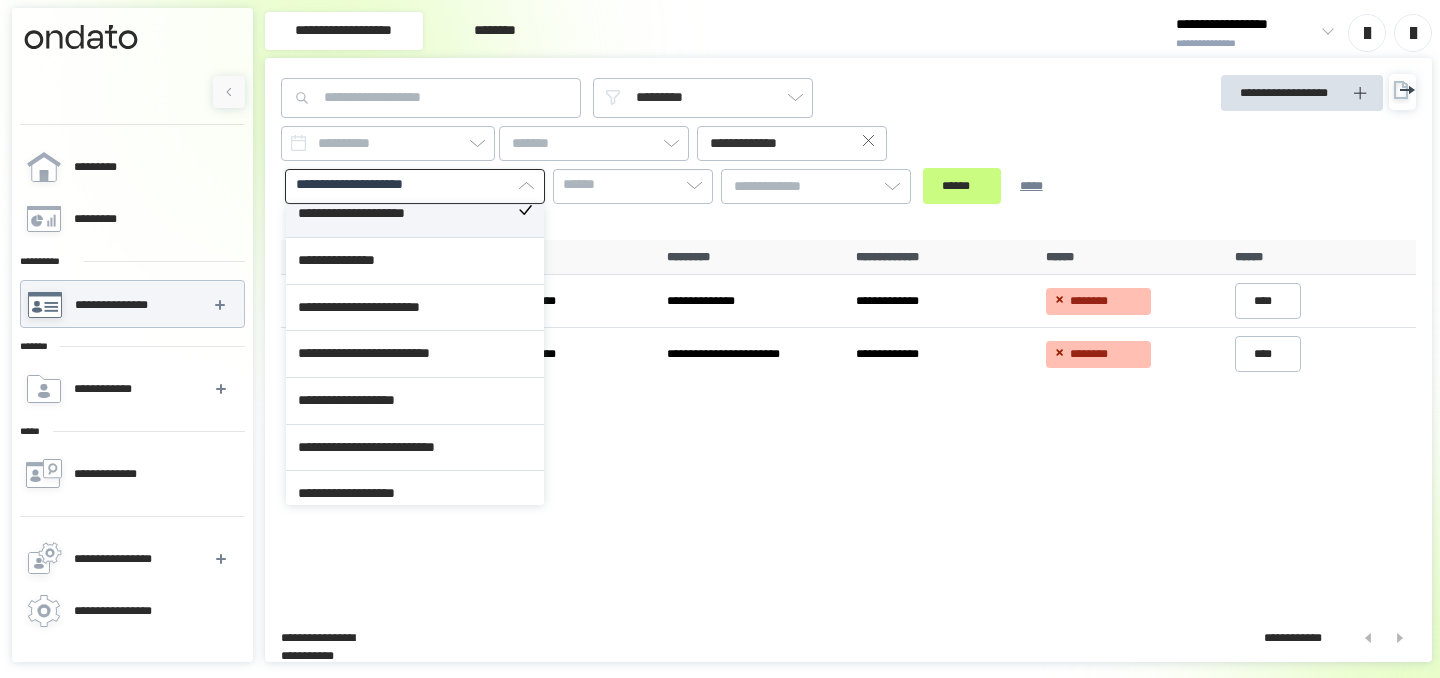 click on "**********" at bounding box center [415, 214] 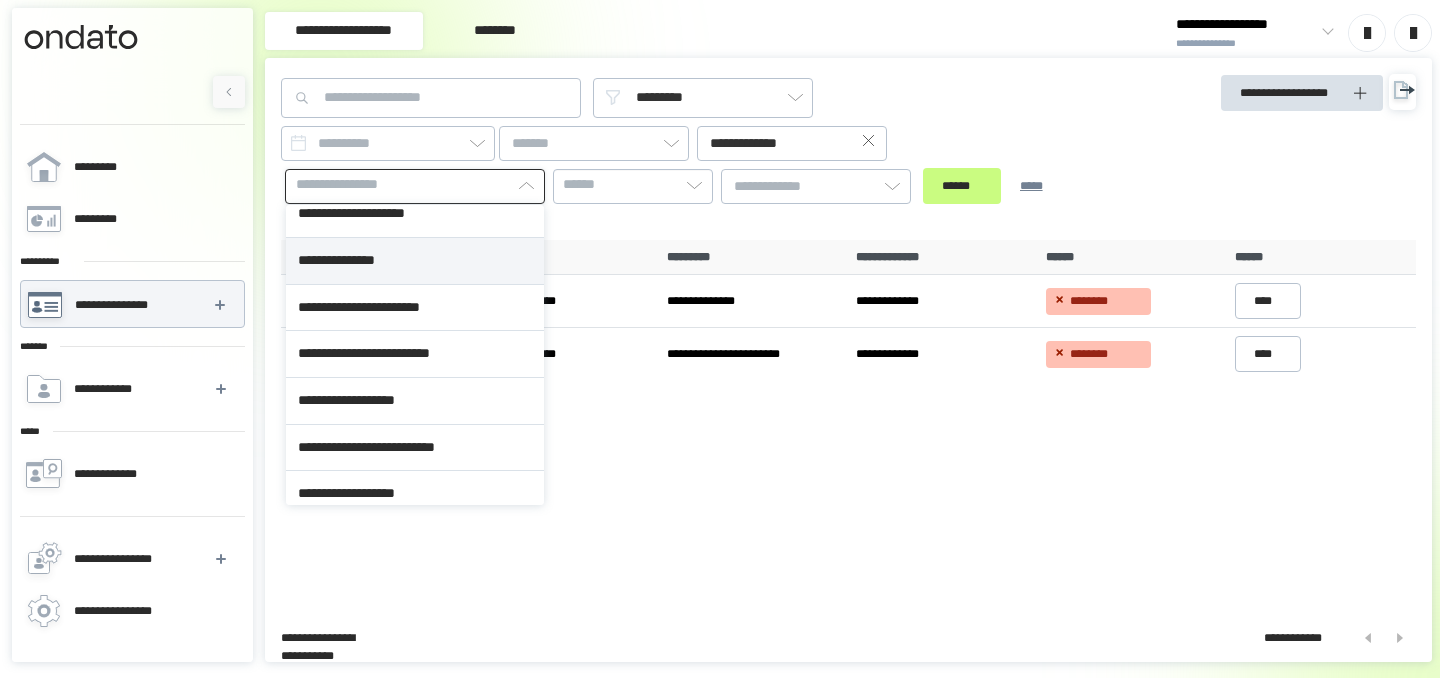 click on "**********" at bounding box center [415, 261] 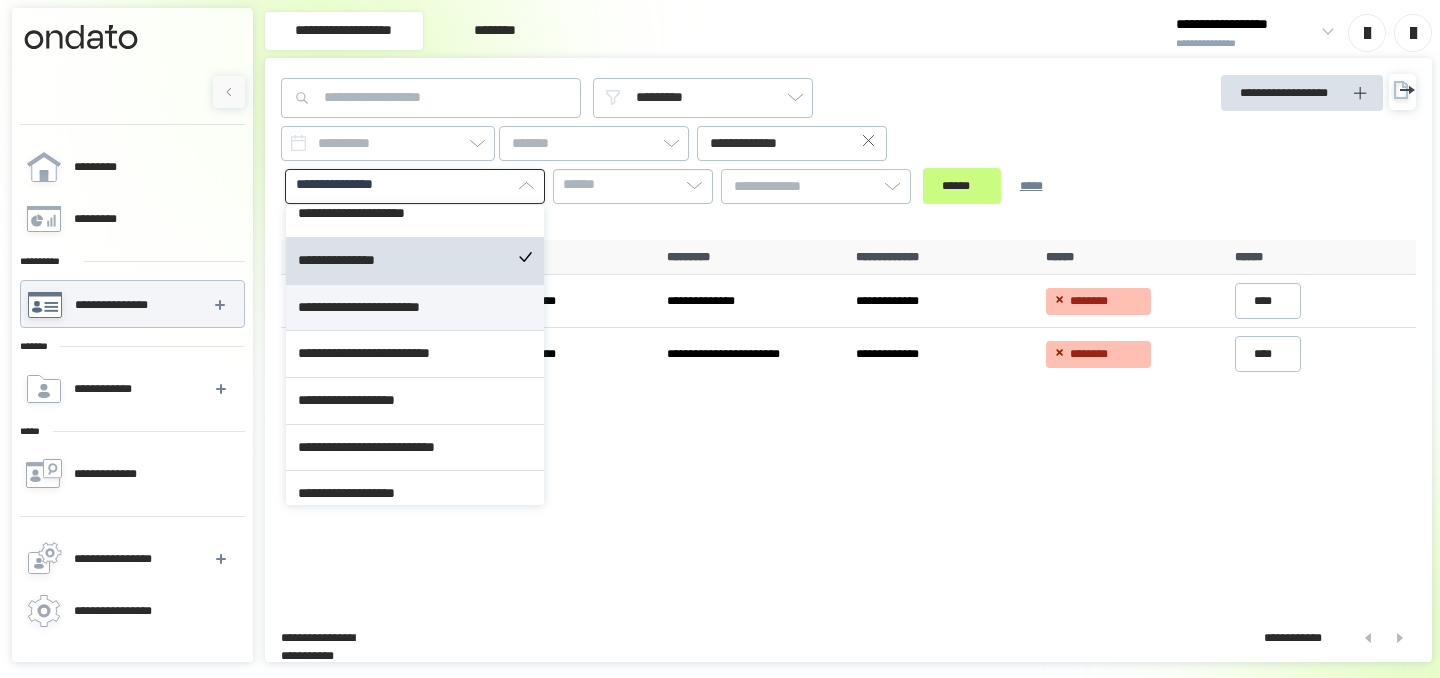 click on "**********" at bounding box center [415, 308] 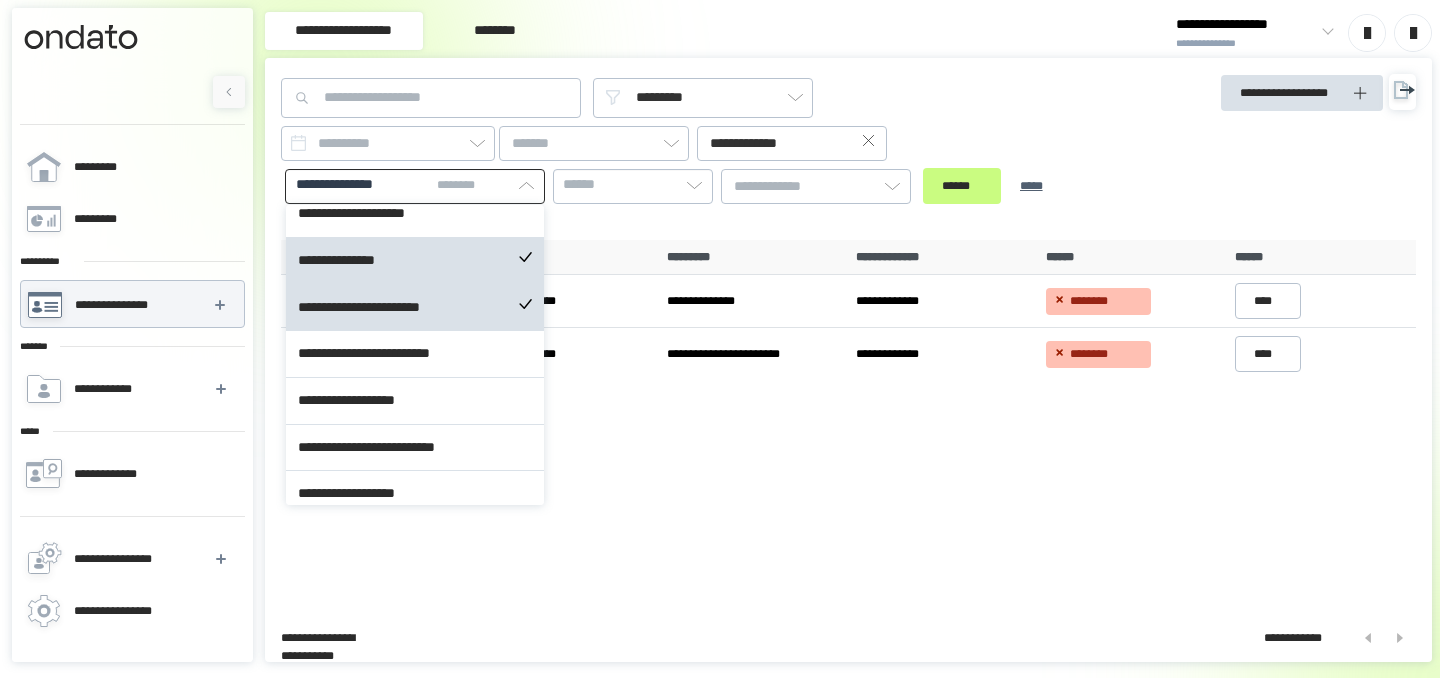 click on "******   *****" at bounding box center [996, 186] 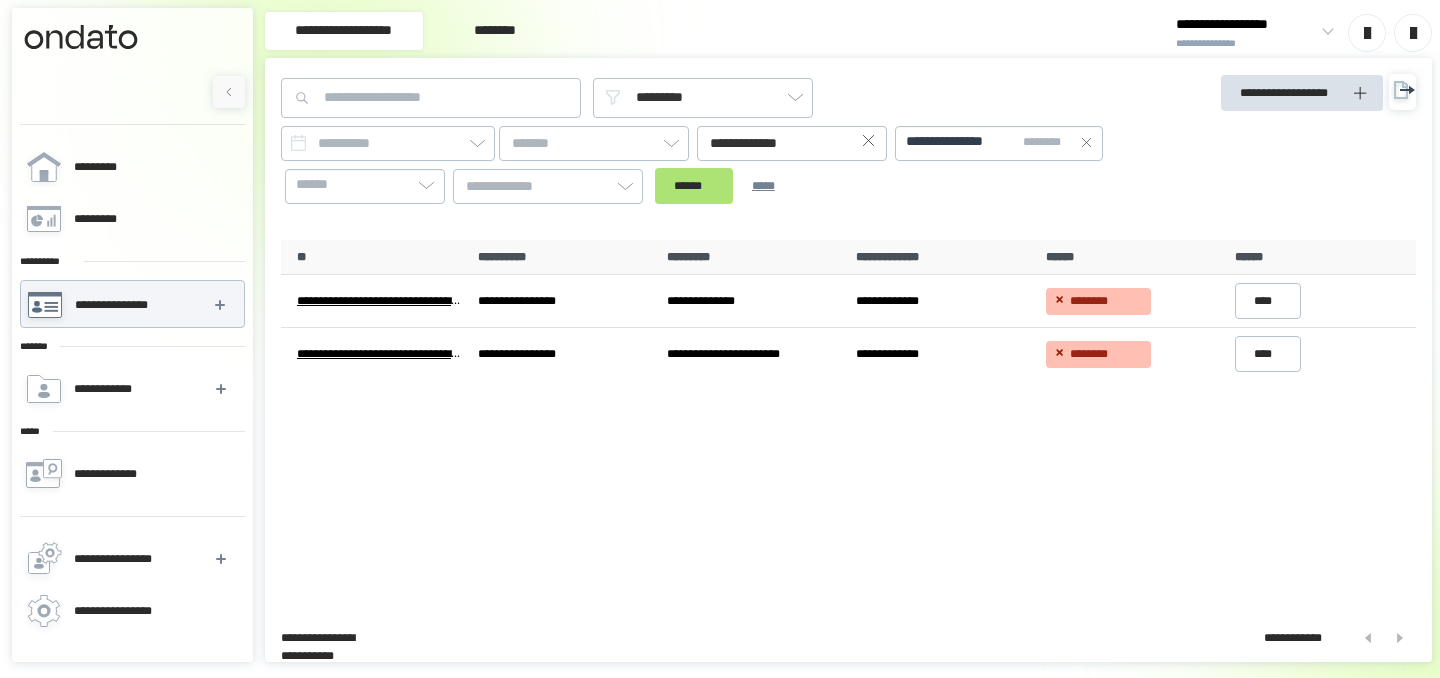 click on "******" at bounding box center [694, 186] 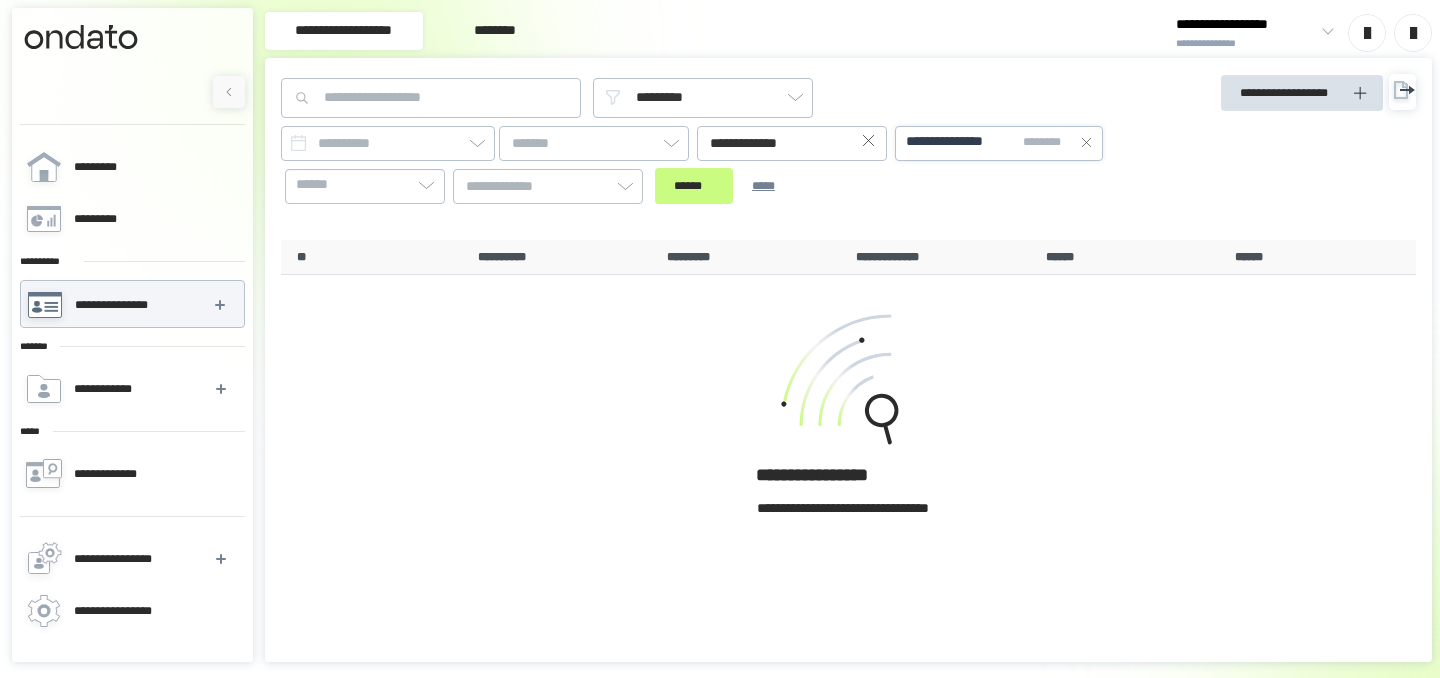 click on "**********" at bounding box center [961, 142] 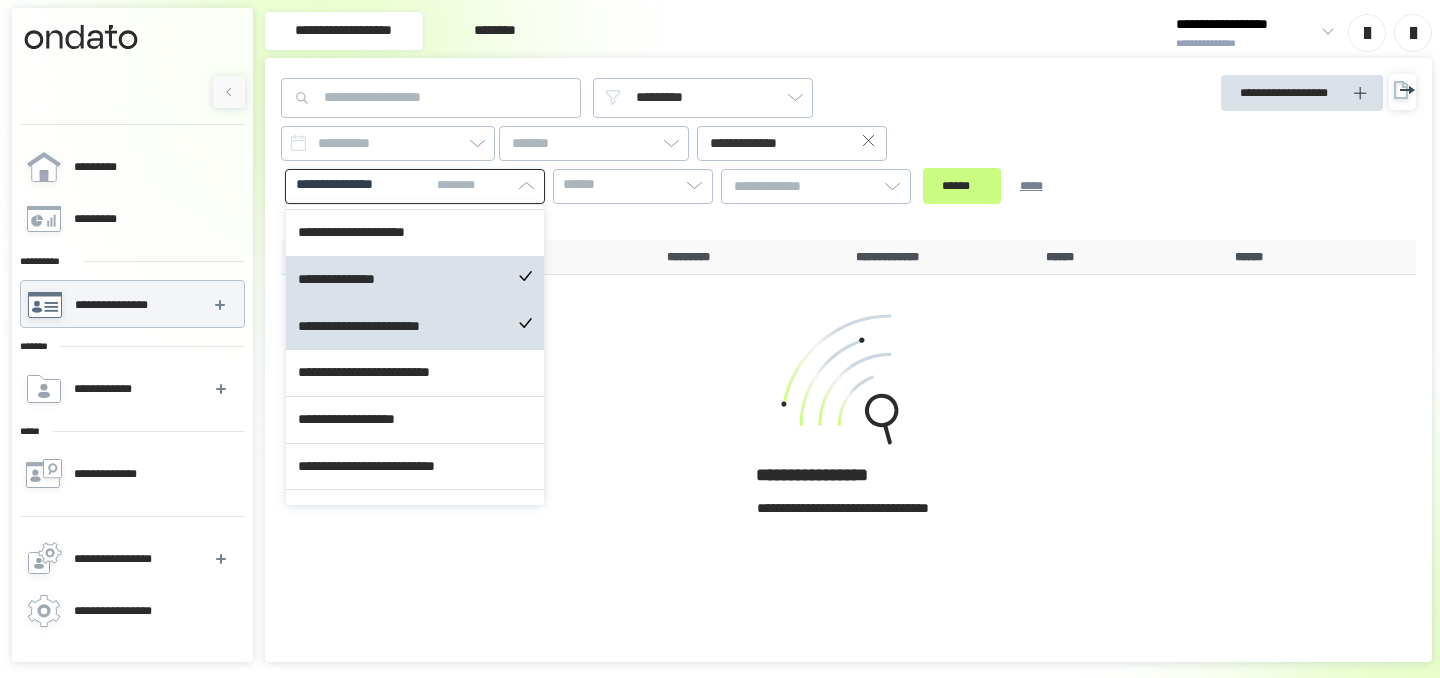scroll, scrollTop: 1307, scrollLeft: 0, axis: vertical 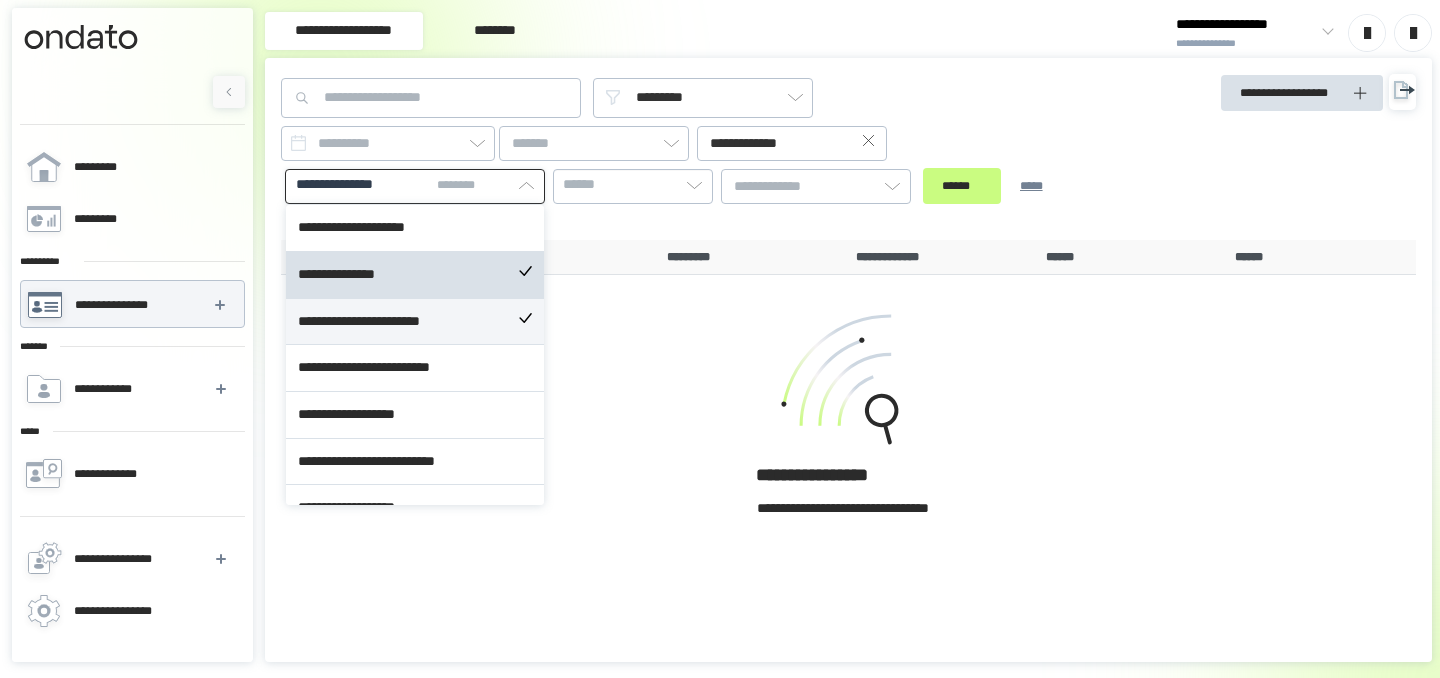 click on "**********" at bounding box center (415, 322) 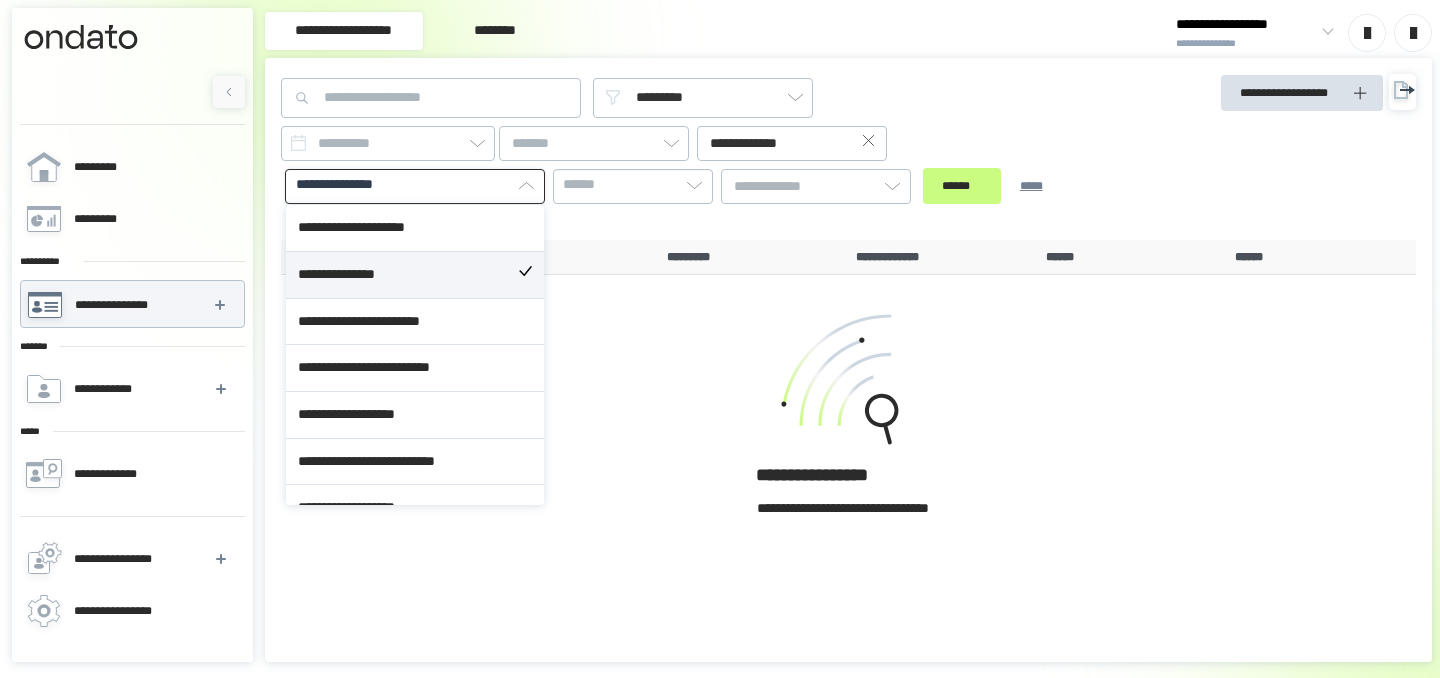 click on "**********" at bounding box center [415, 275] 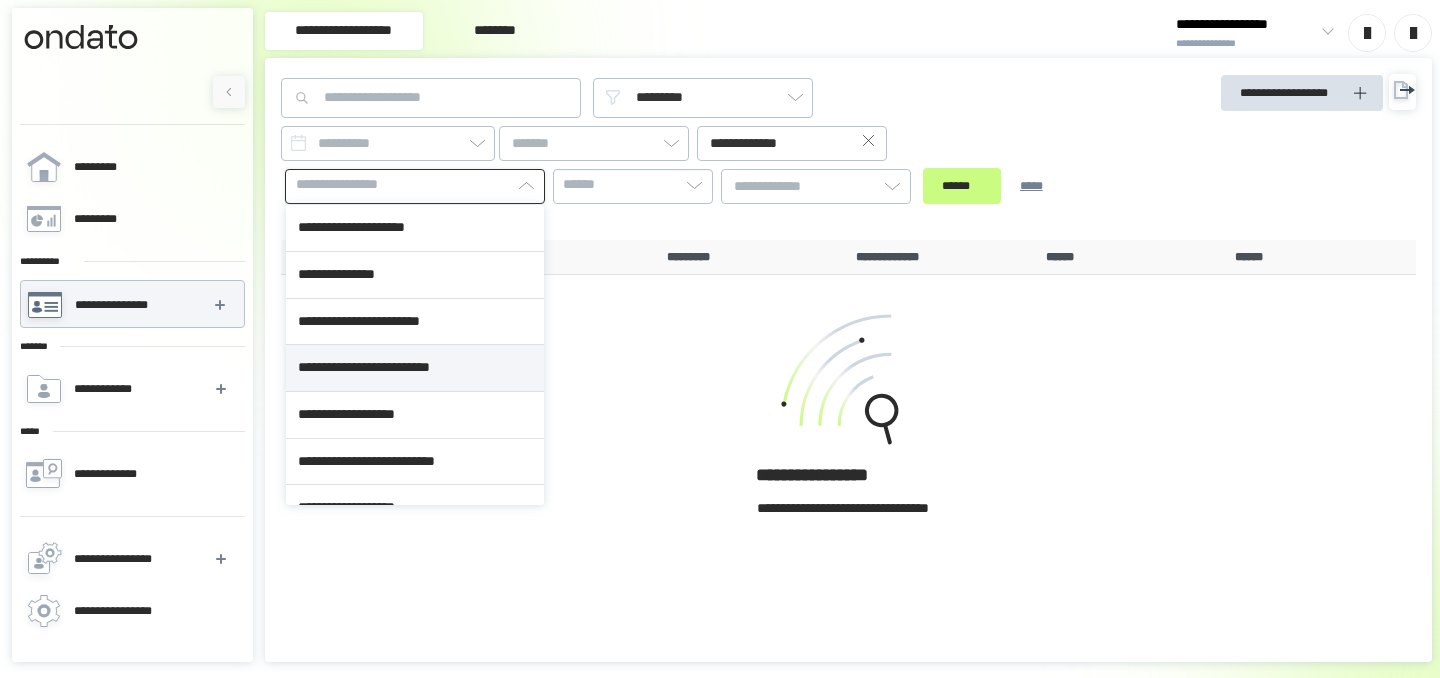 click on "**********" at bounding box center (415, 368) 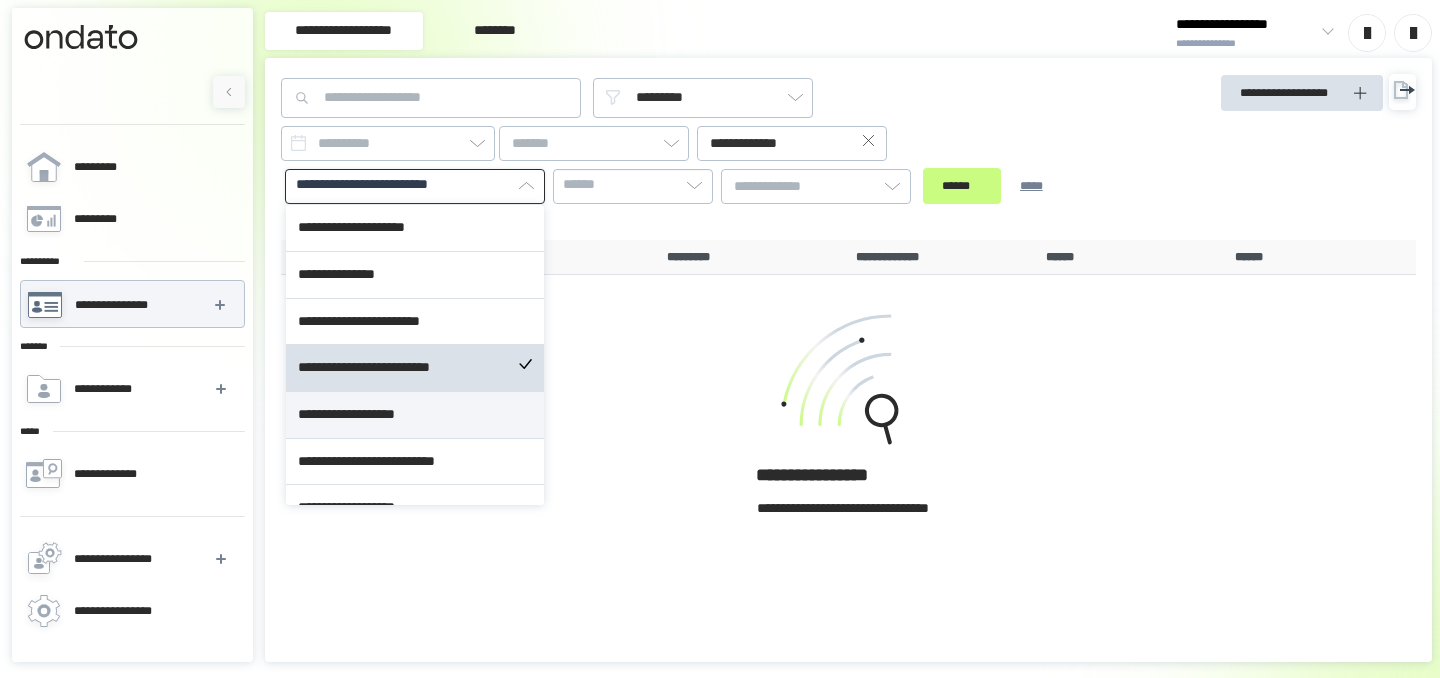 click on "**********" at bounding box center (415, 415) 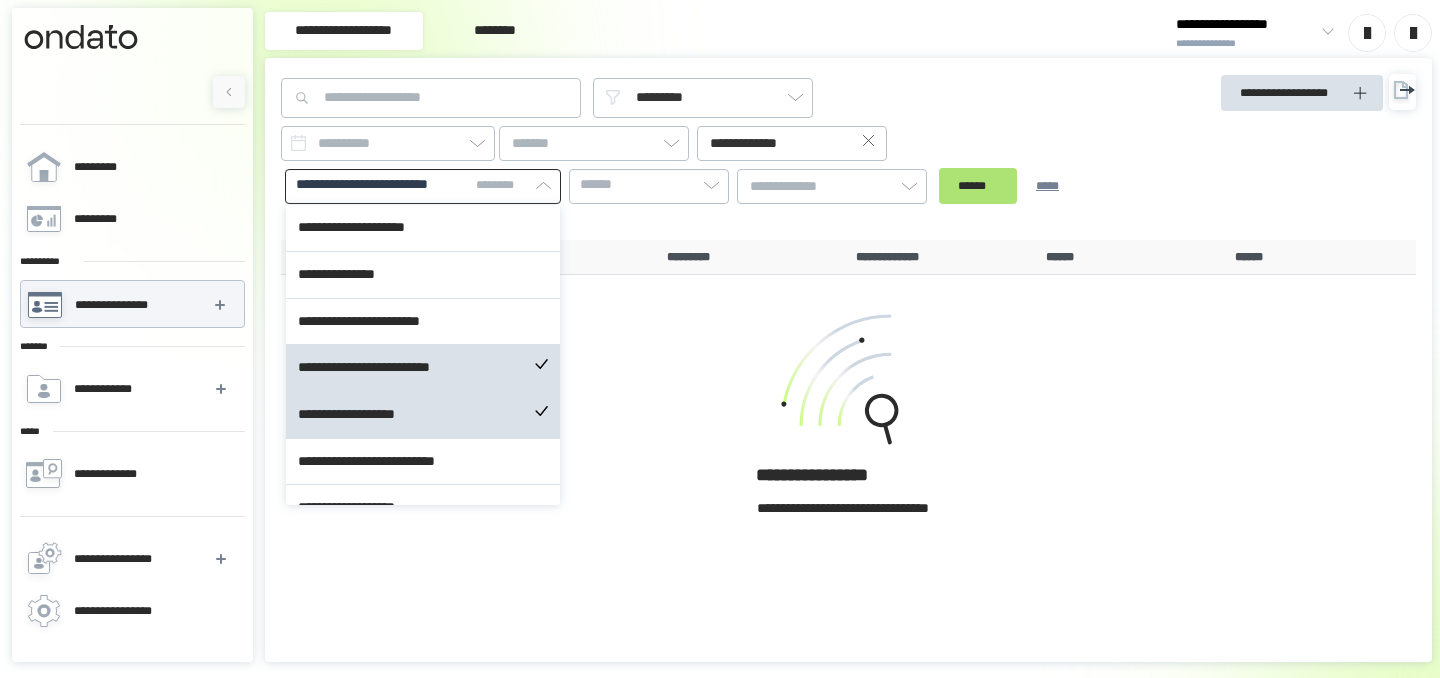 click on "******" at bounding box center [978, 186] 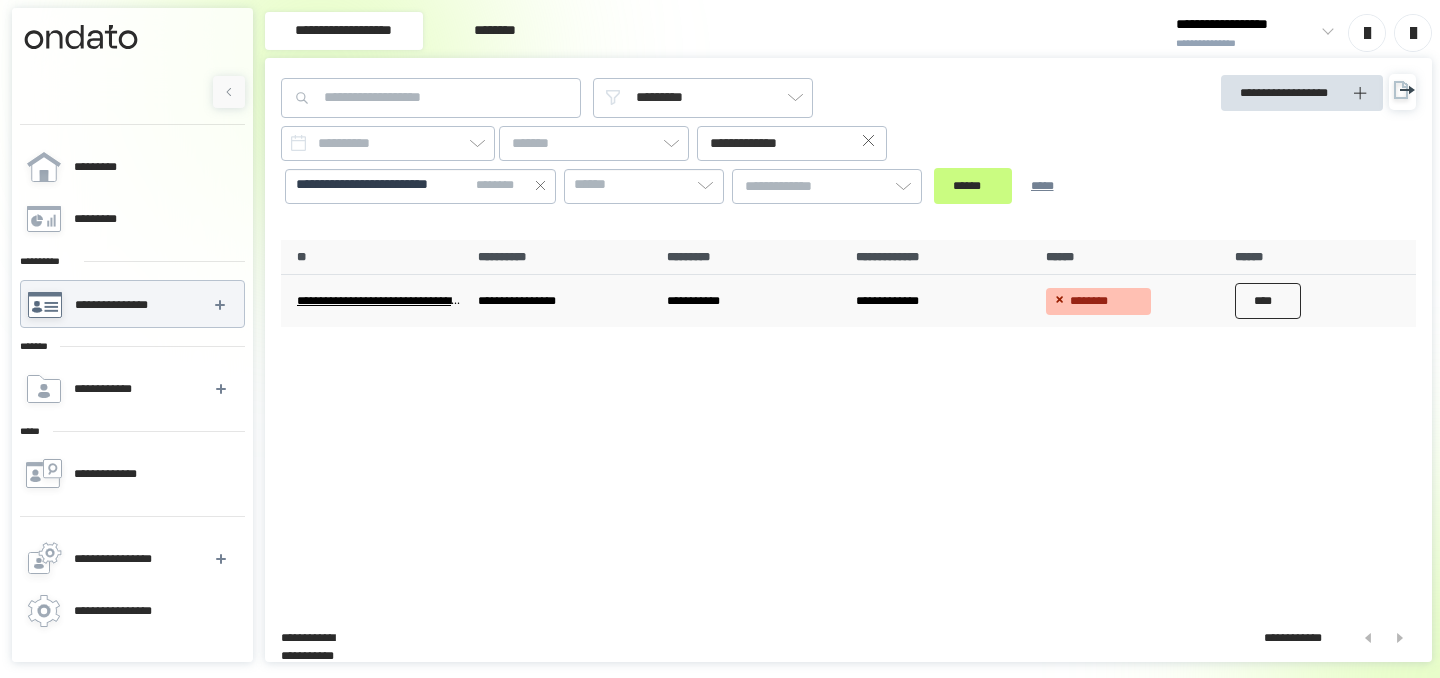 click on "****" at bounding box center (1268, 301) 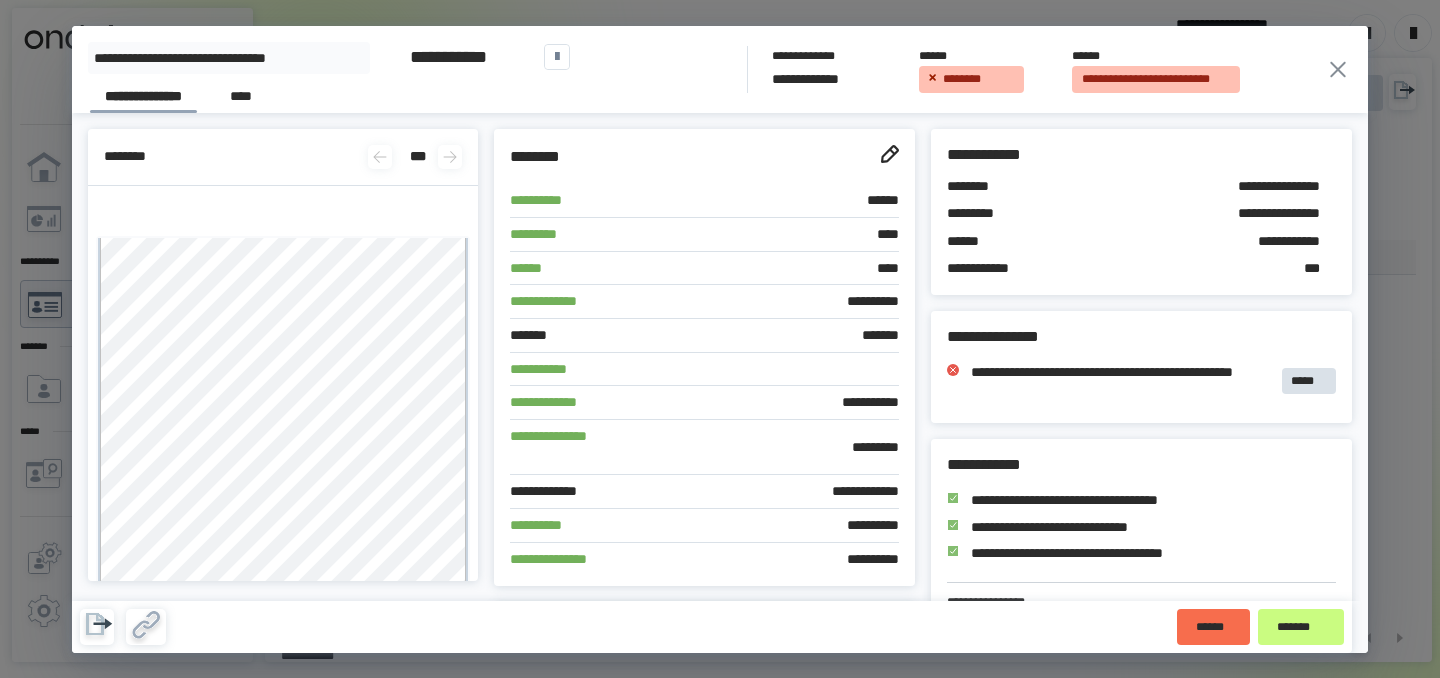 click 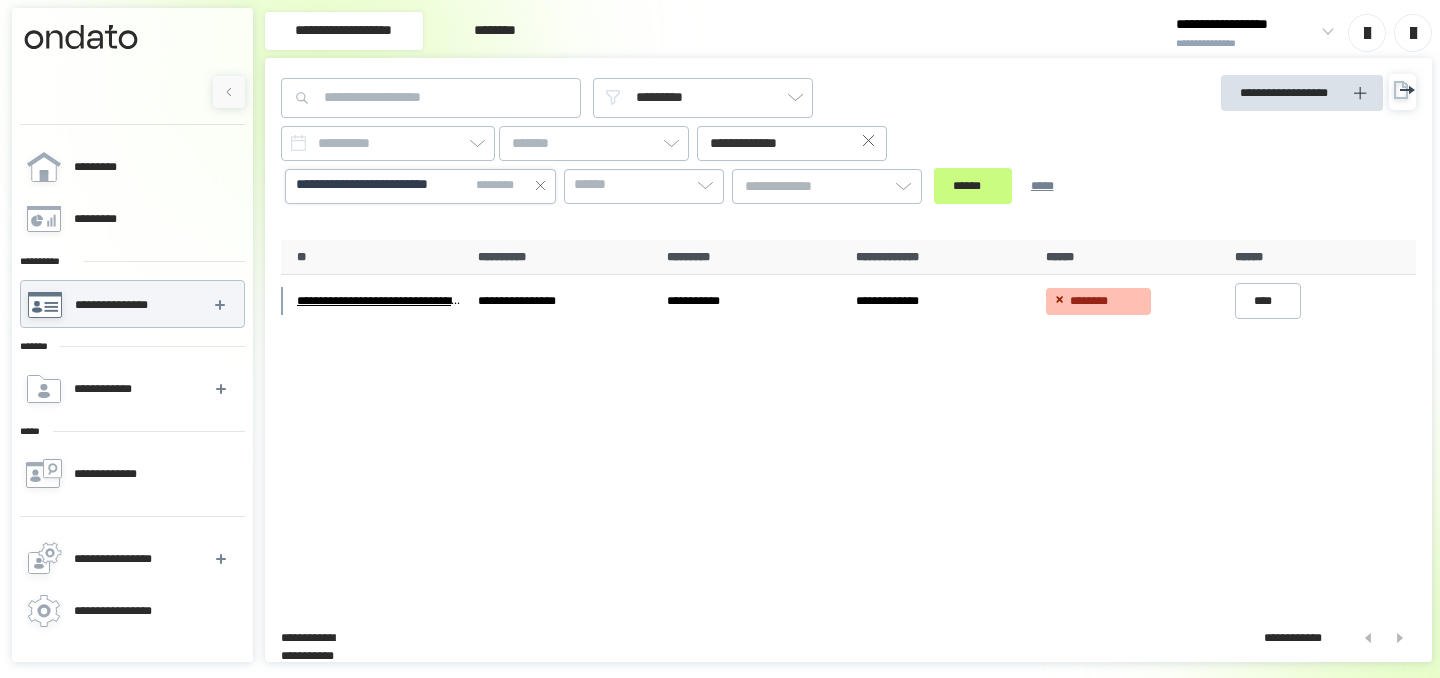 click on "**********" at bounding box center [382, 185] 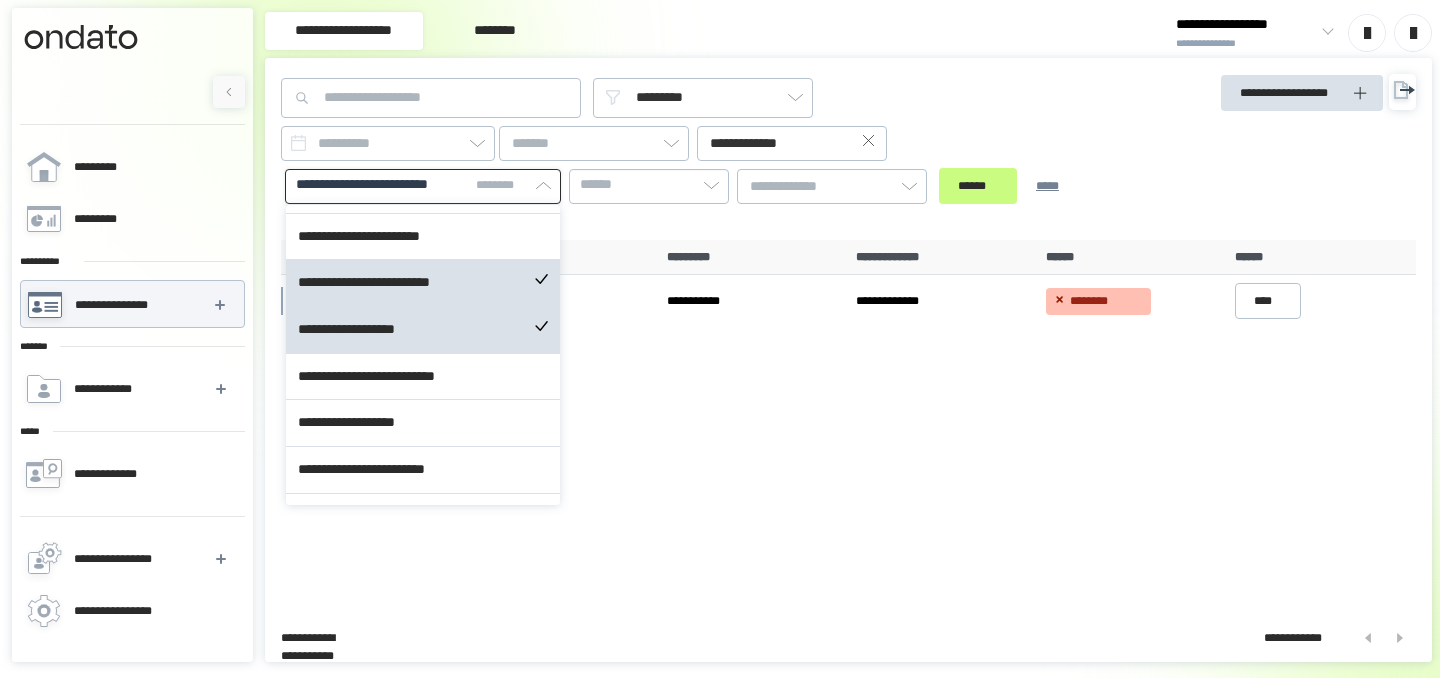scroll, scrollTop: 1426, scrollLeft: 0, axis: vertical 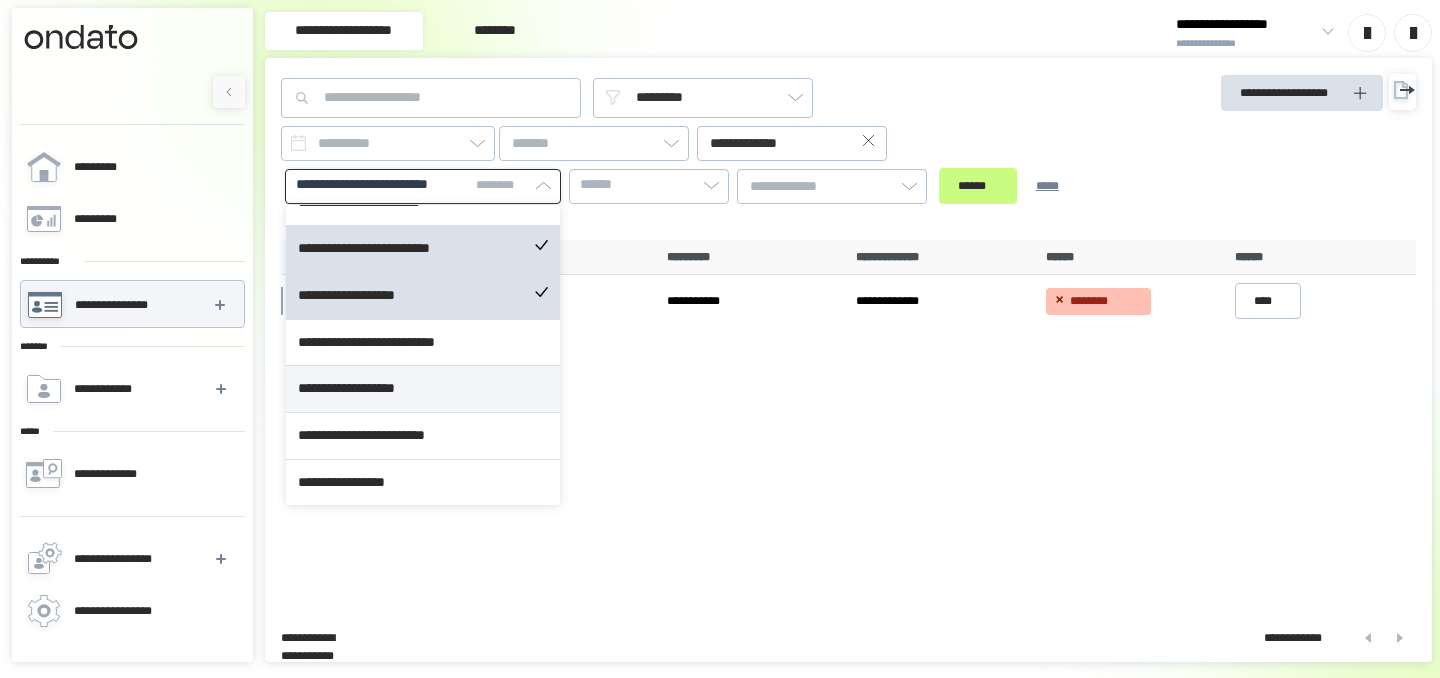click on "**********" at bounding box center [423, 389] 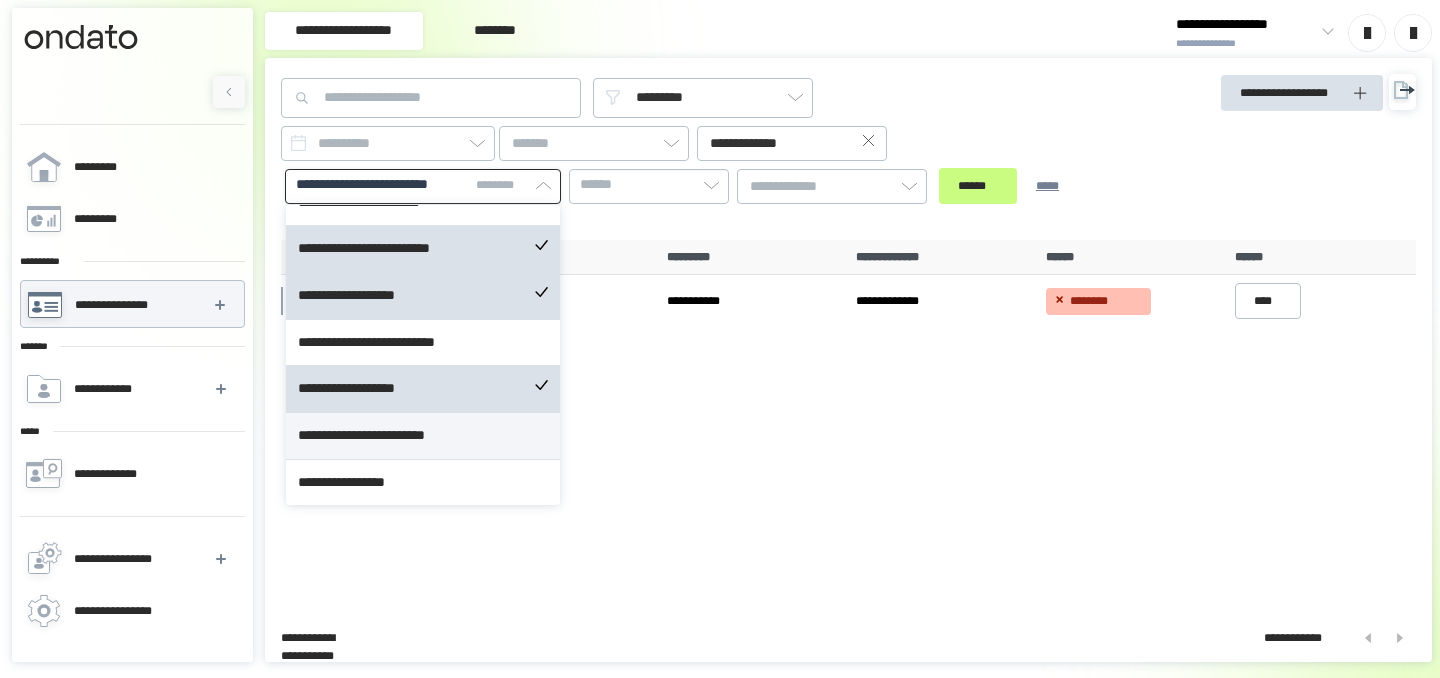 click on "**********" at bounding box center [423, 436] 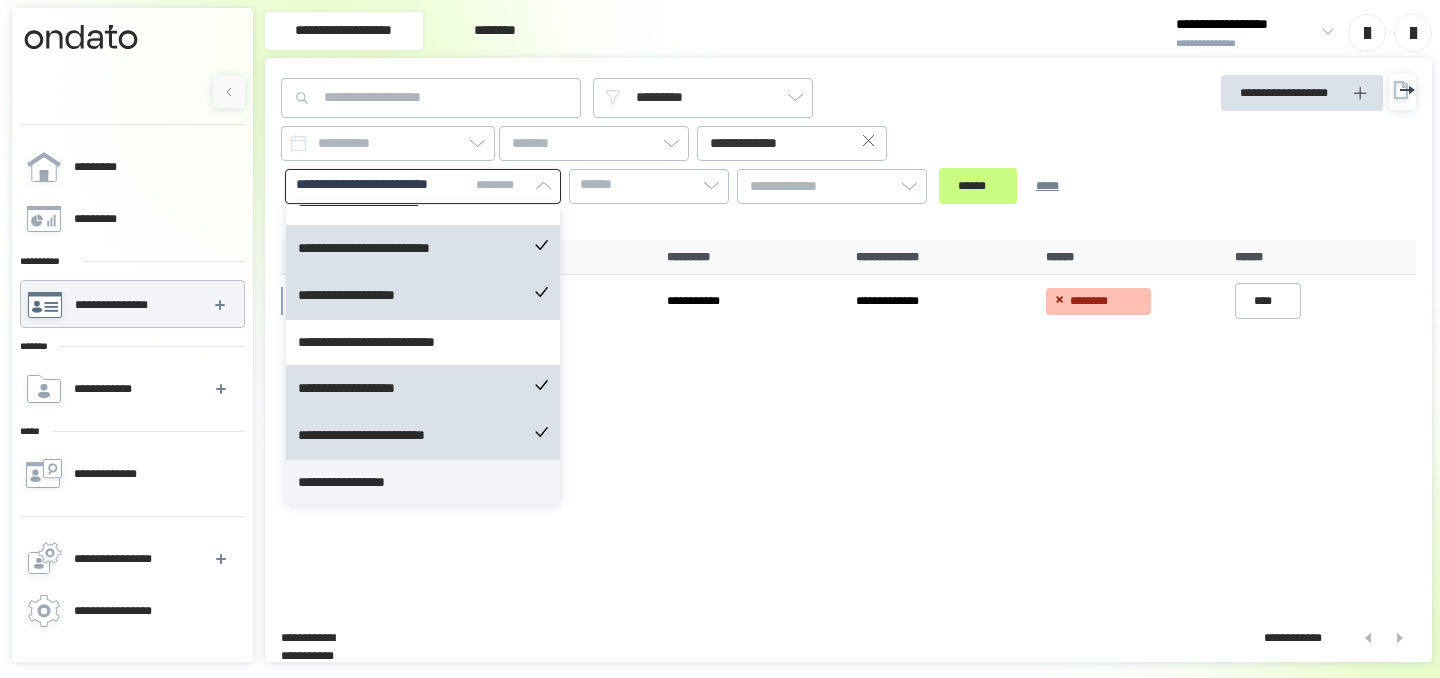 click on "**********" at bounding box center (423, 483) 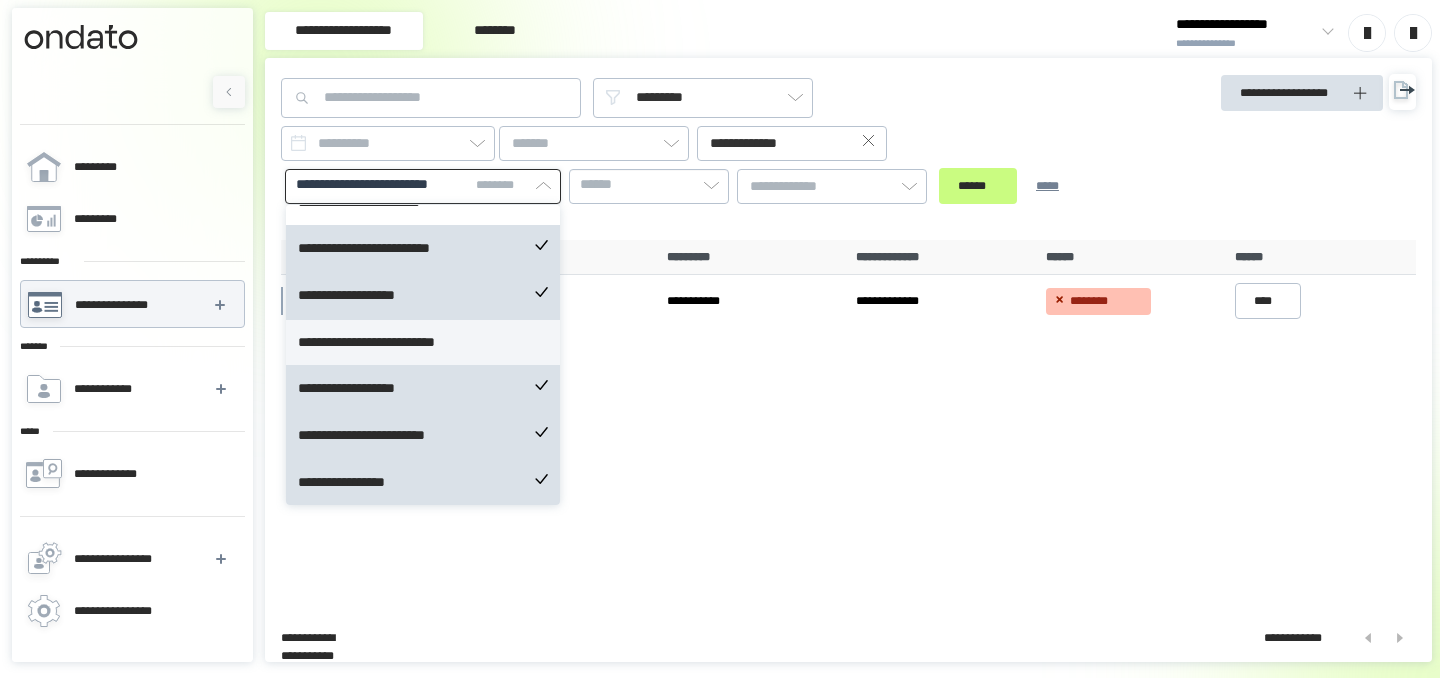 click on "**********" at bounding box center [423, 343] 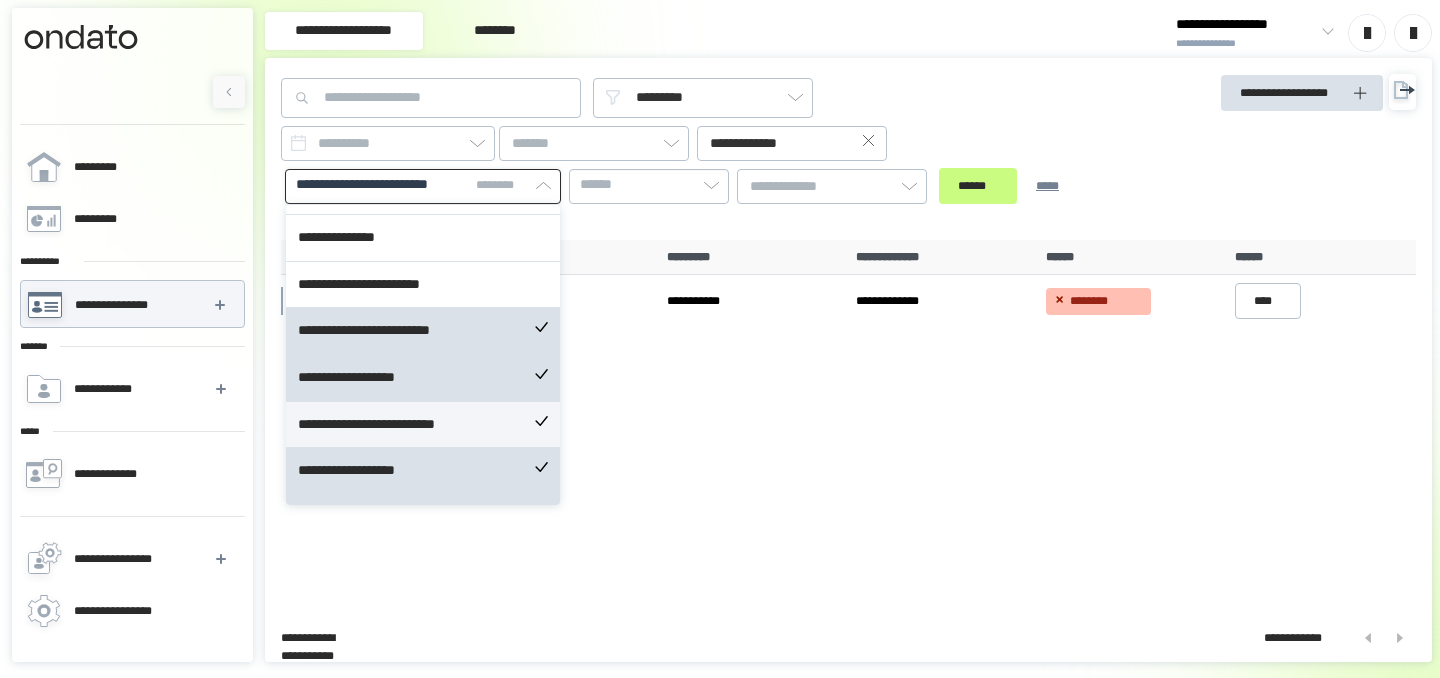 scroll, scrollTop: 1342, scrollLeft: 0, axis: vertical 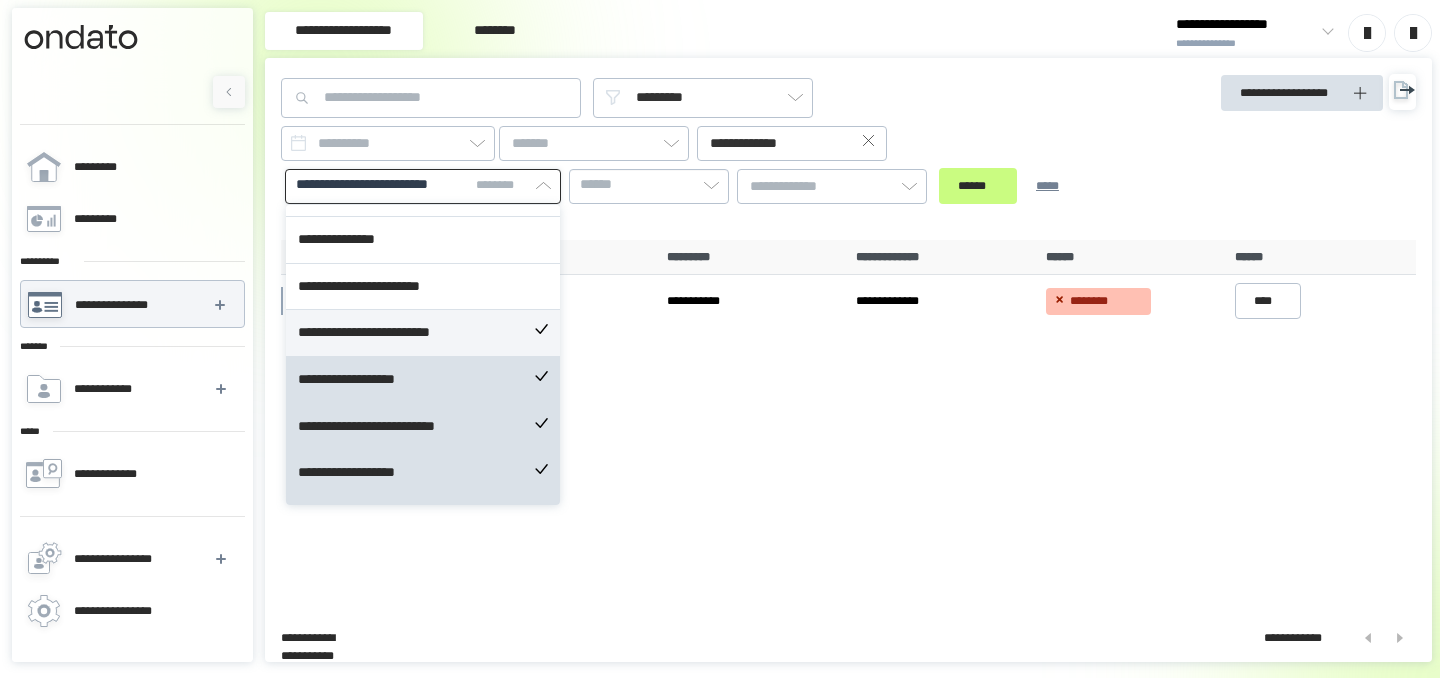 click on "**********" at bounding box center [423, 333] 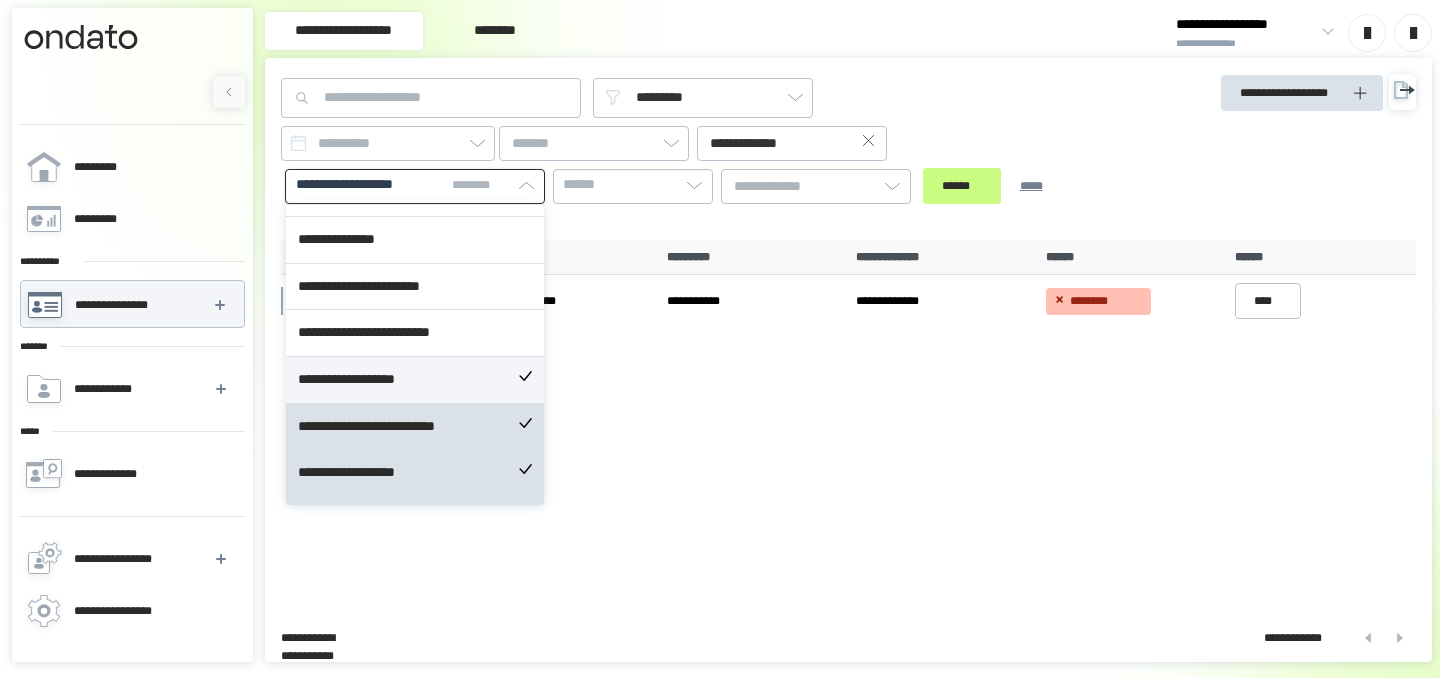 click on "**********" at bounding box center (415, 380) 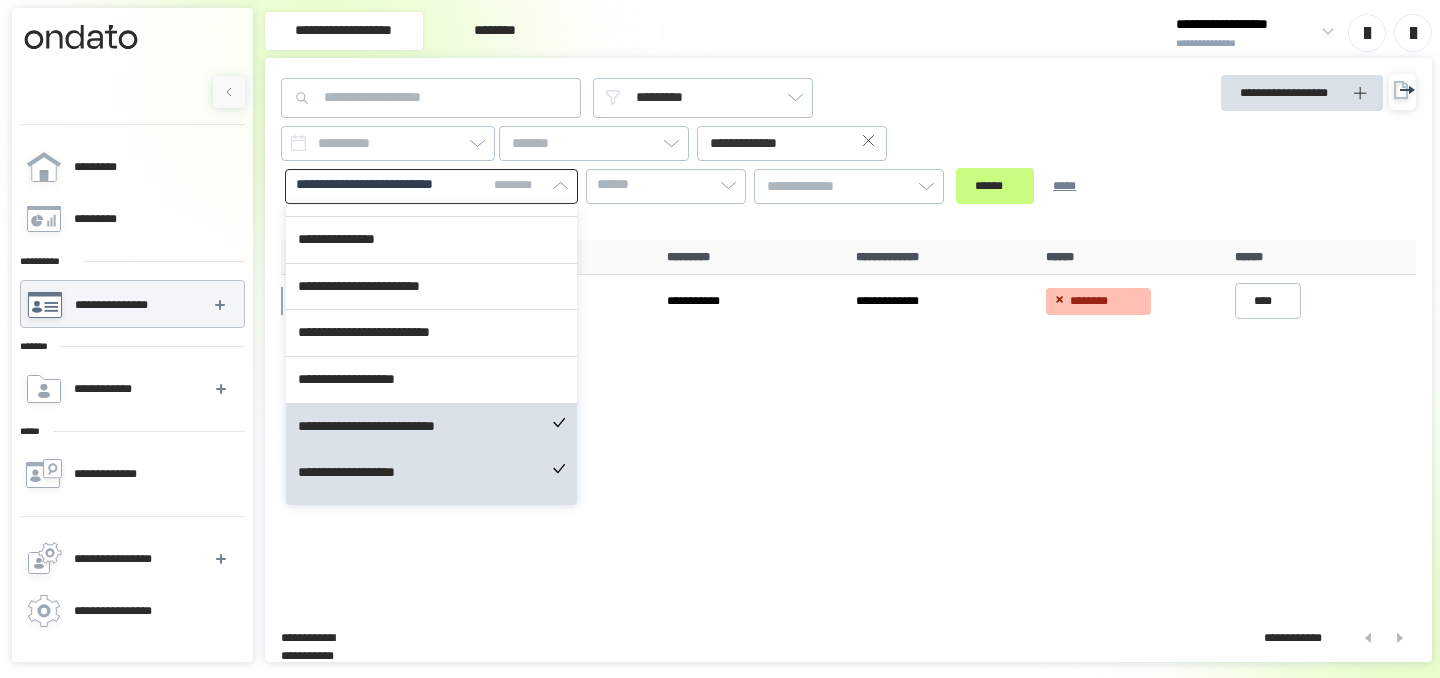 click on "[FIRST] [LAST] [DESTINATION] [ORIGIN] [DATE] [BRAND] [PRODUCT] [VERSION] [STREET] [CITY] [STATE] [ZIP] [COUNTRY] [PHONE] [EMAIL] [SSN] [CC] [DOB] [AGE]" at bounding box center (705, 149) 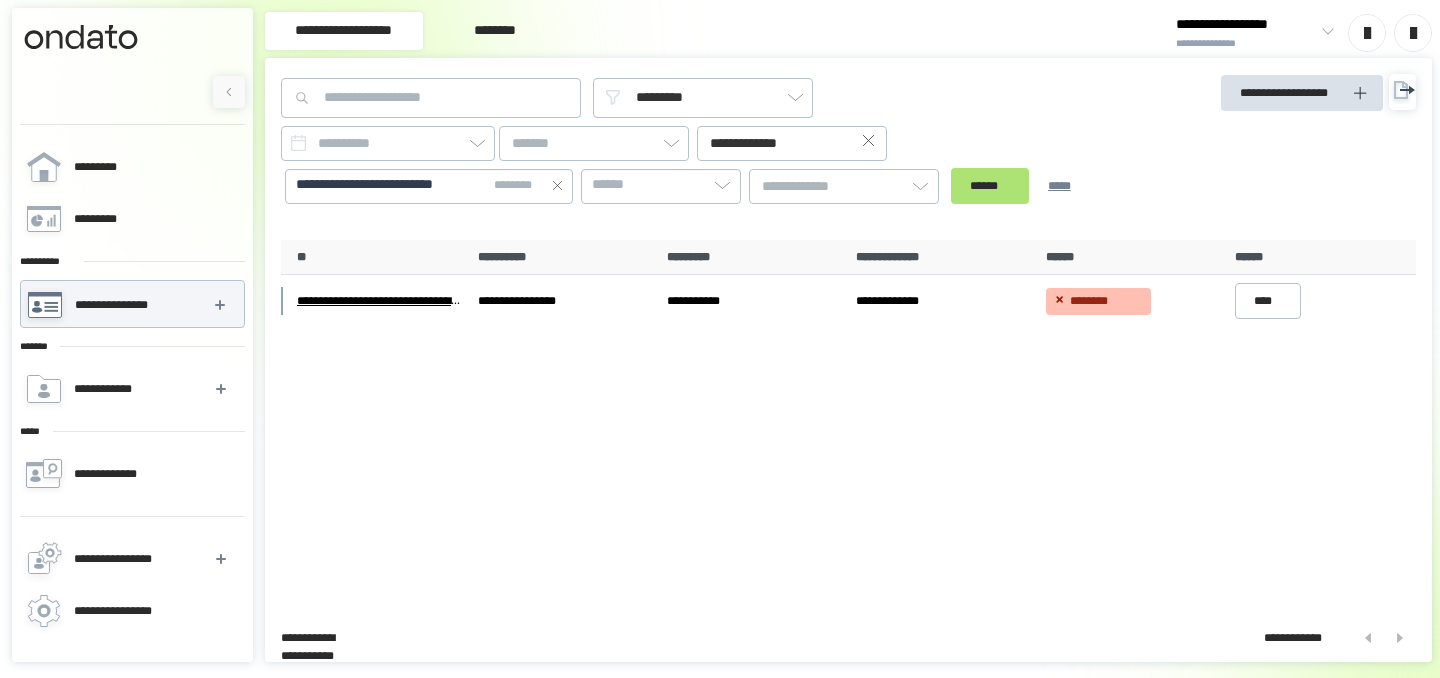 click on "******" at bounding box center (990, 186) 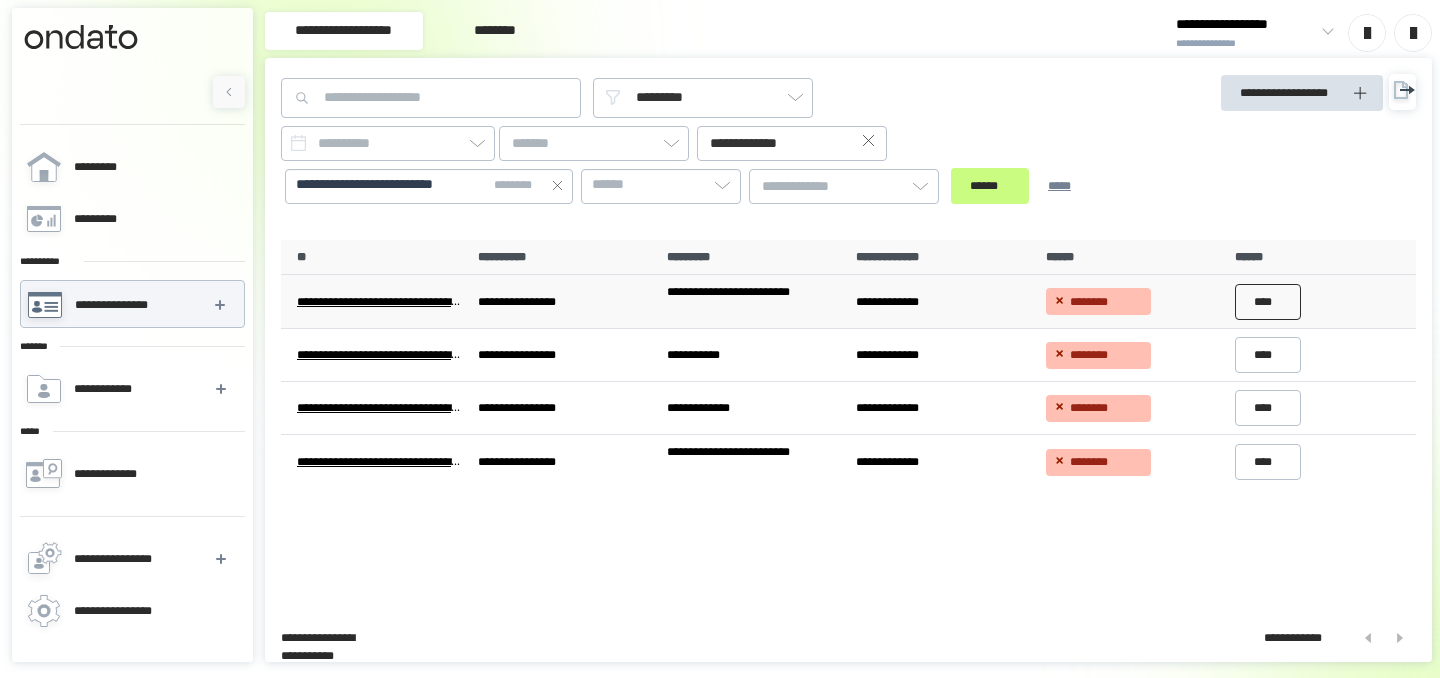 click on "****" at bounding box center [1268, 302] 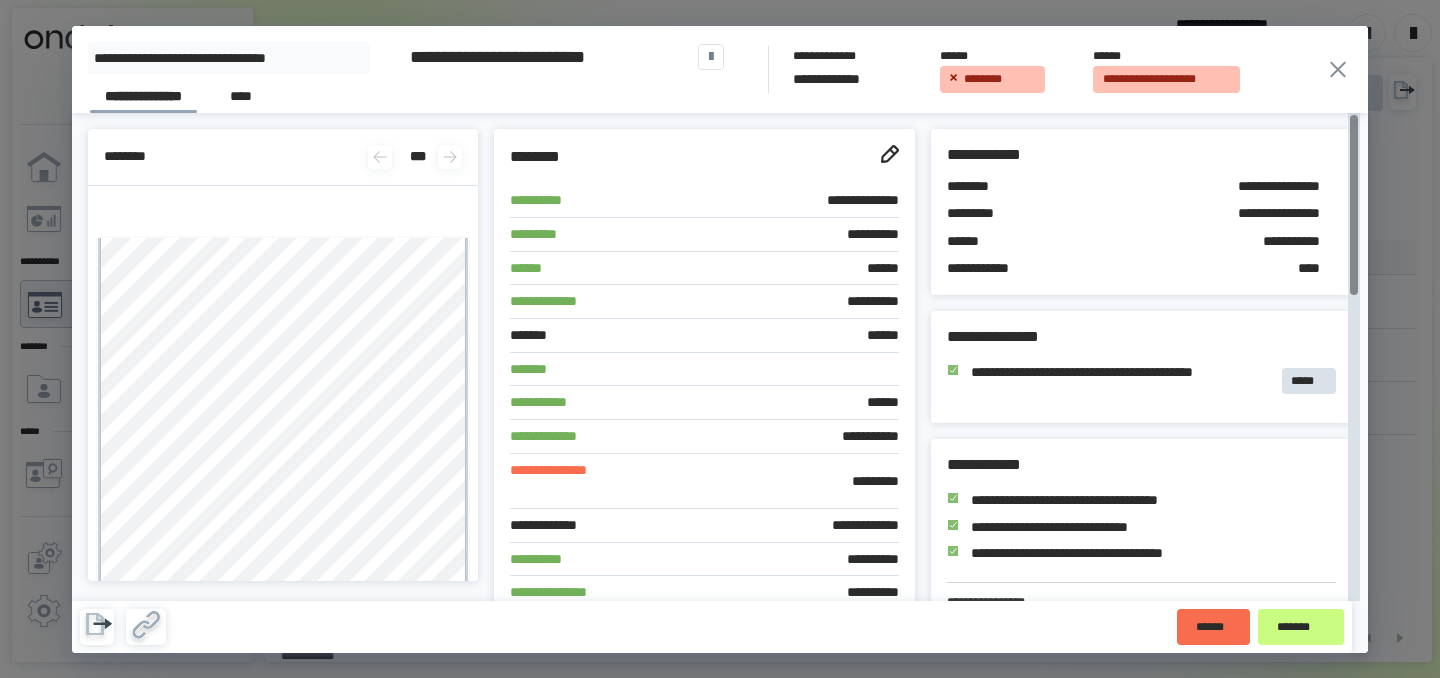 click 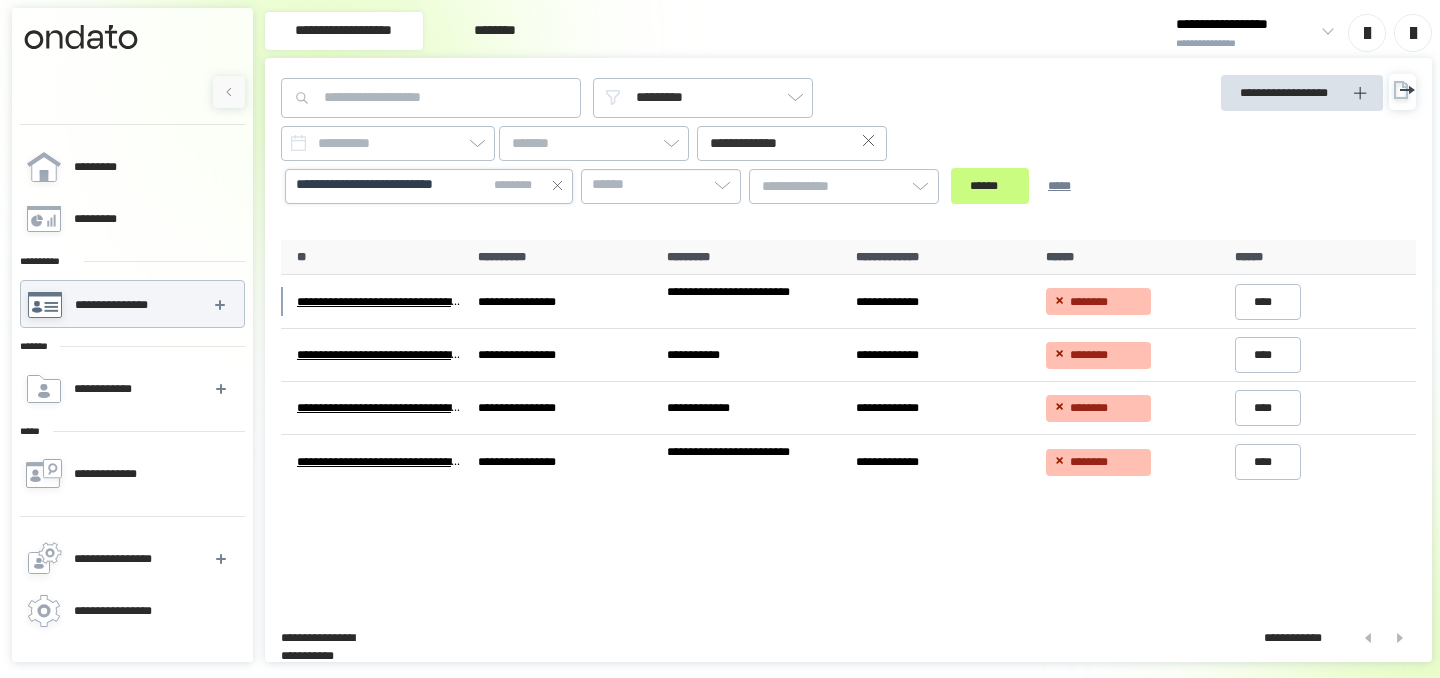 click on "**********" at bounding box center (391, 185) 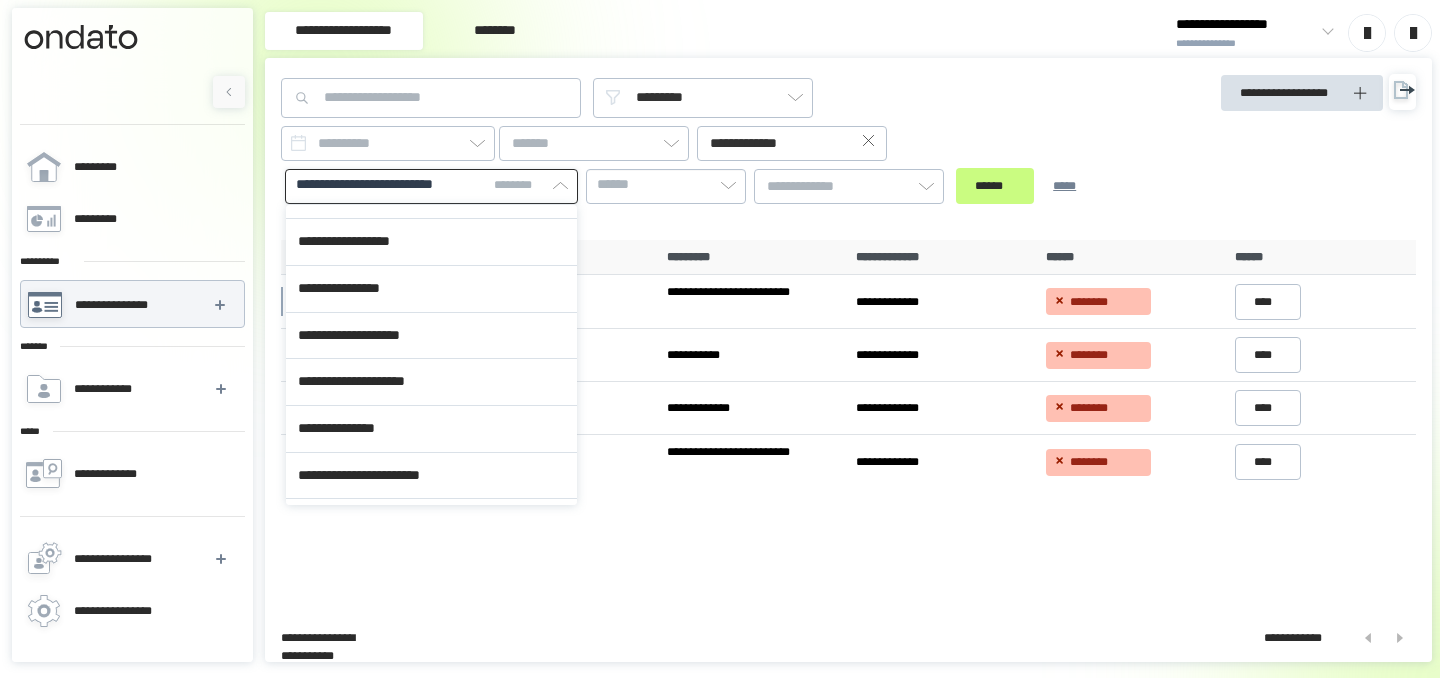 scroll, scrollTop: 1426, scrollLeft: 0, axis: vertical 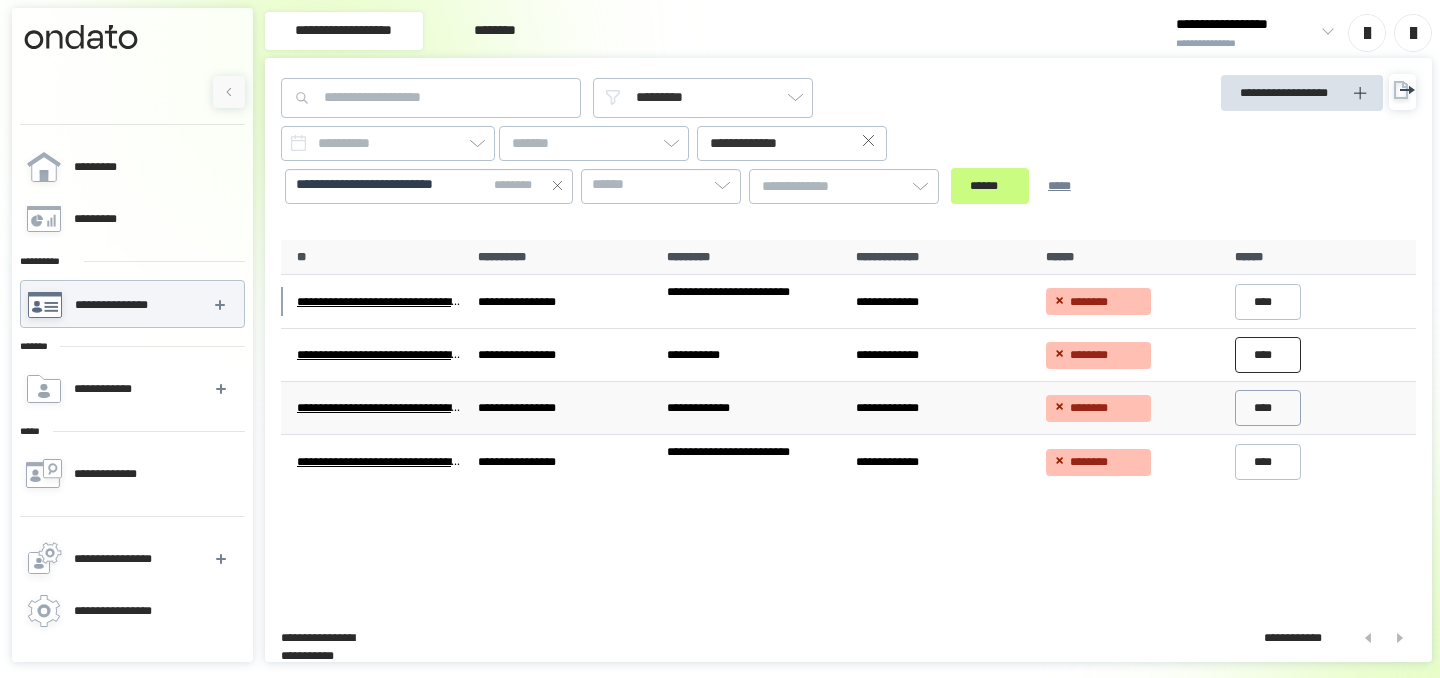 click on "[BRAND] [PRODUCT] [VERSION] [DESTINATION] [ORIGIN] [DATE] [BRAND] [PRODUCT] [VERSION] [DESTINATION] [ORIGIN] [DATE] [BRAND] [PRODUCT] [VERSION] [DESTINATION] [ORIGIN] [DATE] [BRAND] [PRODUCT] [VERSION] [DESTINATION] [ORIGIN] [DATE]" at bounding box center (848, 381) 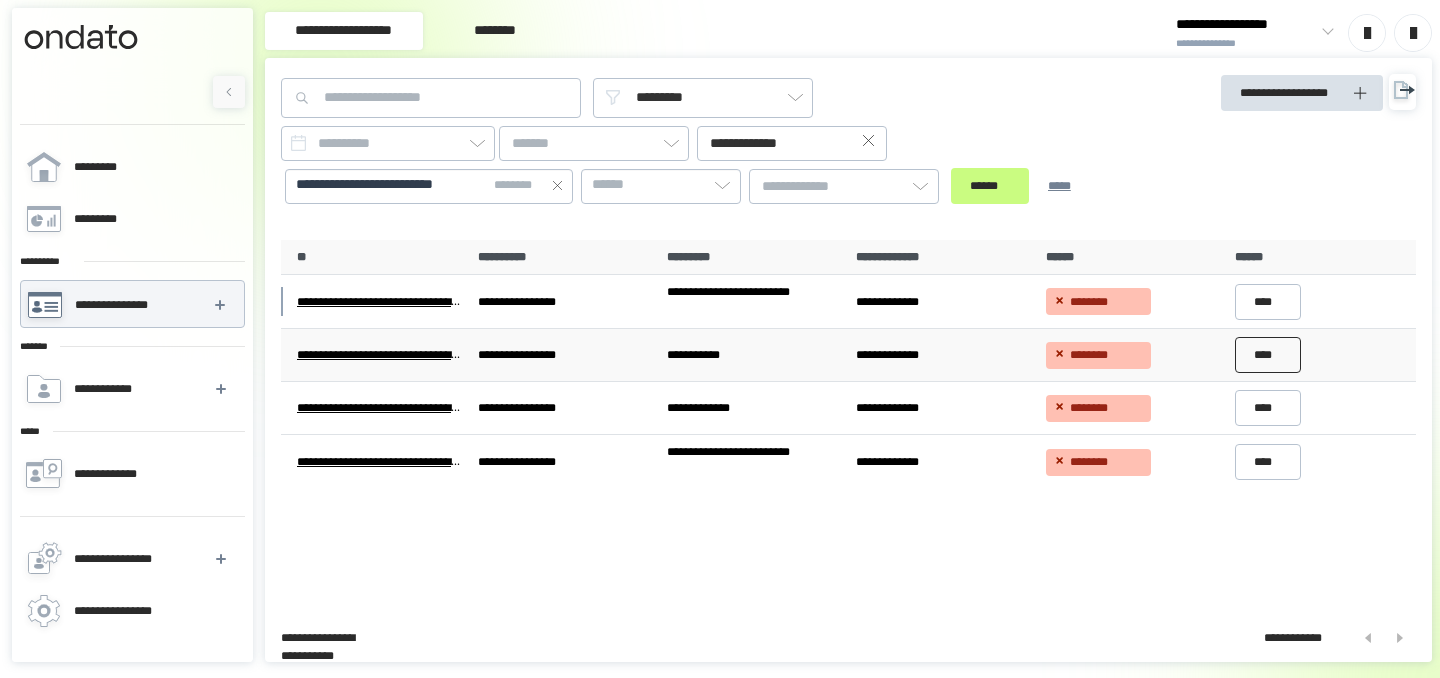 click on "****" at bounding box center (1268, 355) 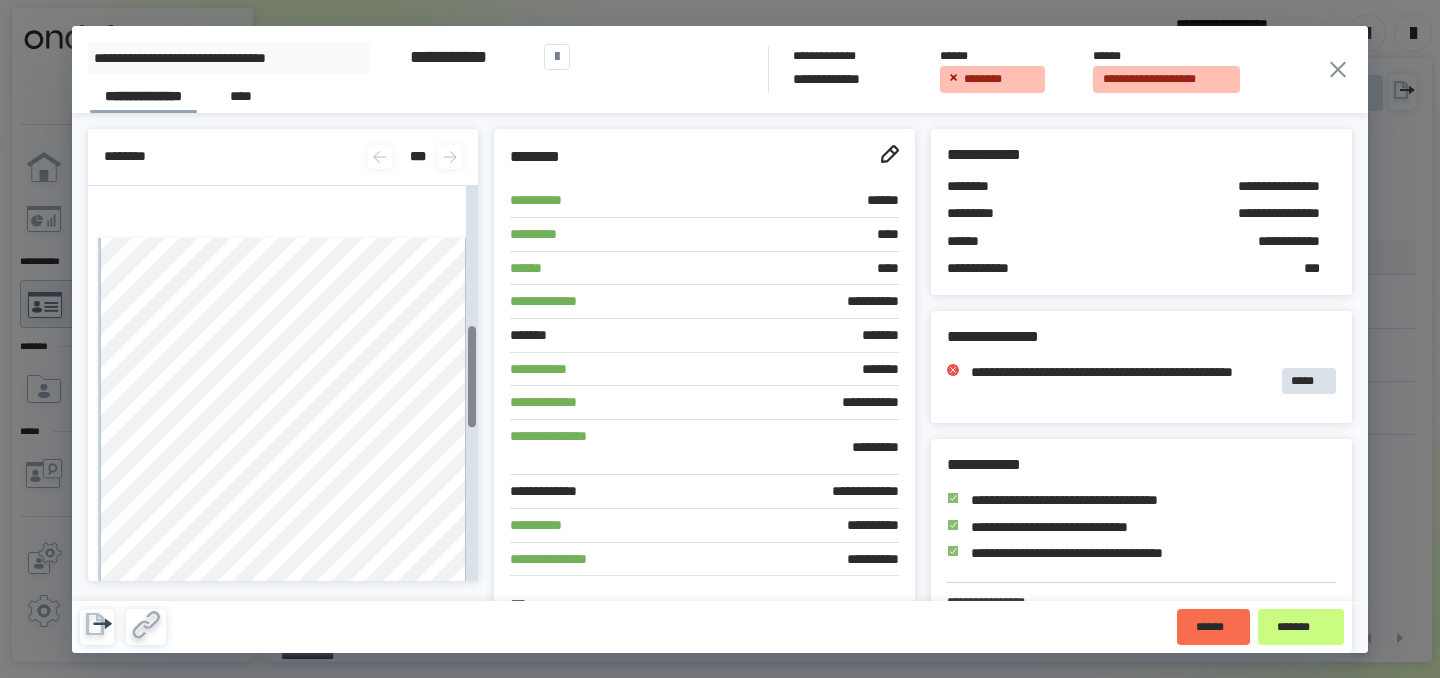 scroll, scrollTop: 0, scrollLeft: 0, axis: both 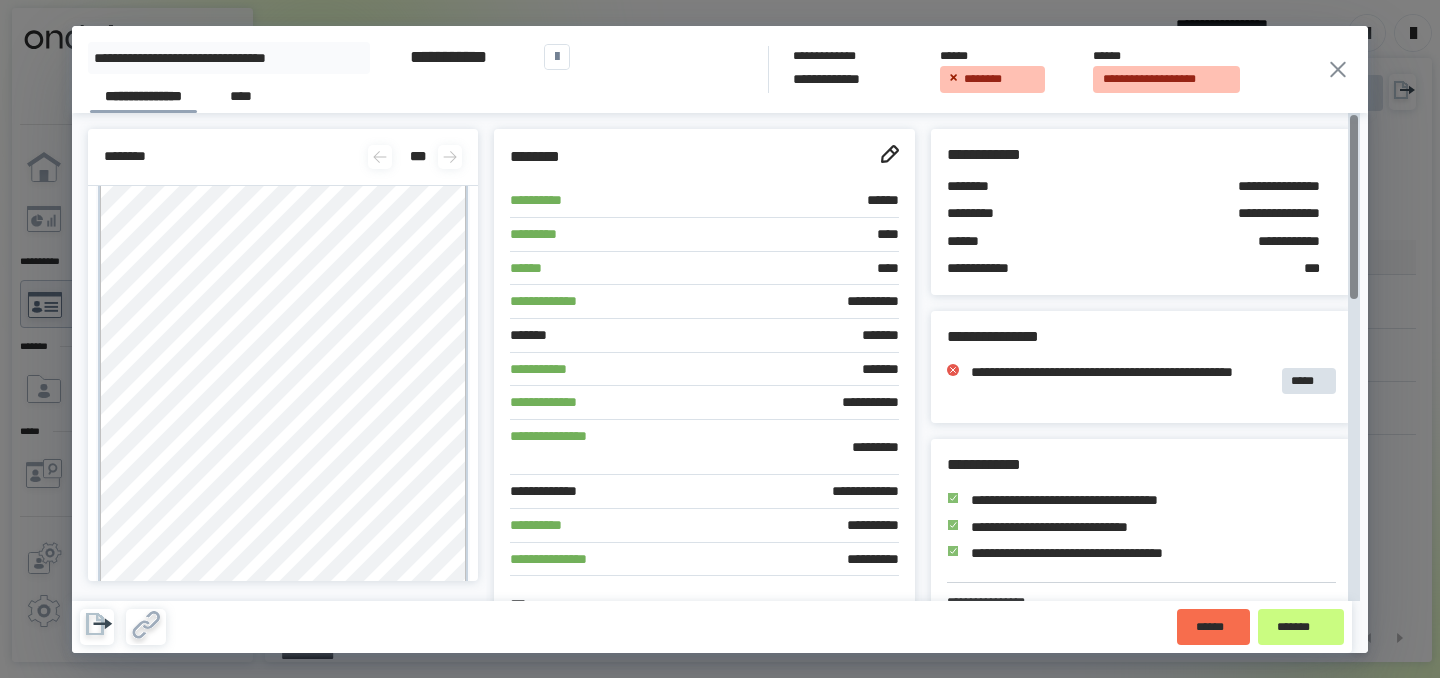 click 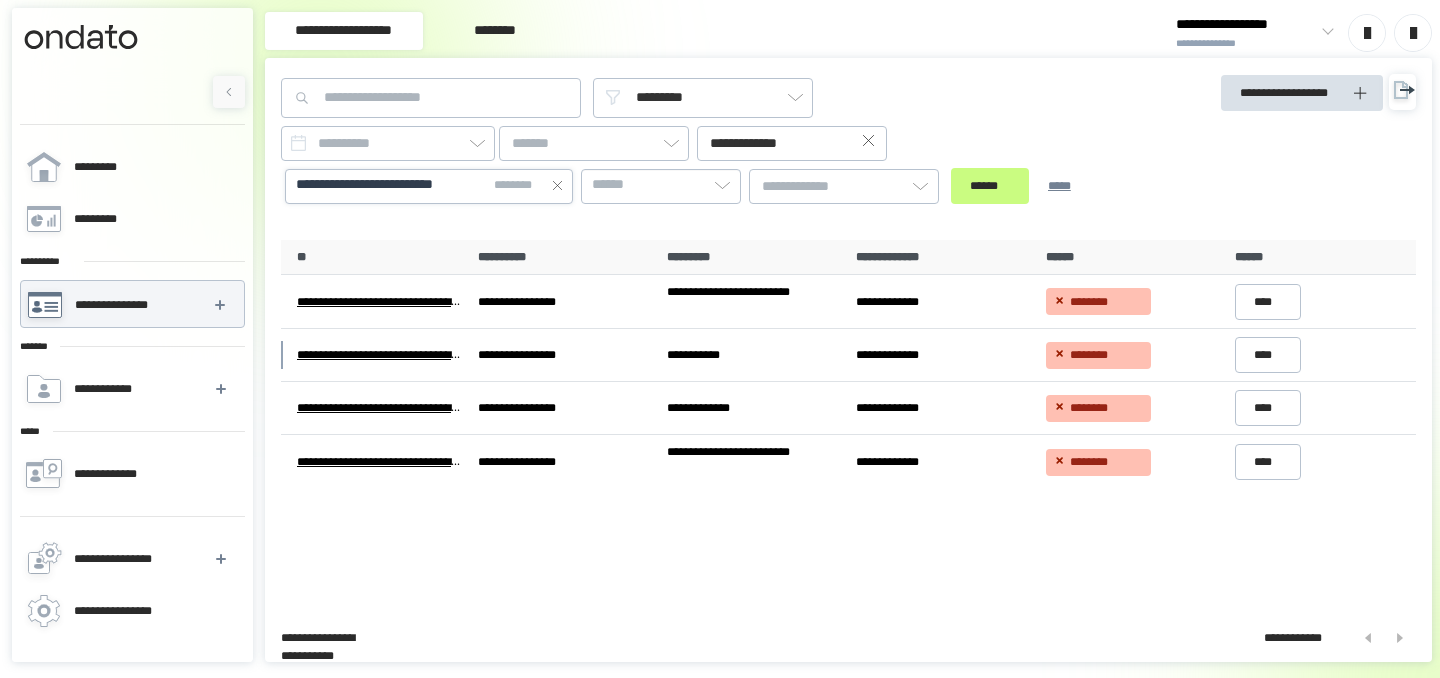 click 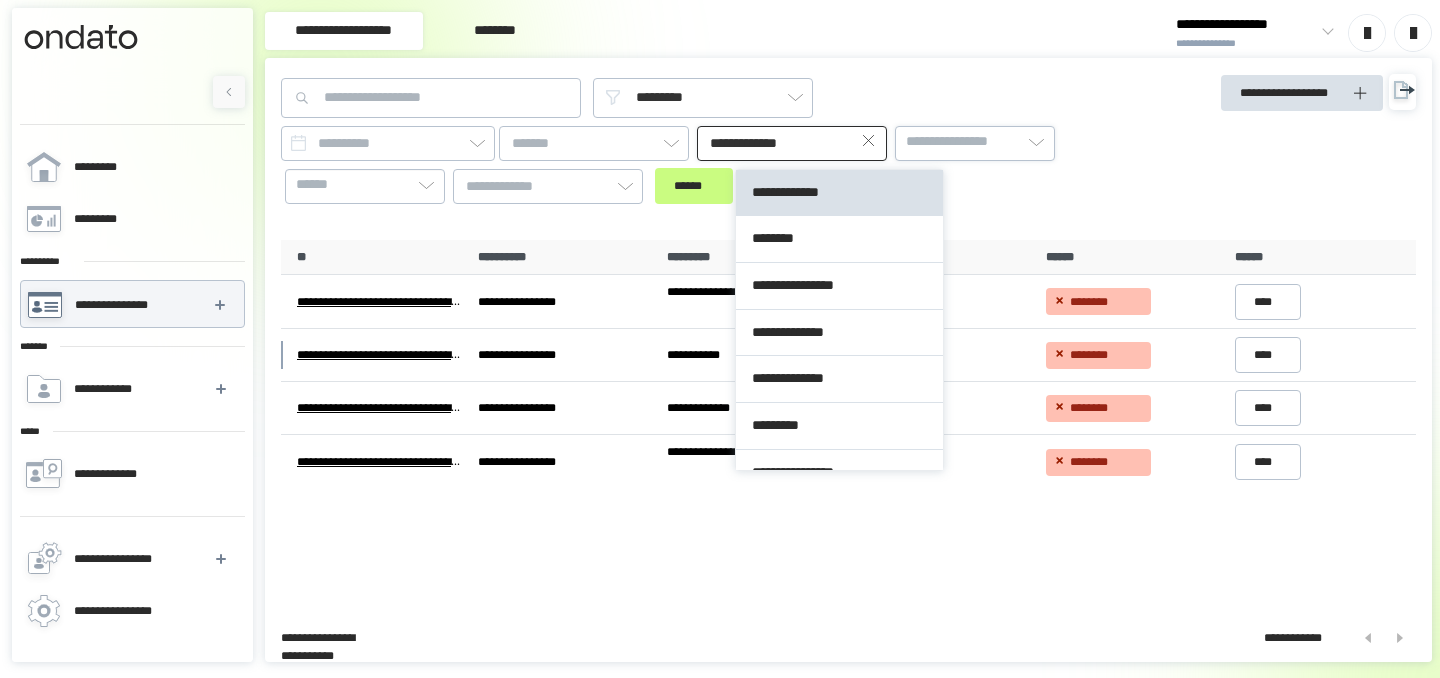 click on "**********" at bounding box center (792, 143) 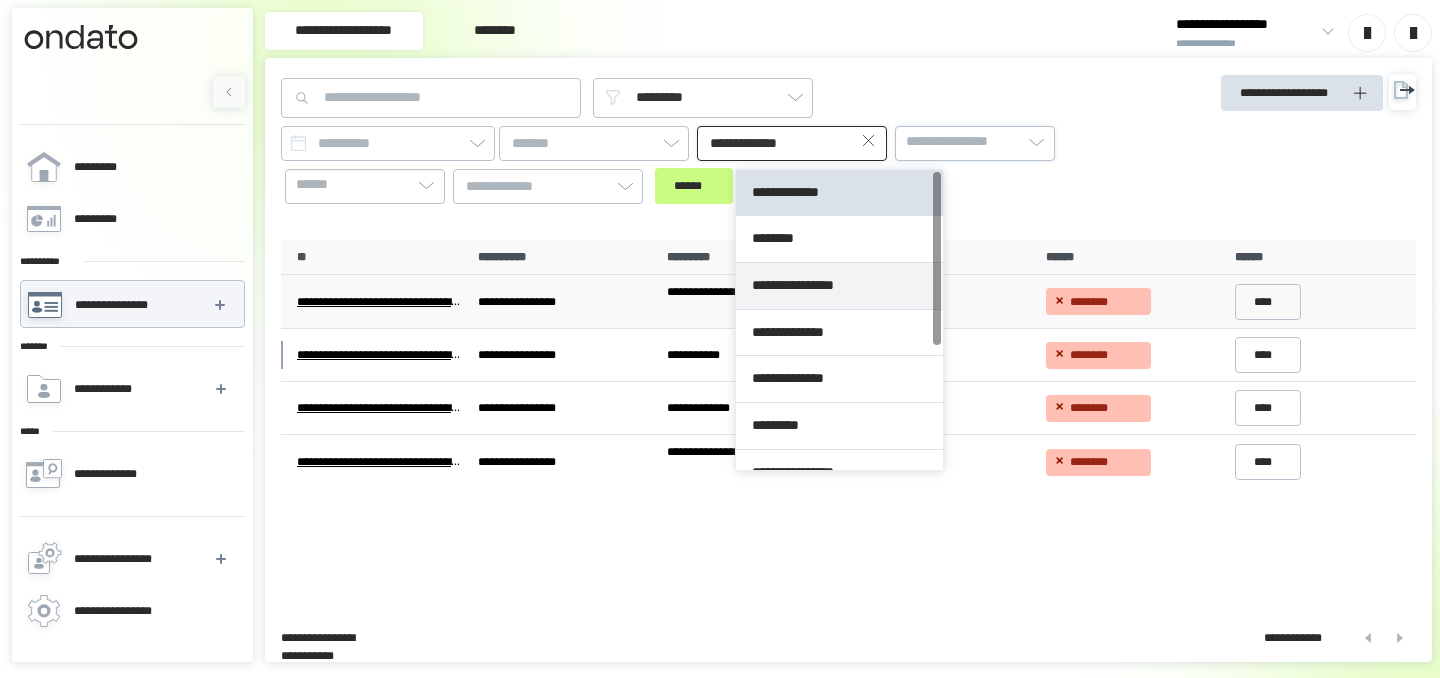 type on "**********" 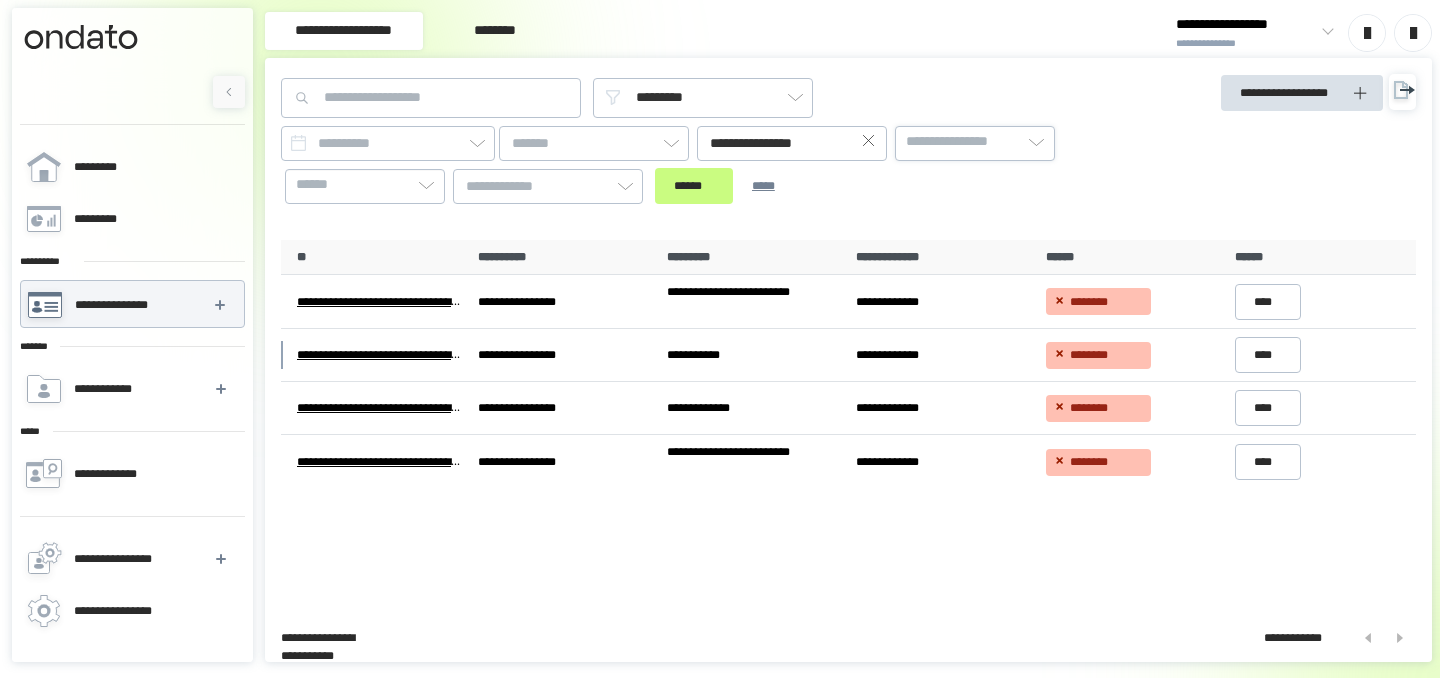 click on "**********" at bounding box center [961, 142] 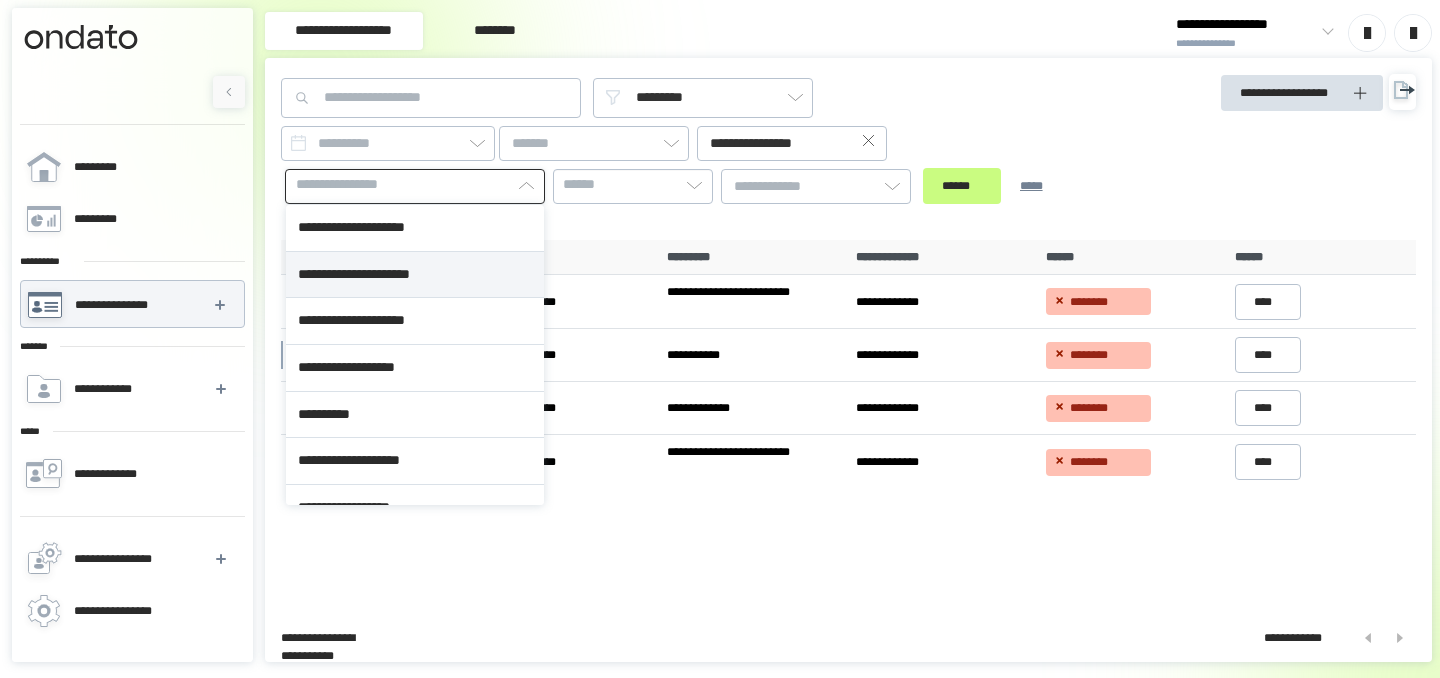 click on "**********" at bounding box center [415, 275] 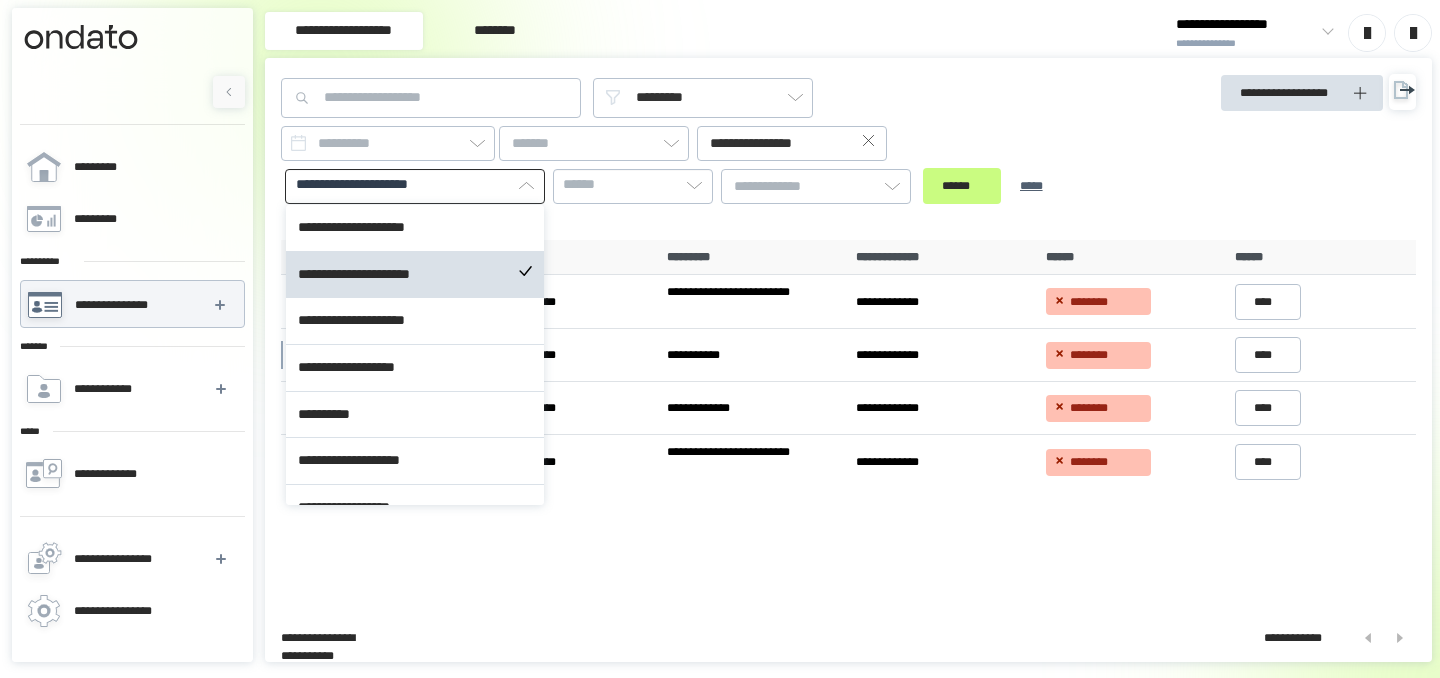 click on "******   *****" at bounding box center (996, 186) 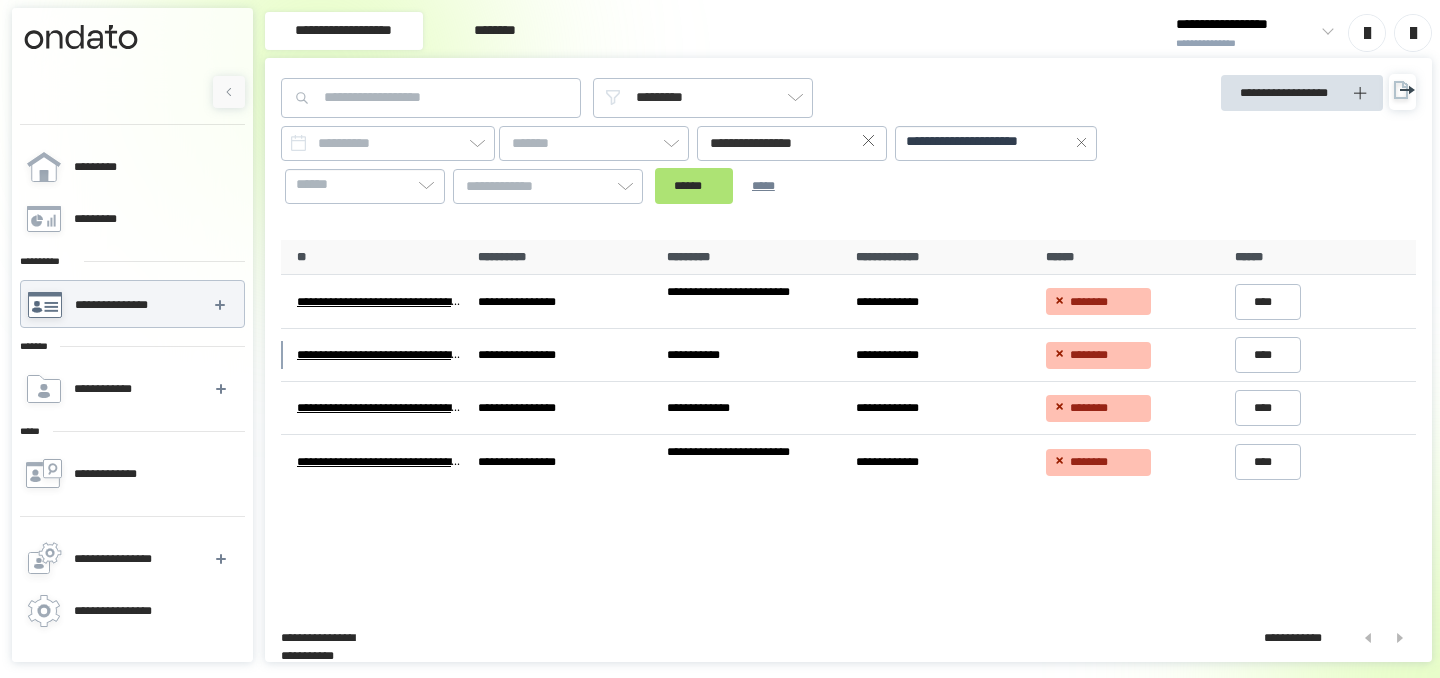 click on "******" at bounding box center (694, 186) 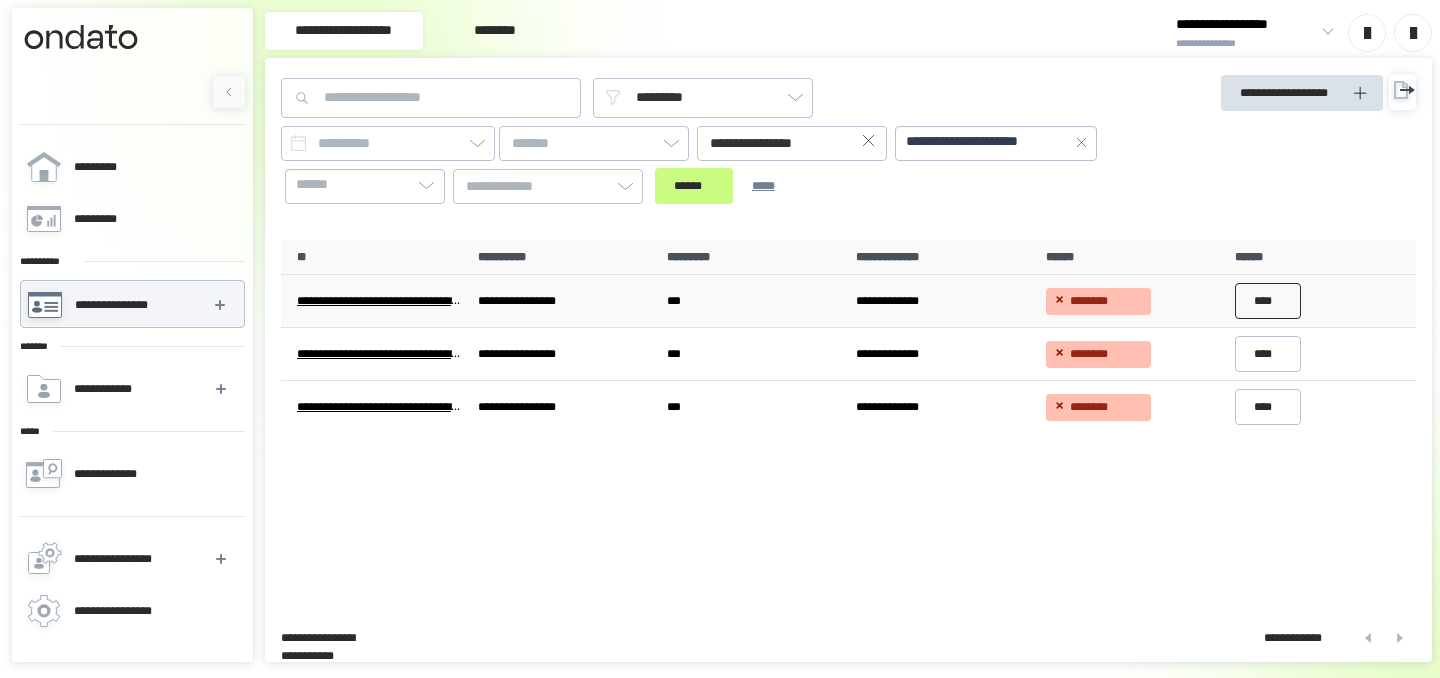 click on "****" at bounding box center [1268, 301] 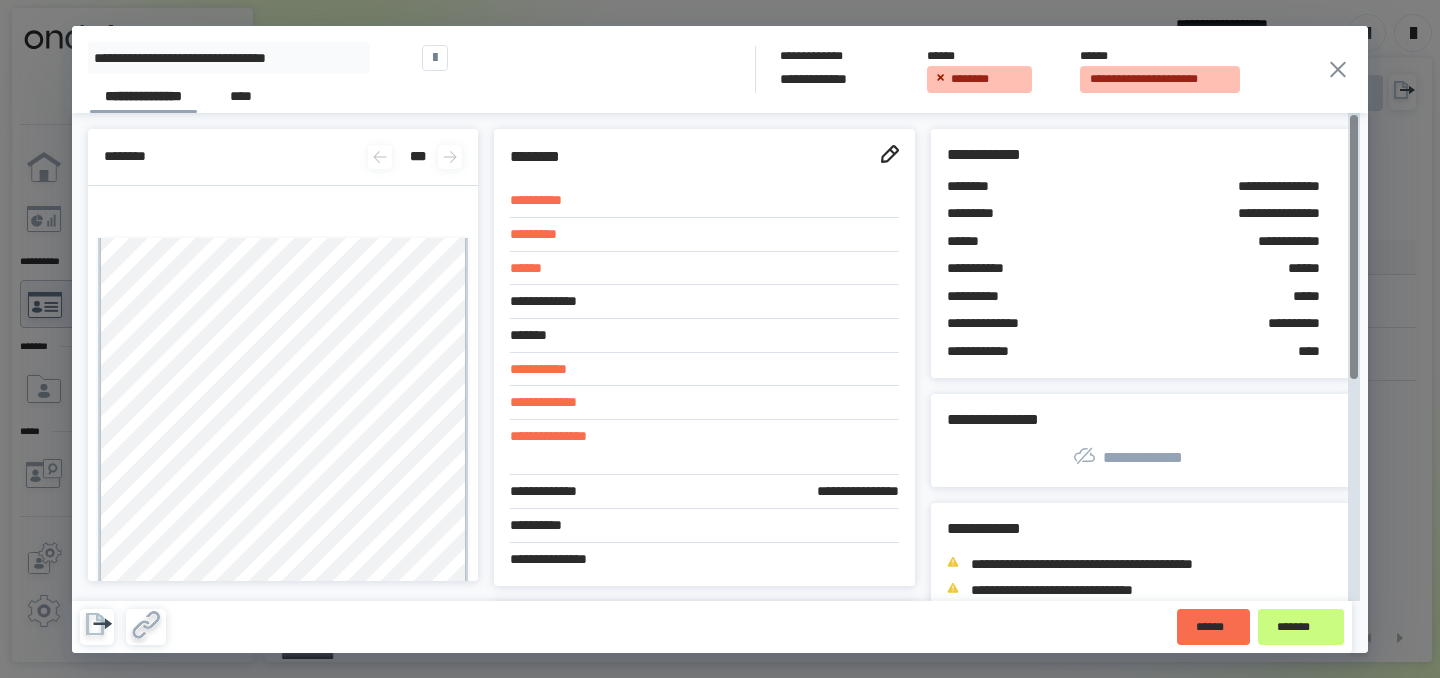 click 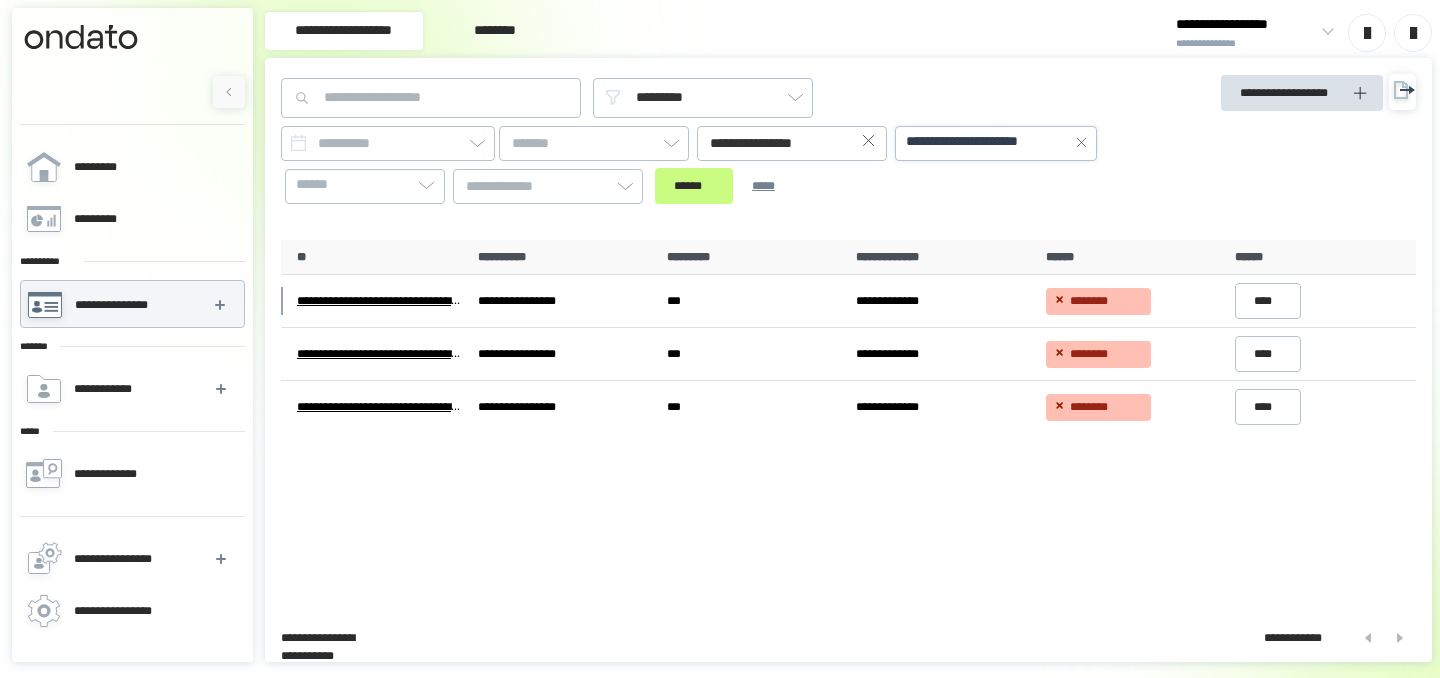 click on "**********" at bounding box center [987, 142] 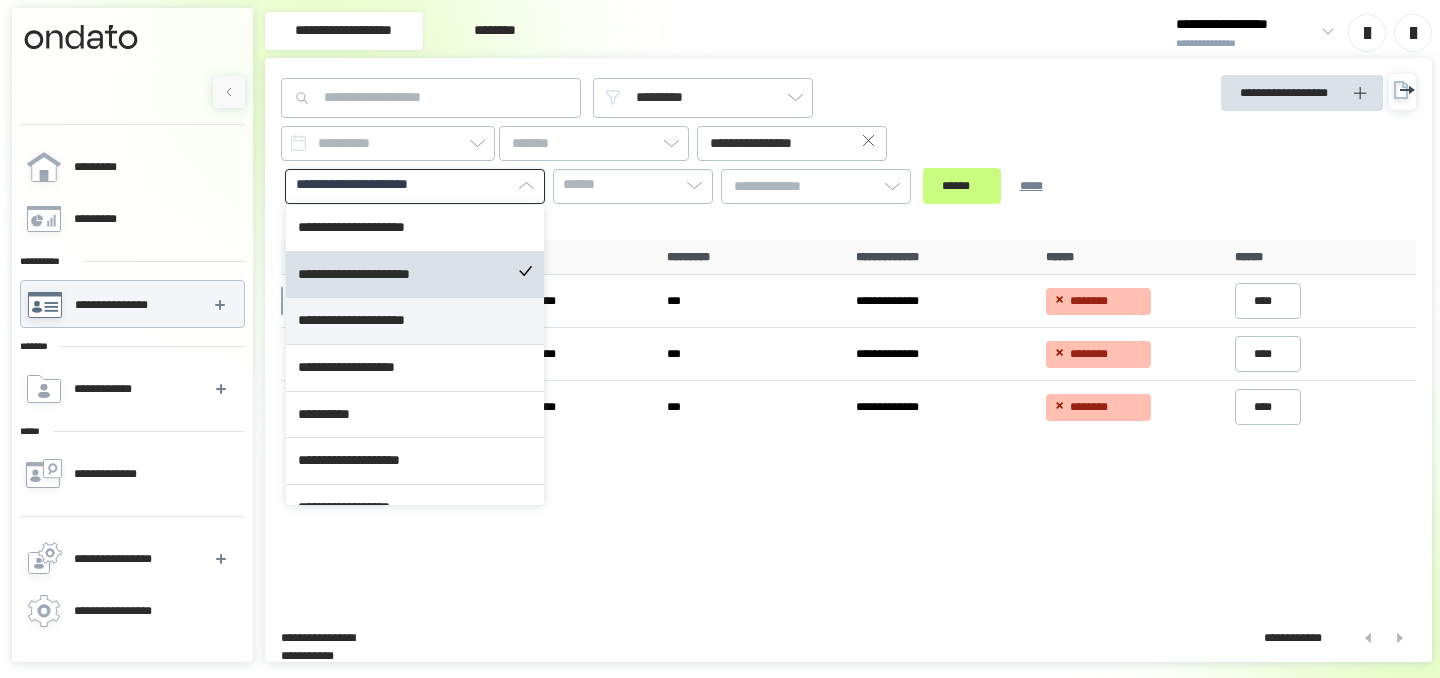 click on "**********" at bounding box center [415, 321] 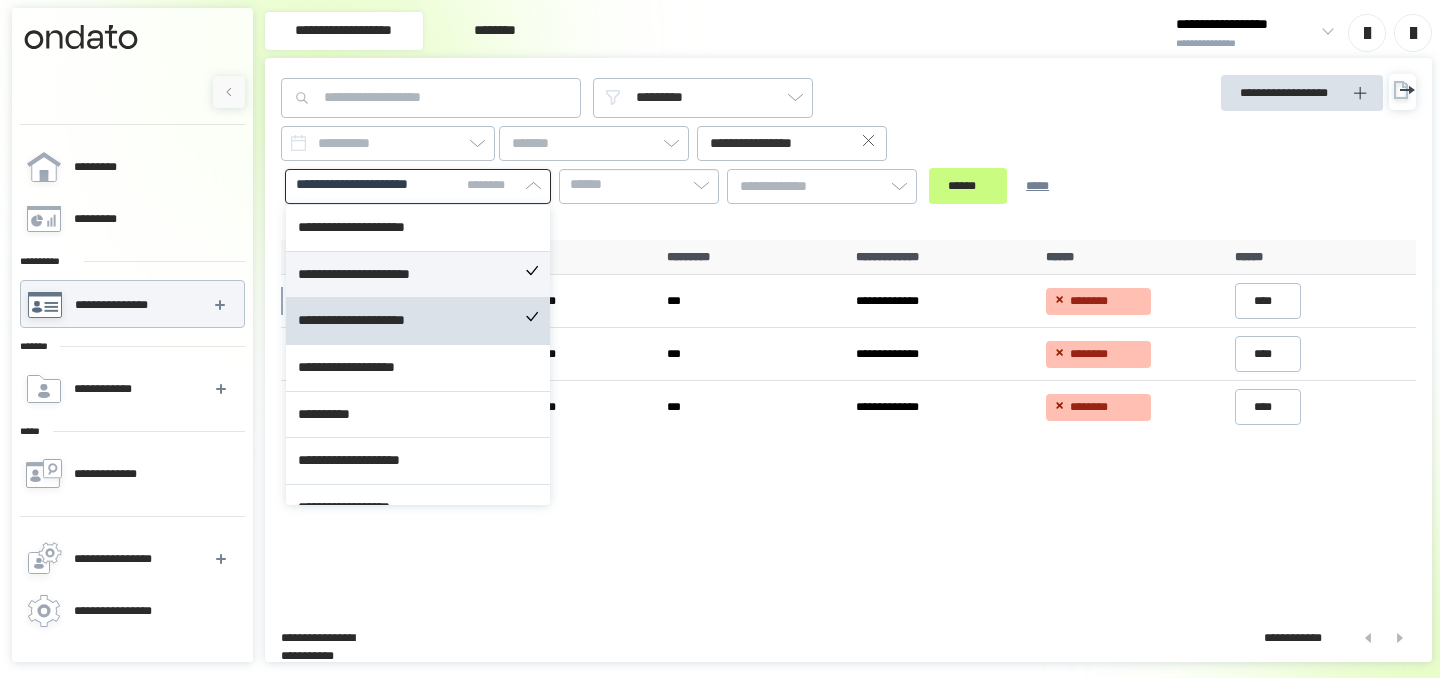 click on "**********" at bounding box center [418, 275] 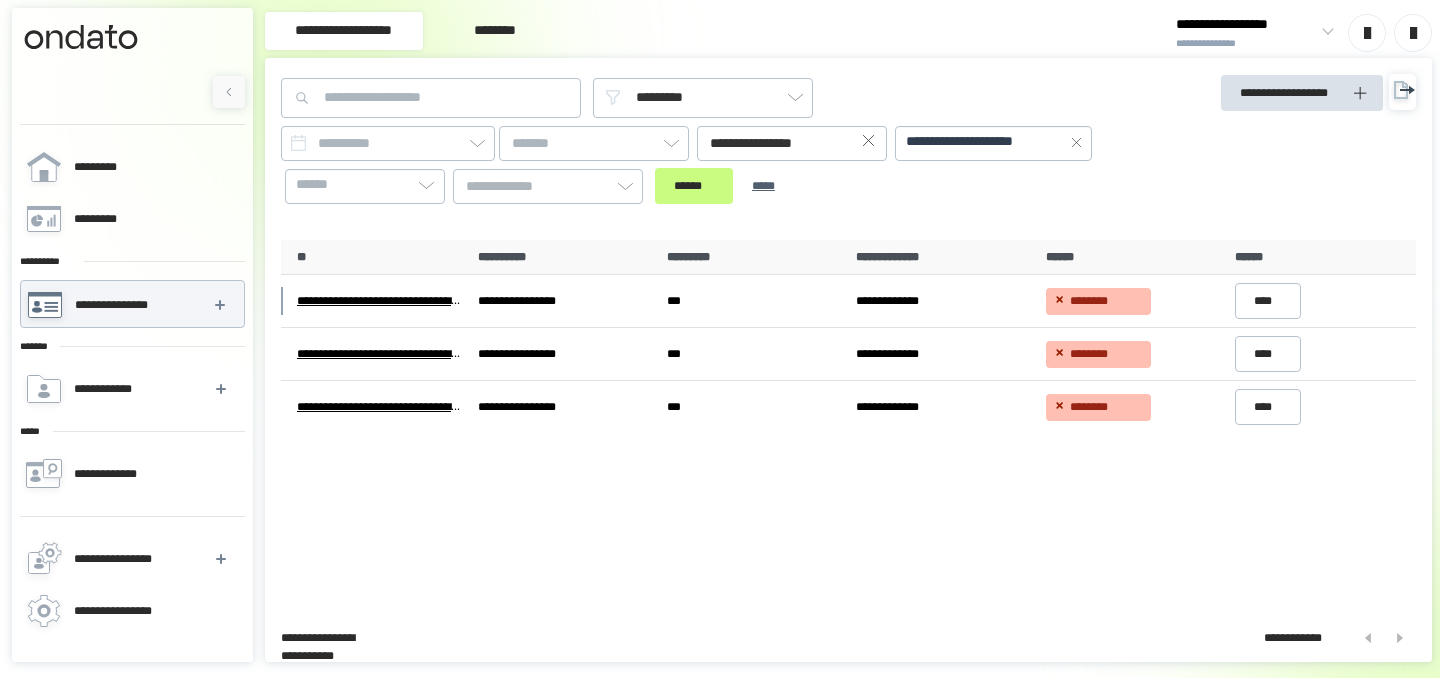 click on "******   *****" at bounding box center [728, 186] 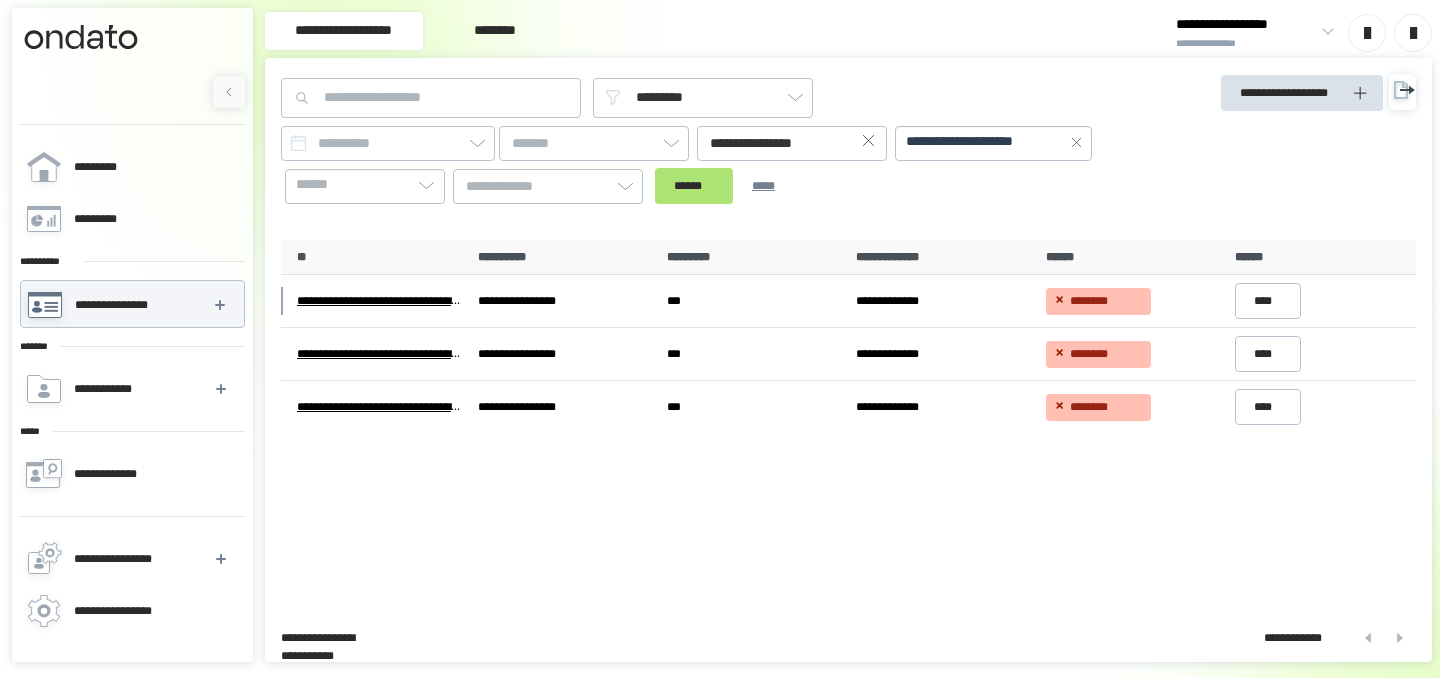 click on "******" at bounding box center (694, 186) 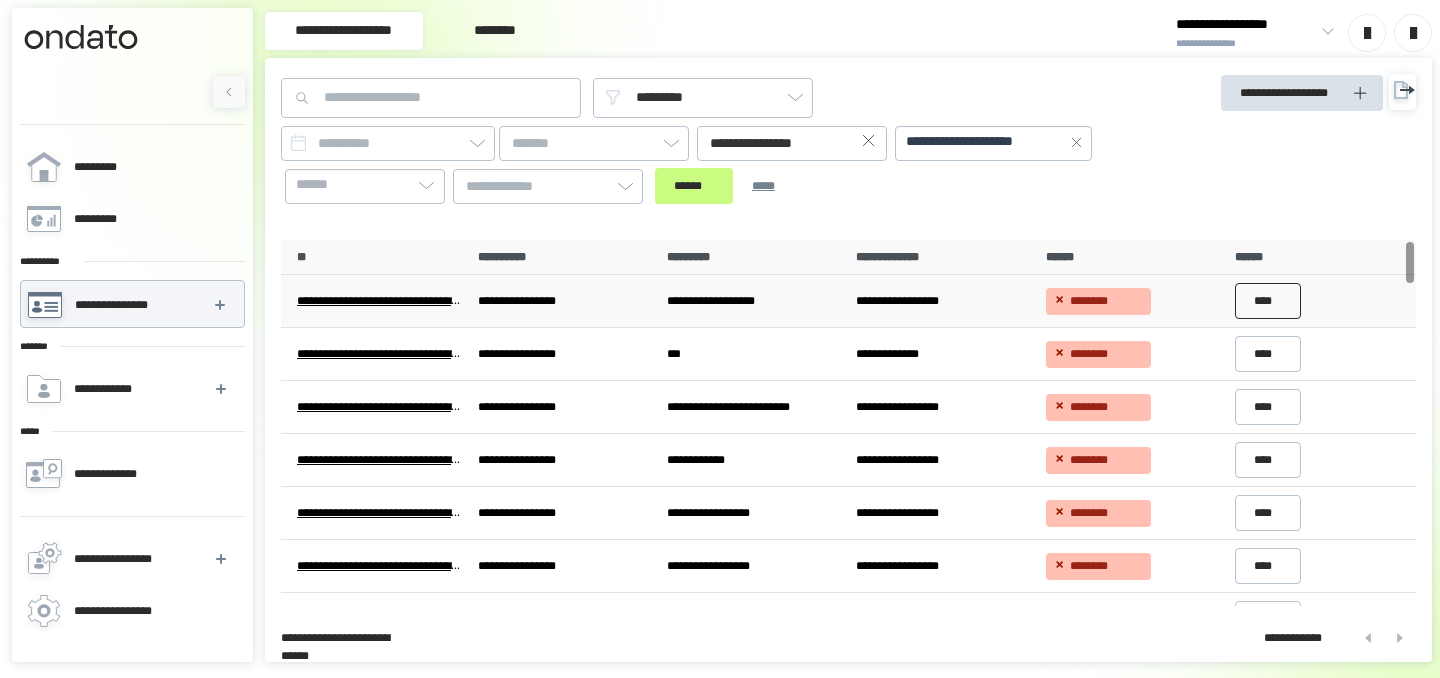 click on "****" at bounding box center [1268, 301] 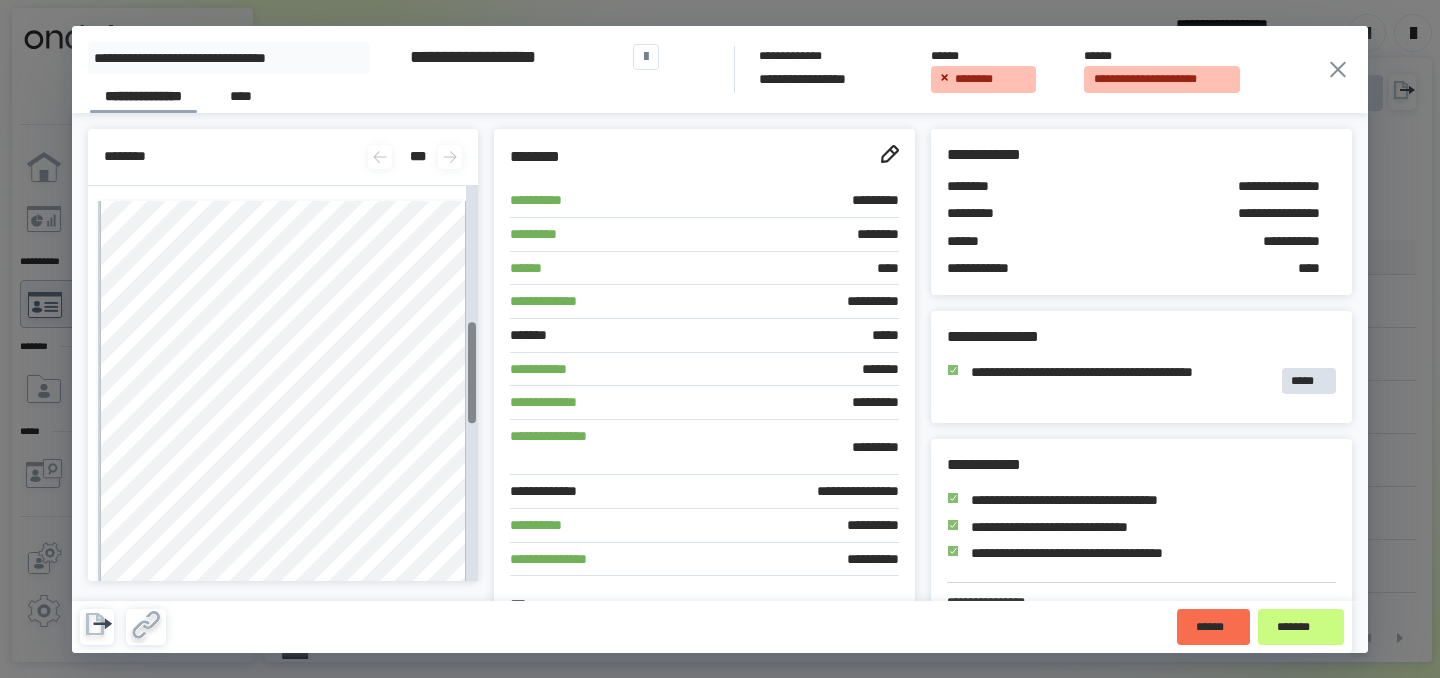 scroll, scrollTop: 522, scrollLeft: 0, axis: vertical 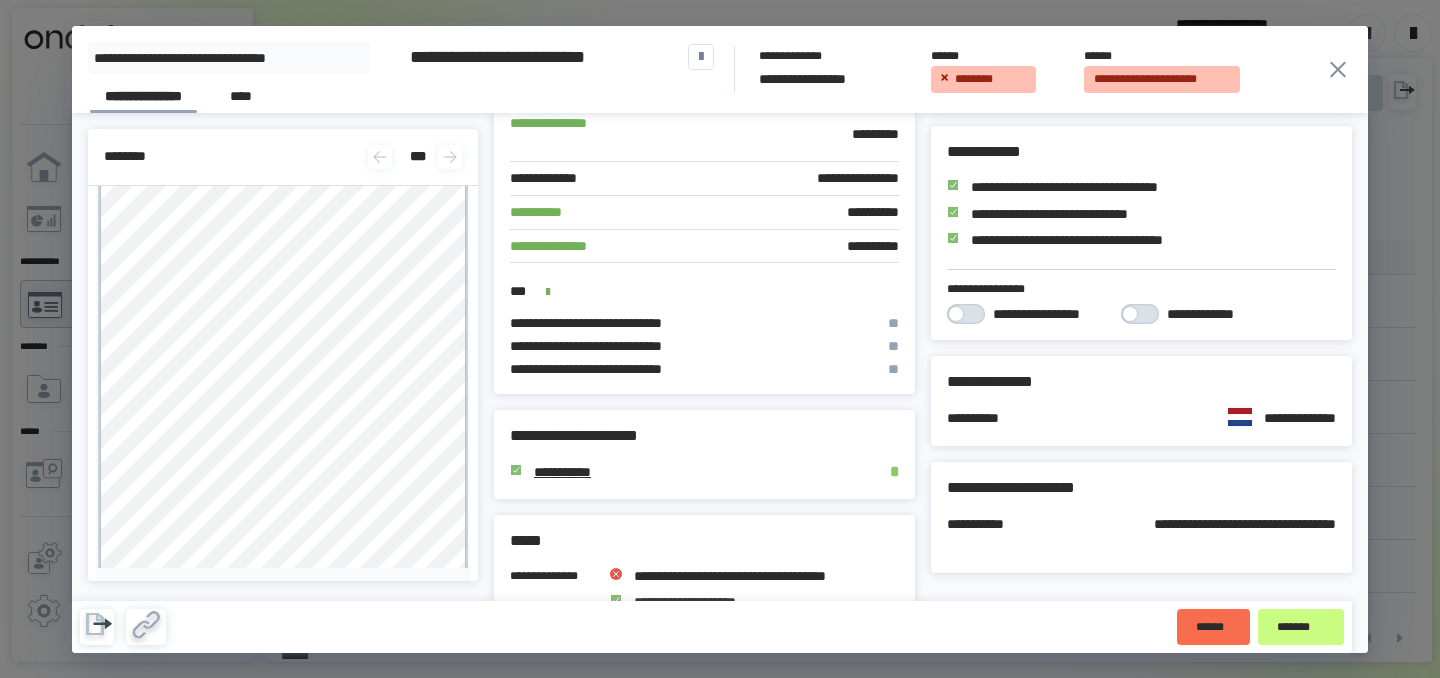 click 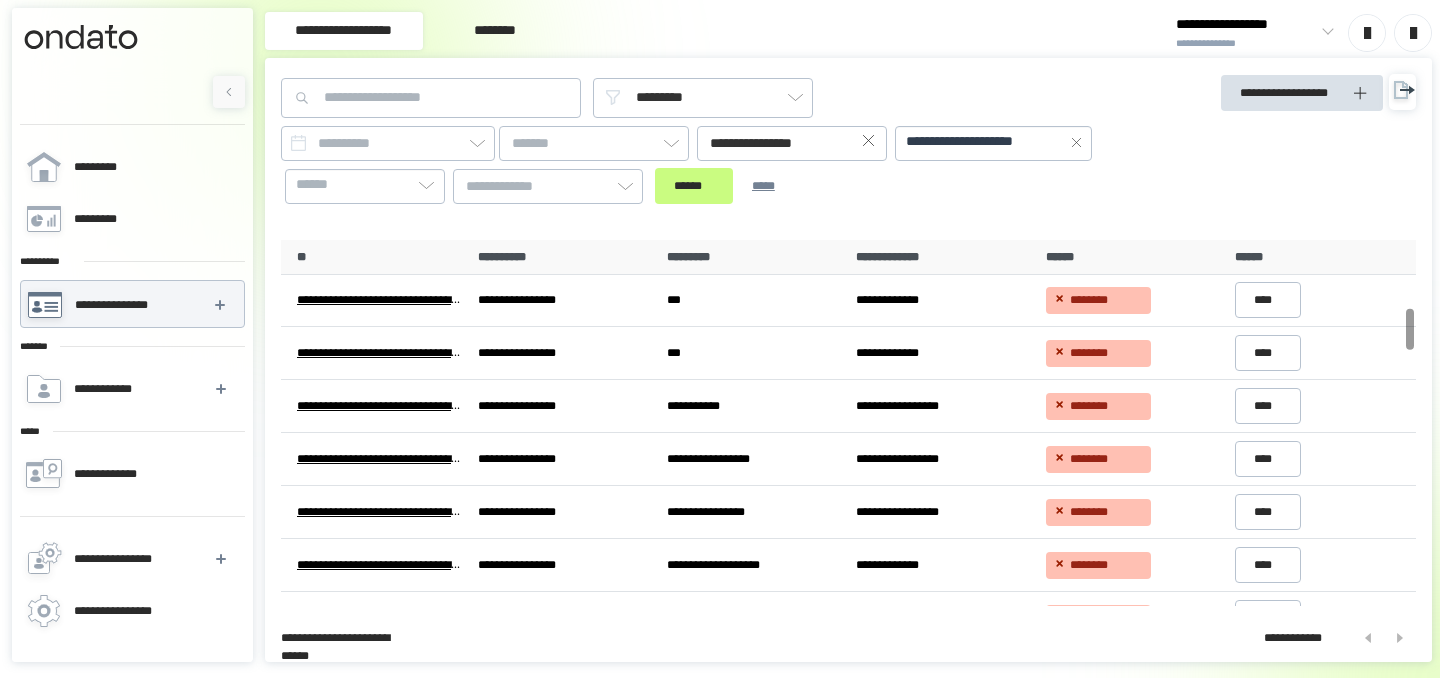 scroll, scrollTop: 593, scrollLeft: 0, axis: vertical 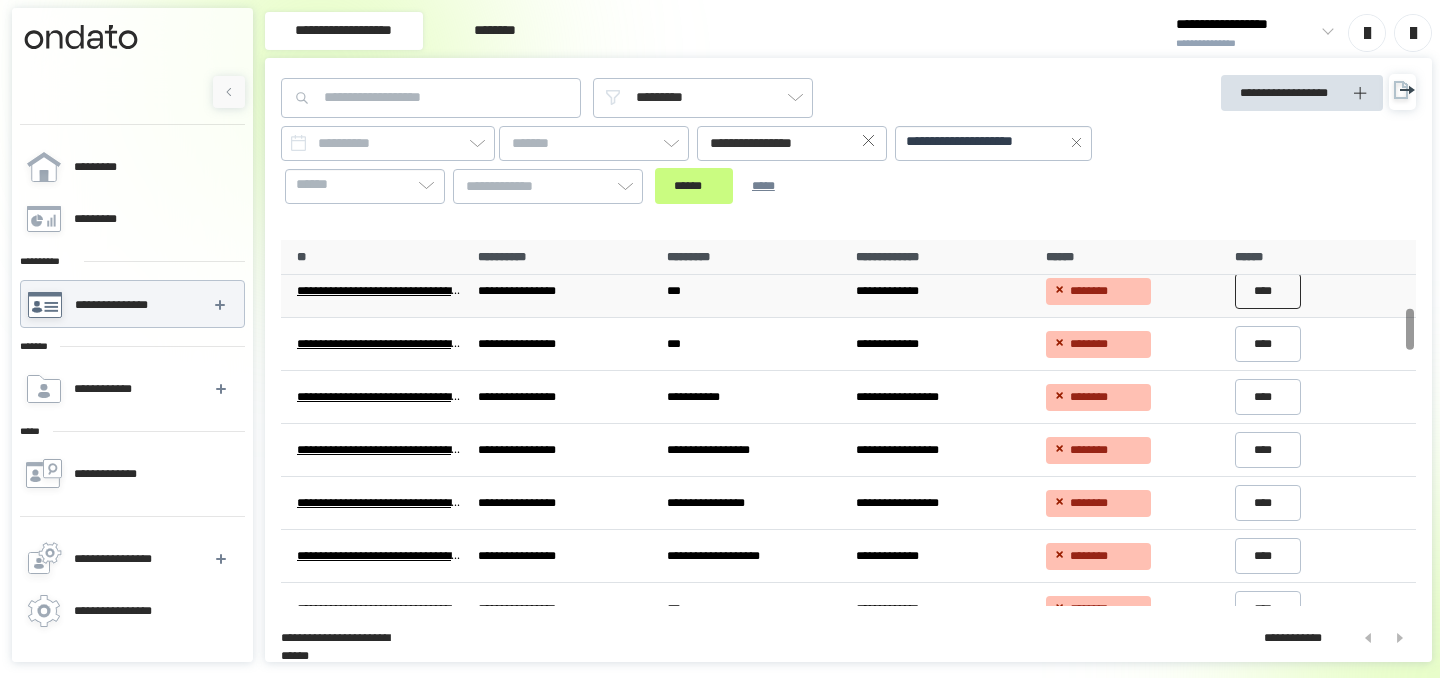 click on "****" at bounding box center [1268, 291] 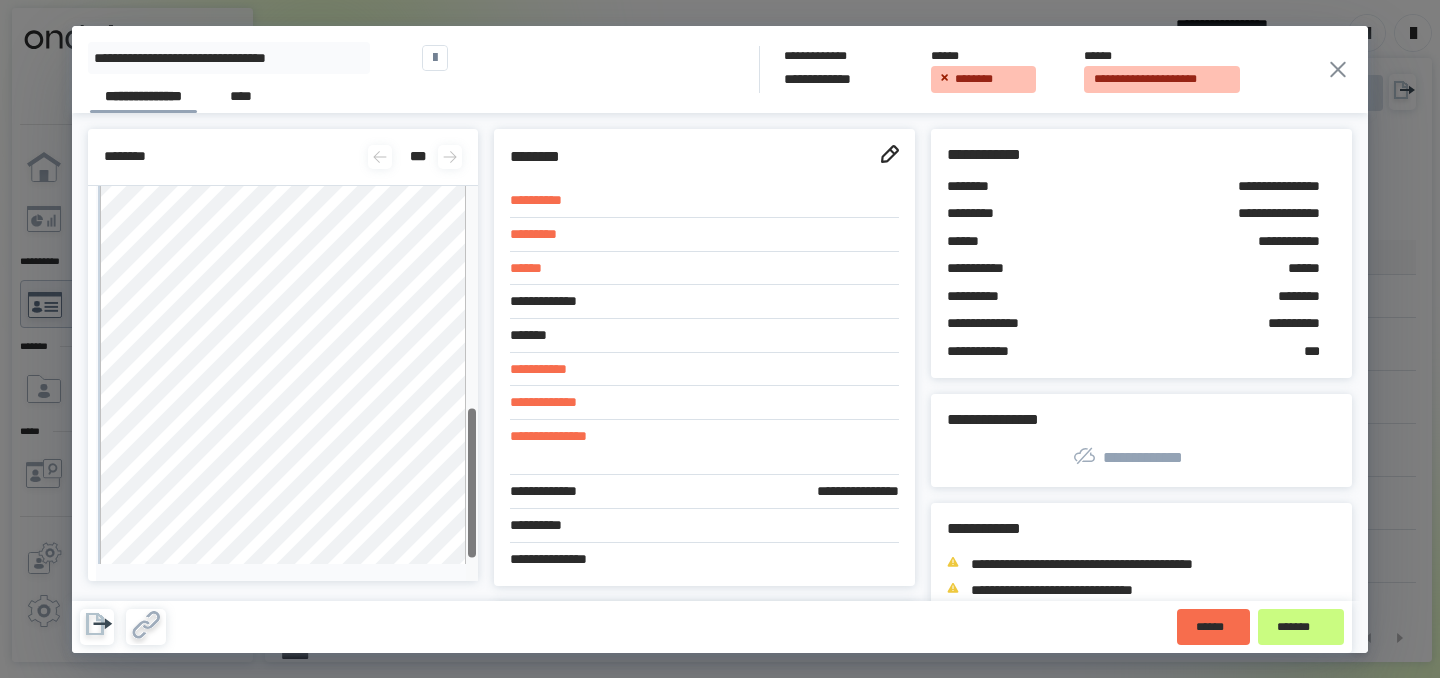 scroll, scrollTop: 605, scrollLeft: 0, axis: vertical 